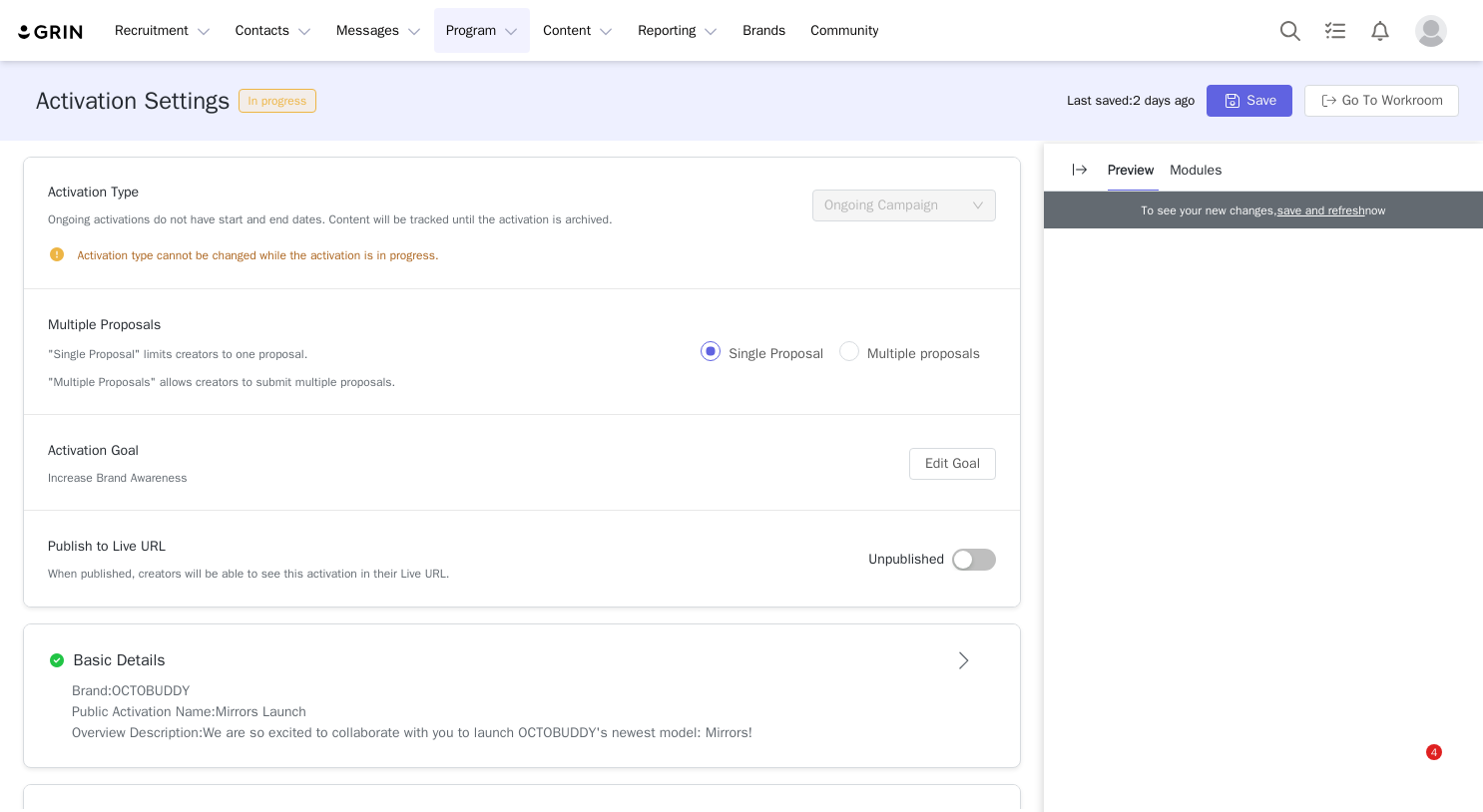 scroll, scrollTop: 0, scrollLeft: 0, axis: both 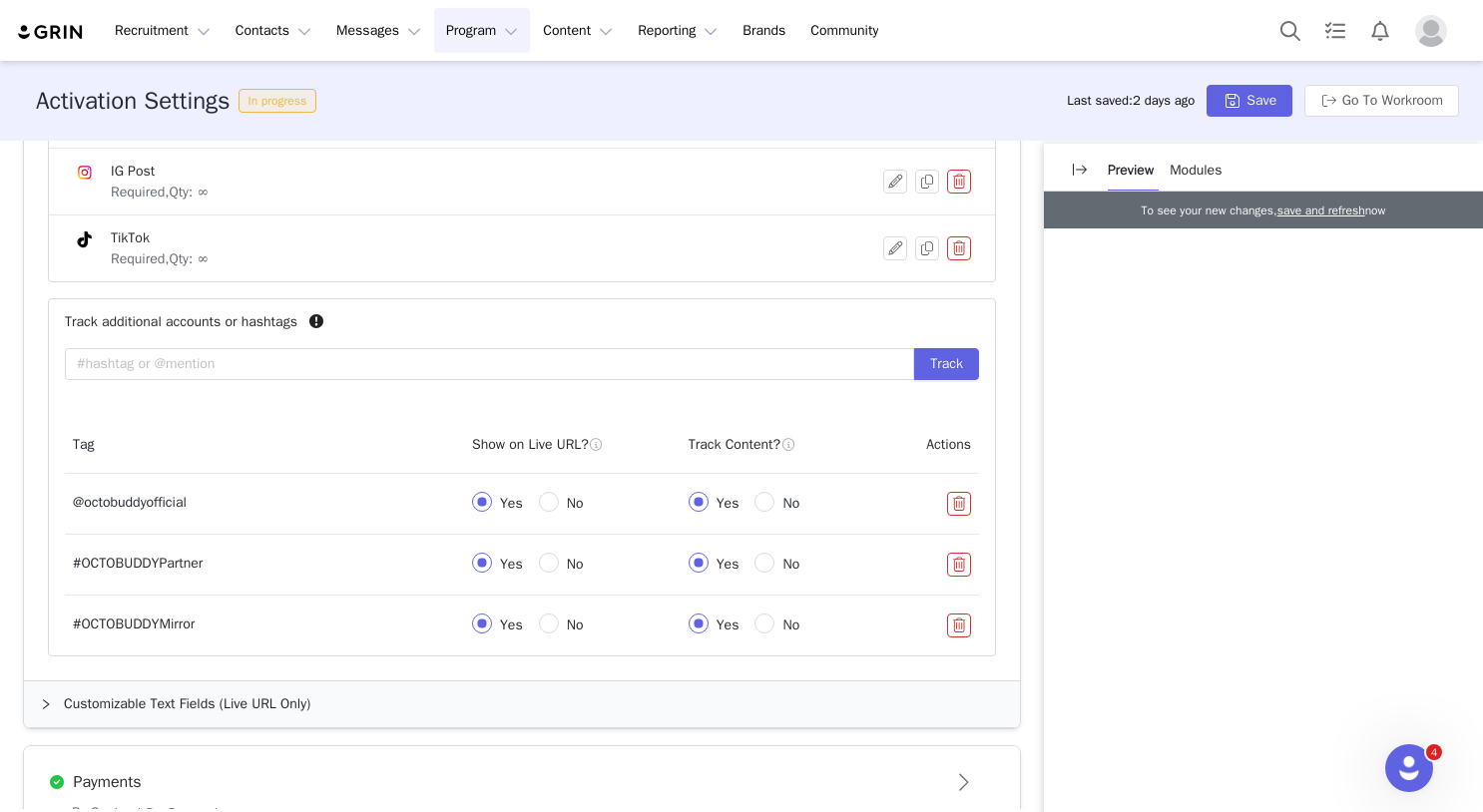 click at bounding box center [1431, 31] 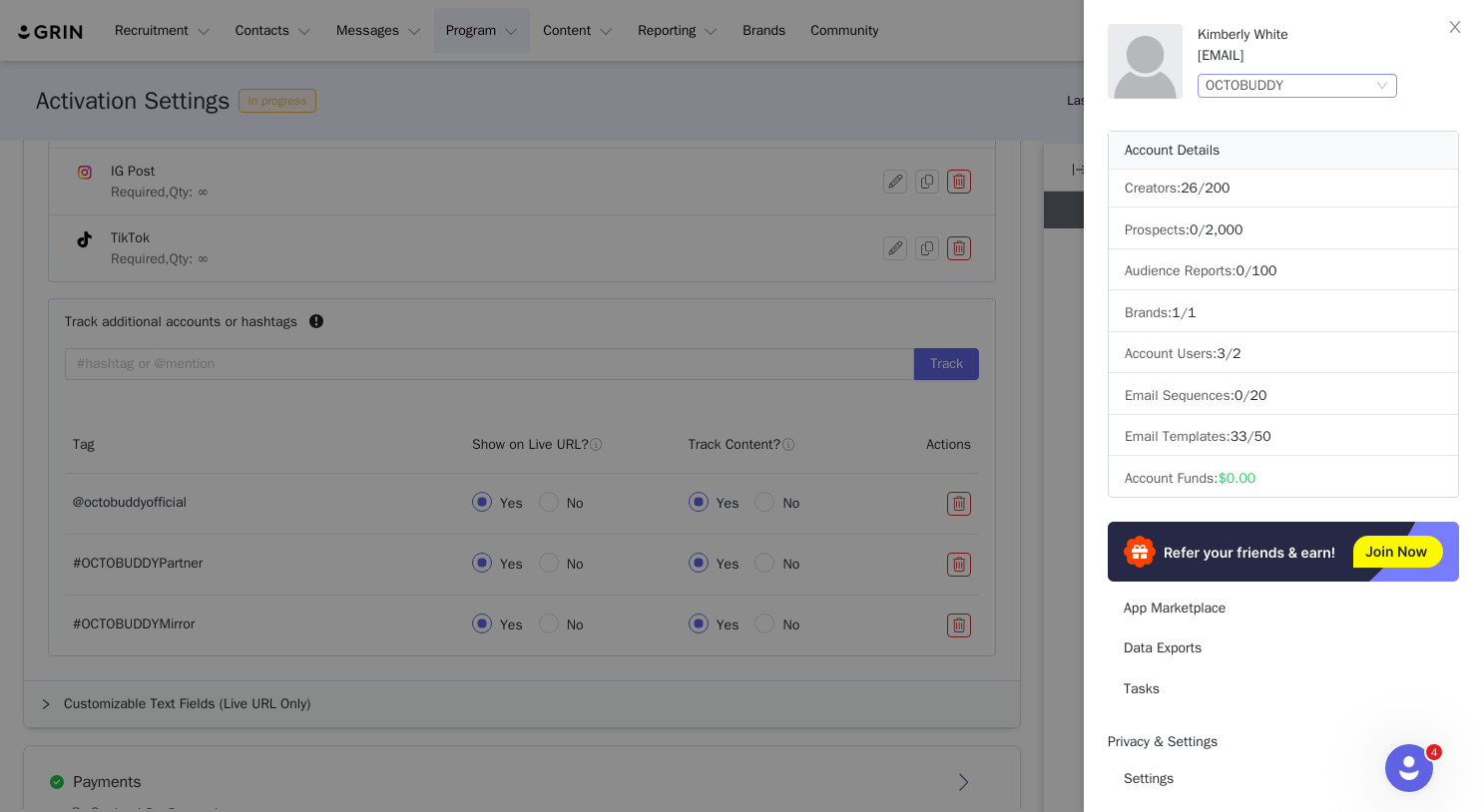 click on "OCTOBUDDY" at bounding box center (1288, 86) 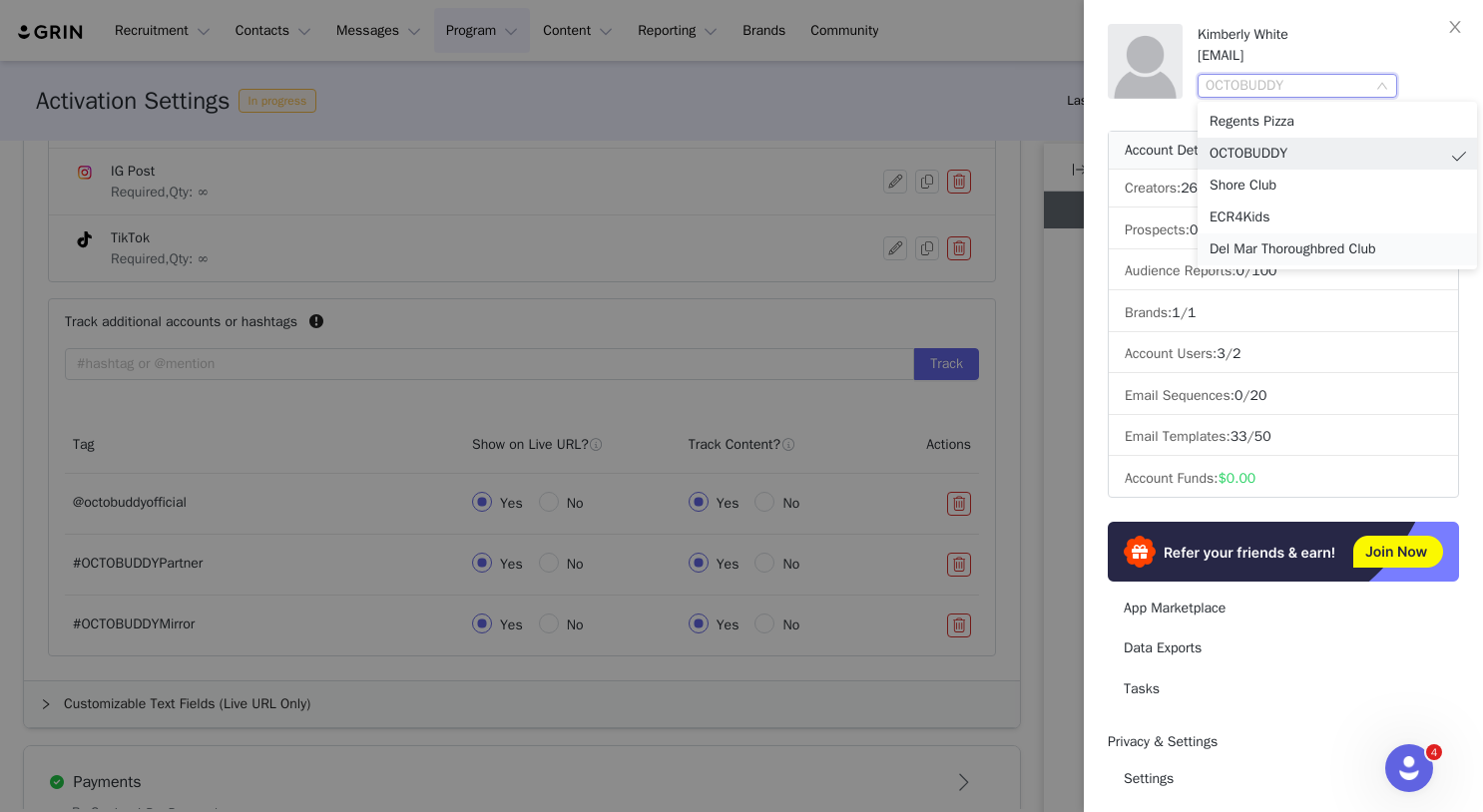click on "Del Mar Thoroughbred Club" at bounding box center (1337, 249) 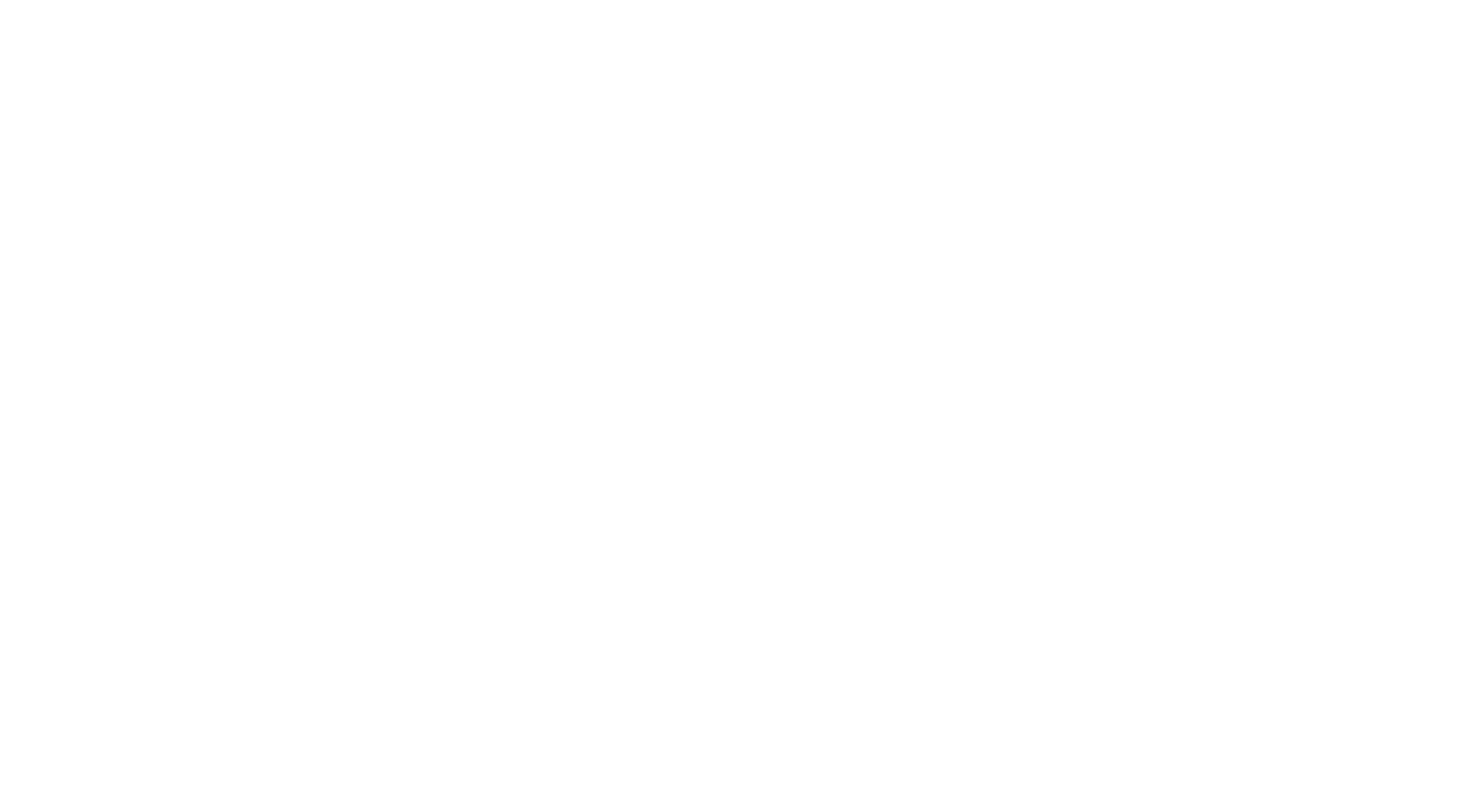 scroll, scrollTop: 0, scrollLeft: 0, axis: both 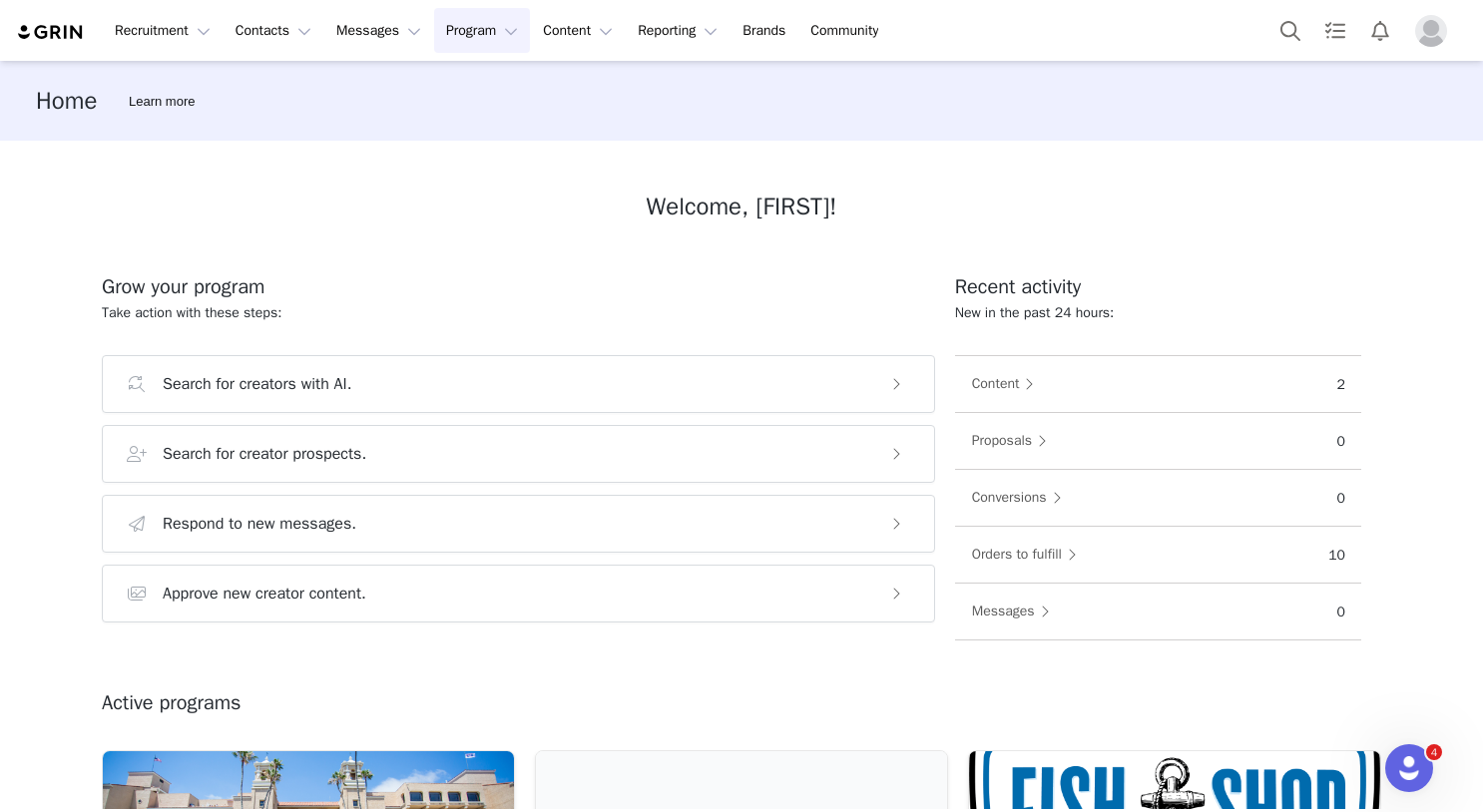 click on "Program Program" at bounding box center [482, 30] 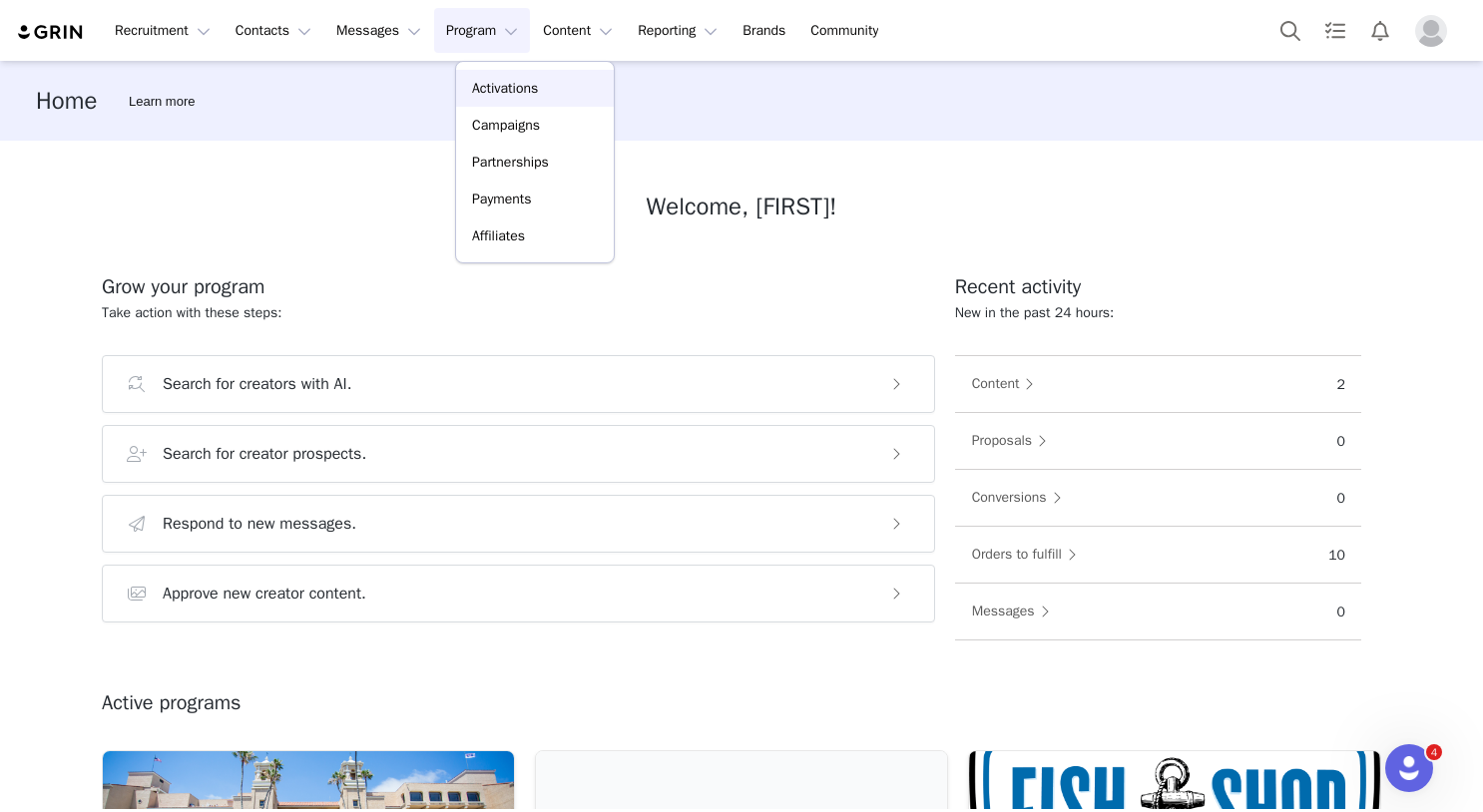 click on "Activations" at bounding box center (505, 88) 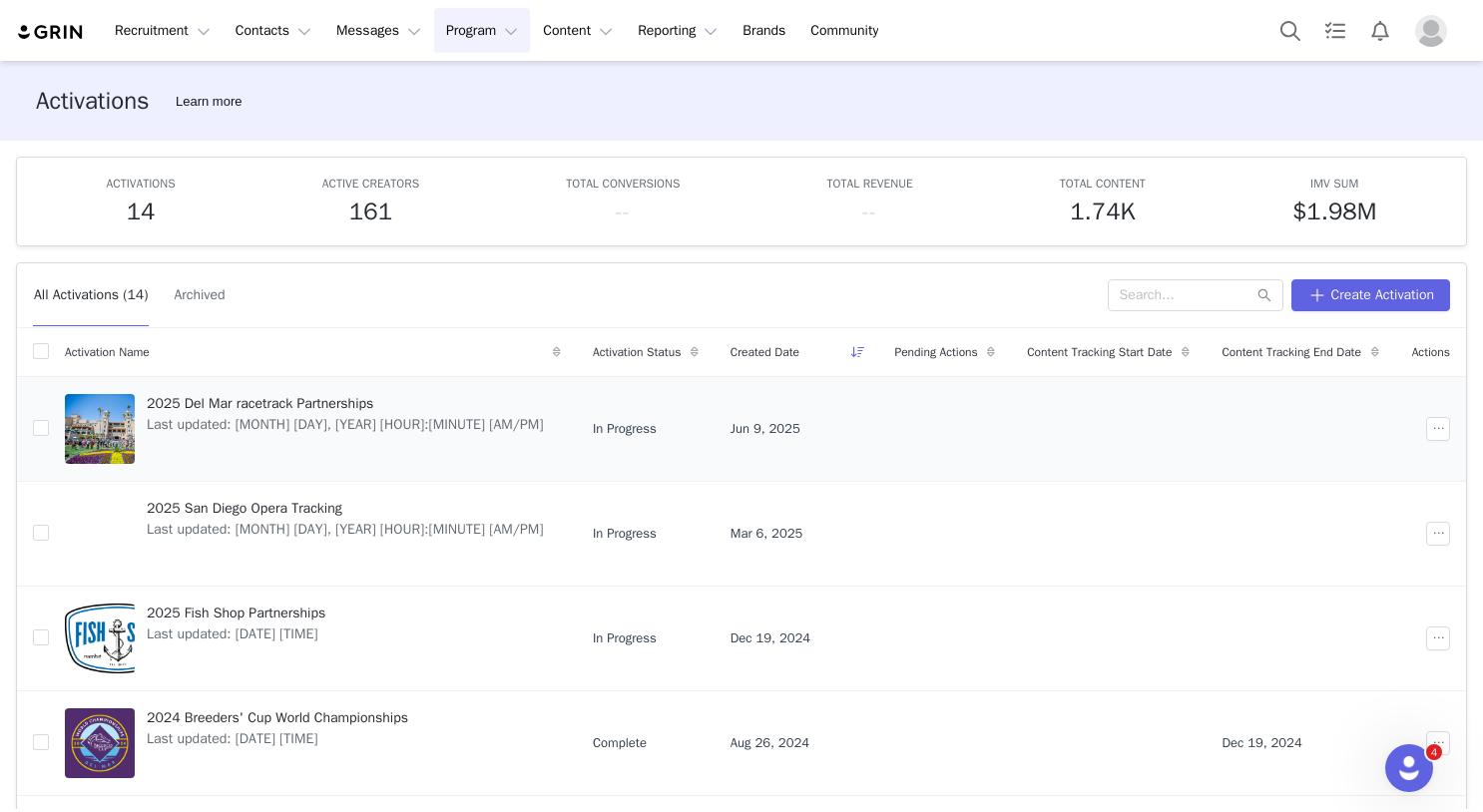 click on "2025 Del Mar racetrack Partnerships" at bounding box center [345, 403] 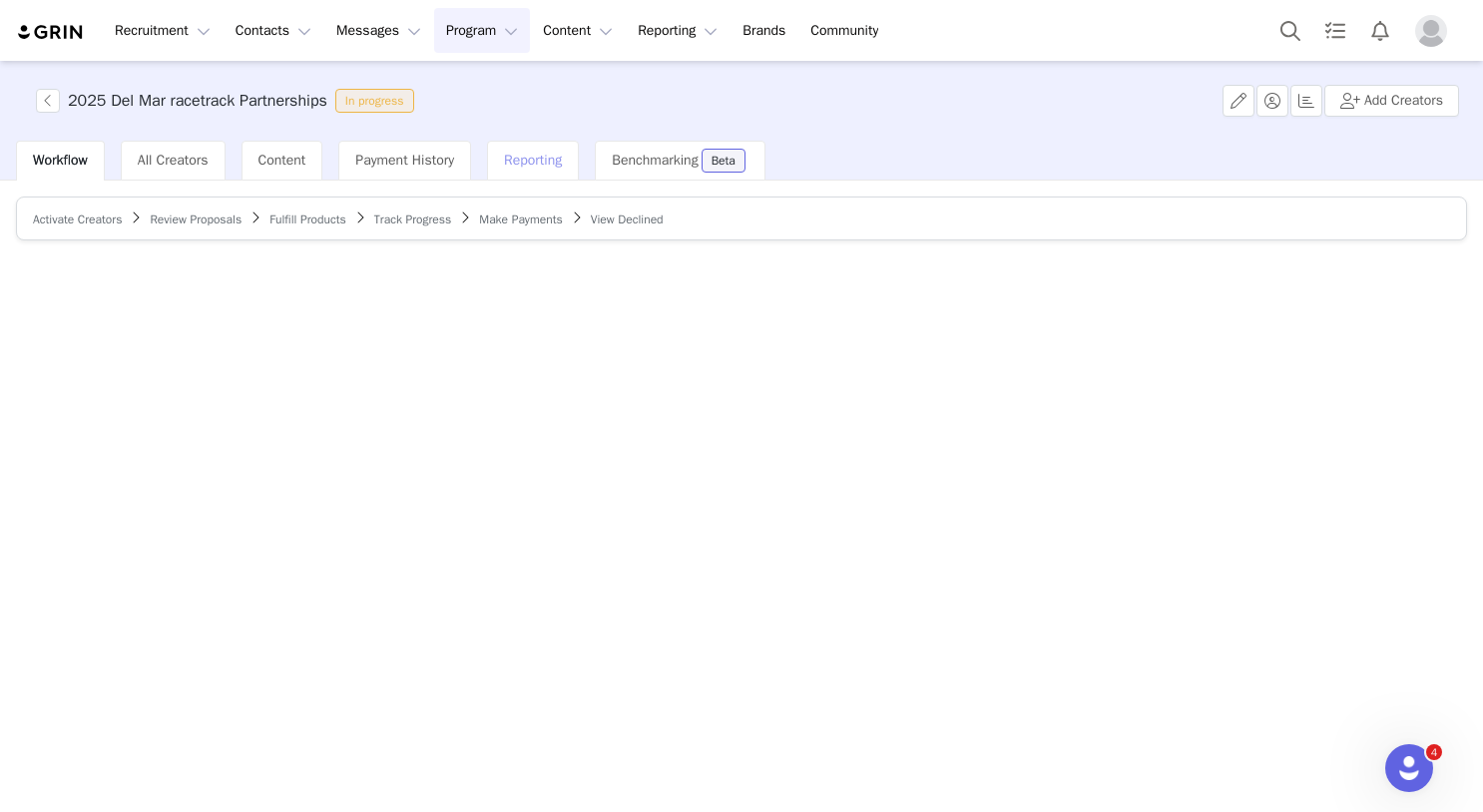 click on "Reporting" at bounding box center (533, 160) 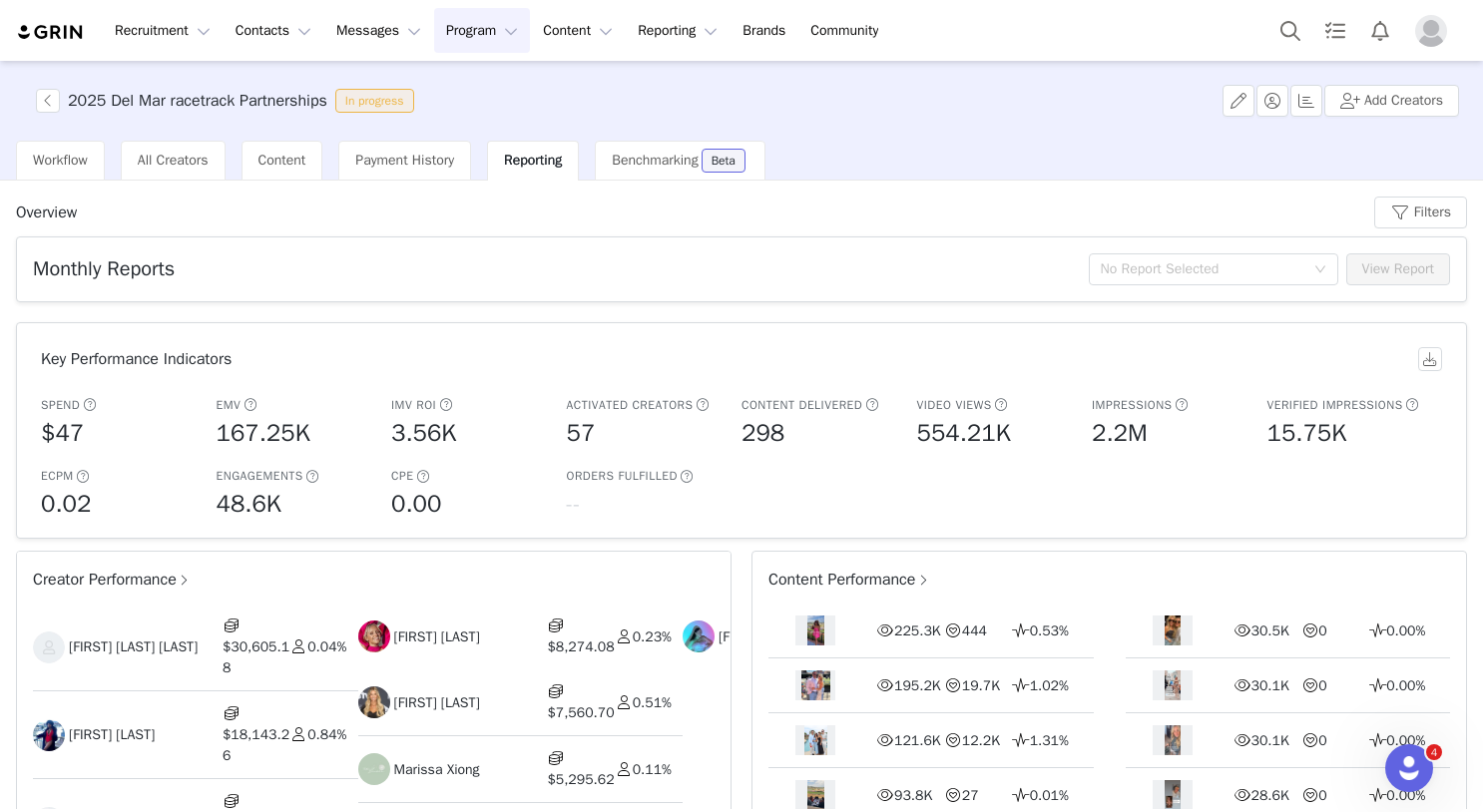 click on "Content Performance" at bounding box center (849, 580) 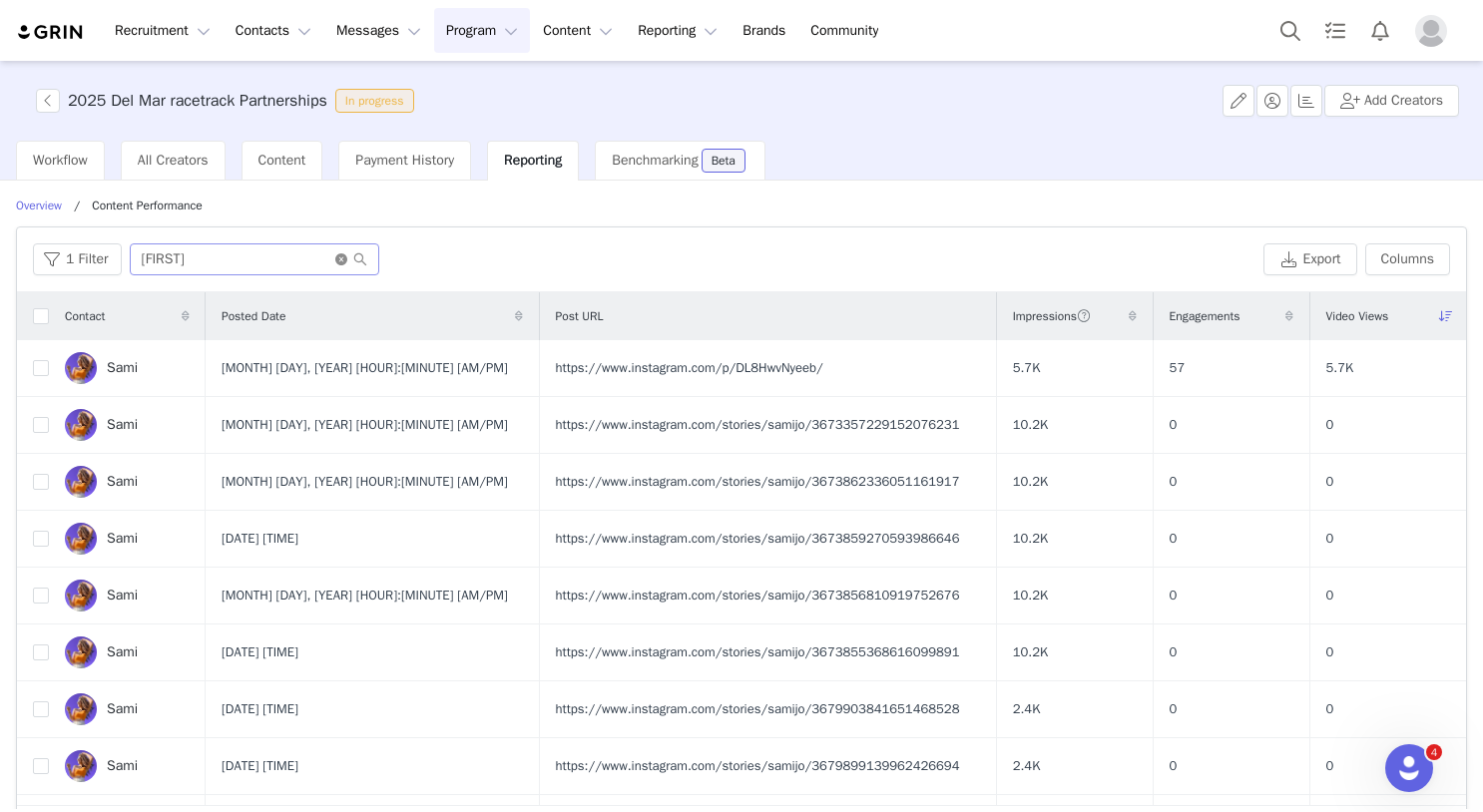 click at bounding box center [351, 259] 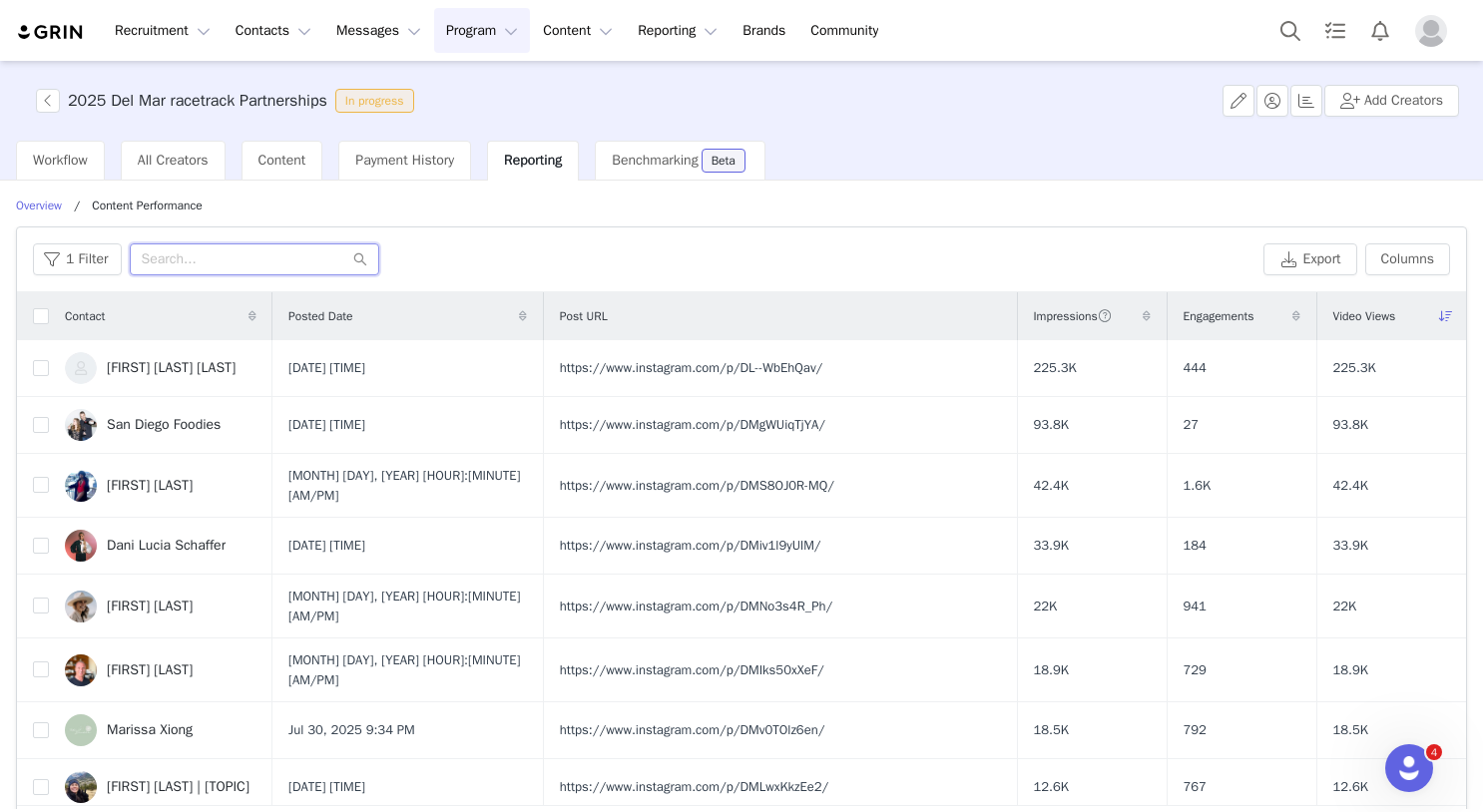 click at bounding box center [254, 259] 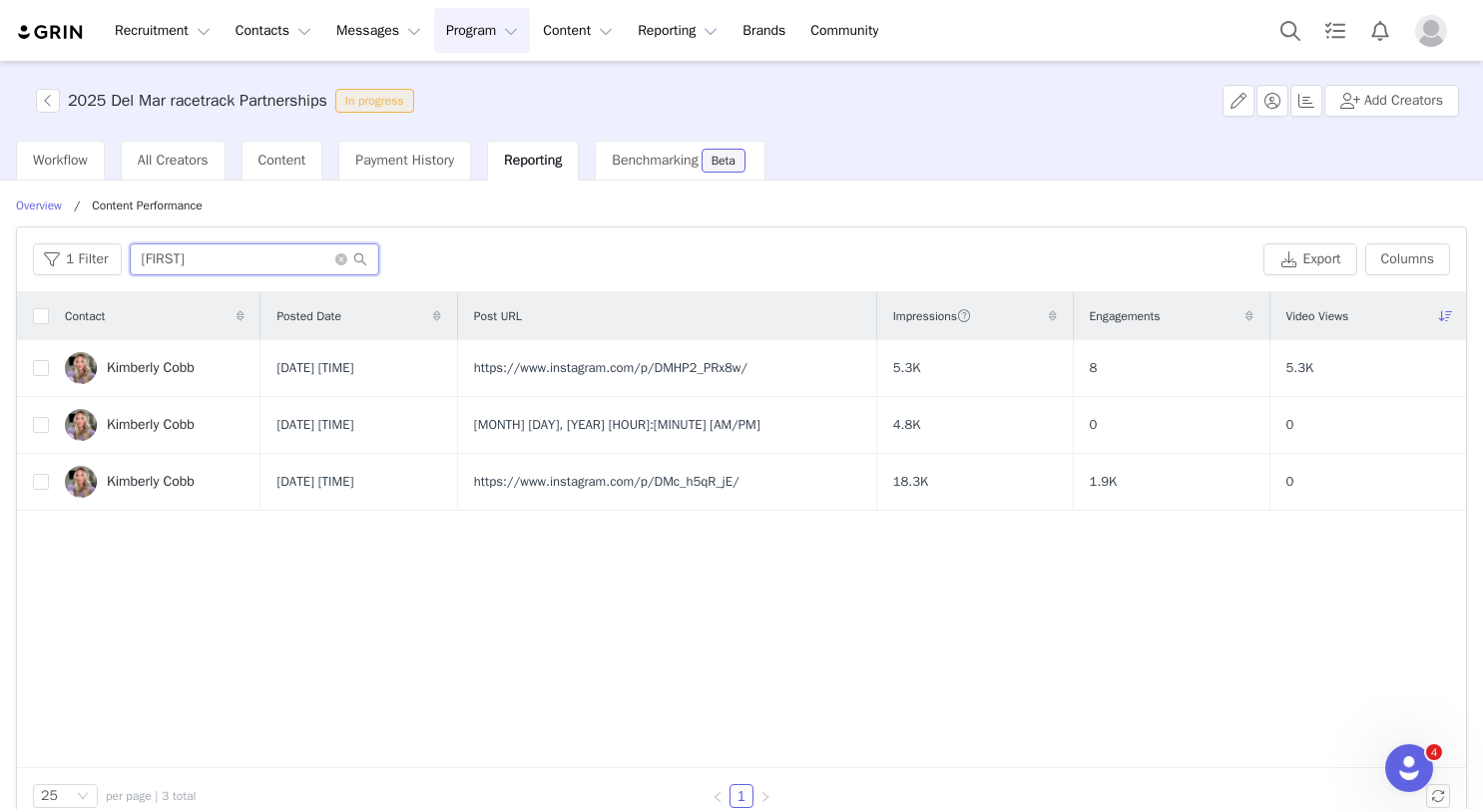 type on "kimberly" 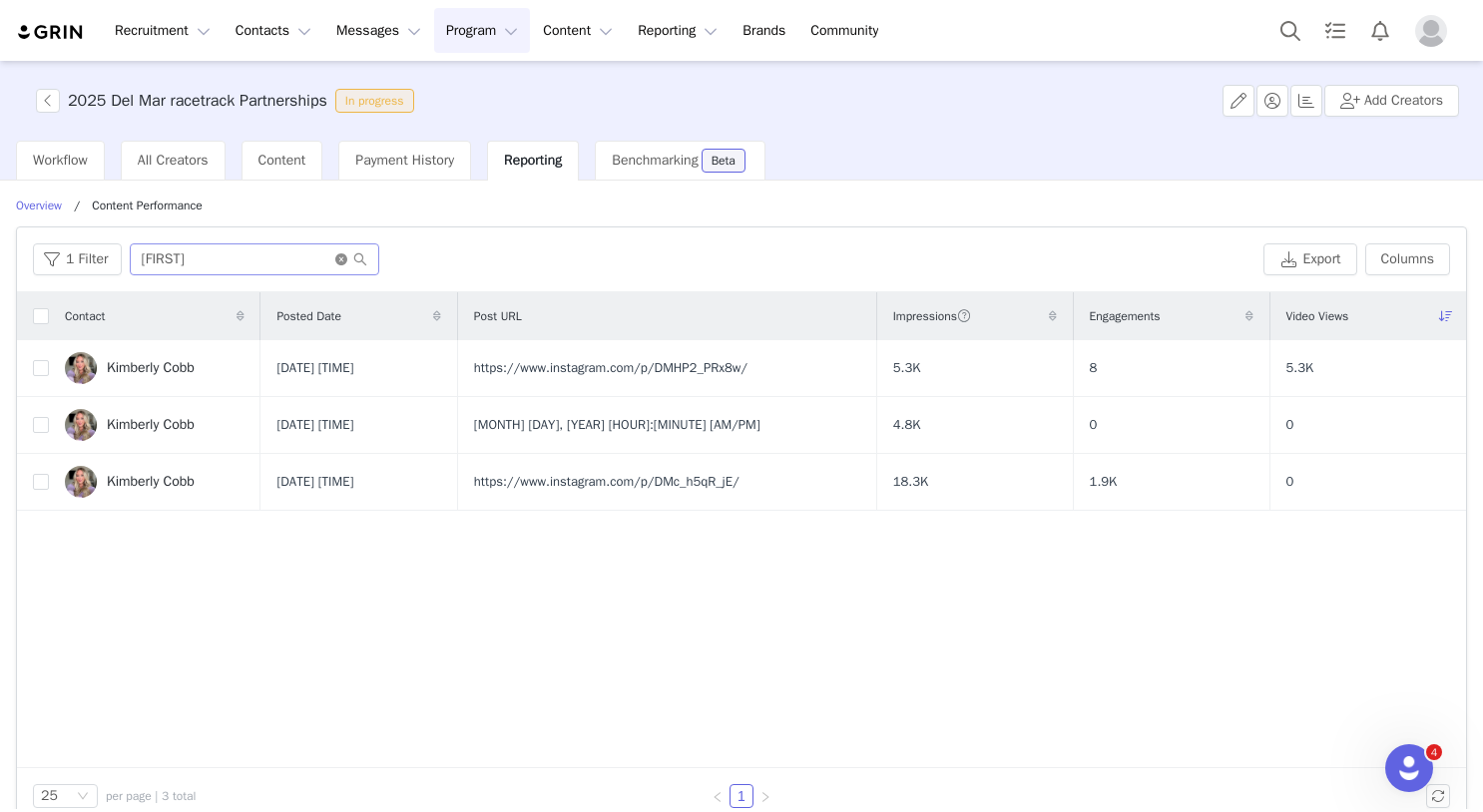 drag, startPoint x: 335, startPoint y: 257, endPoint x: 325, endPoint y: 259, distance: 10.198039 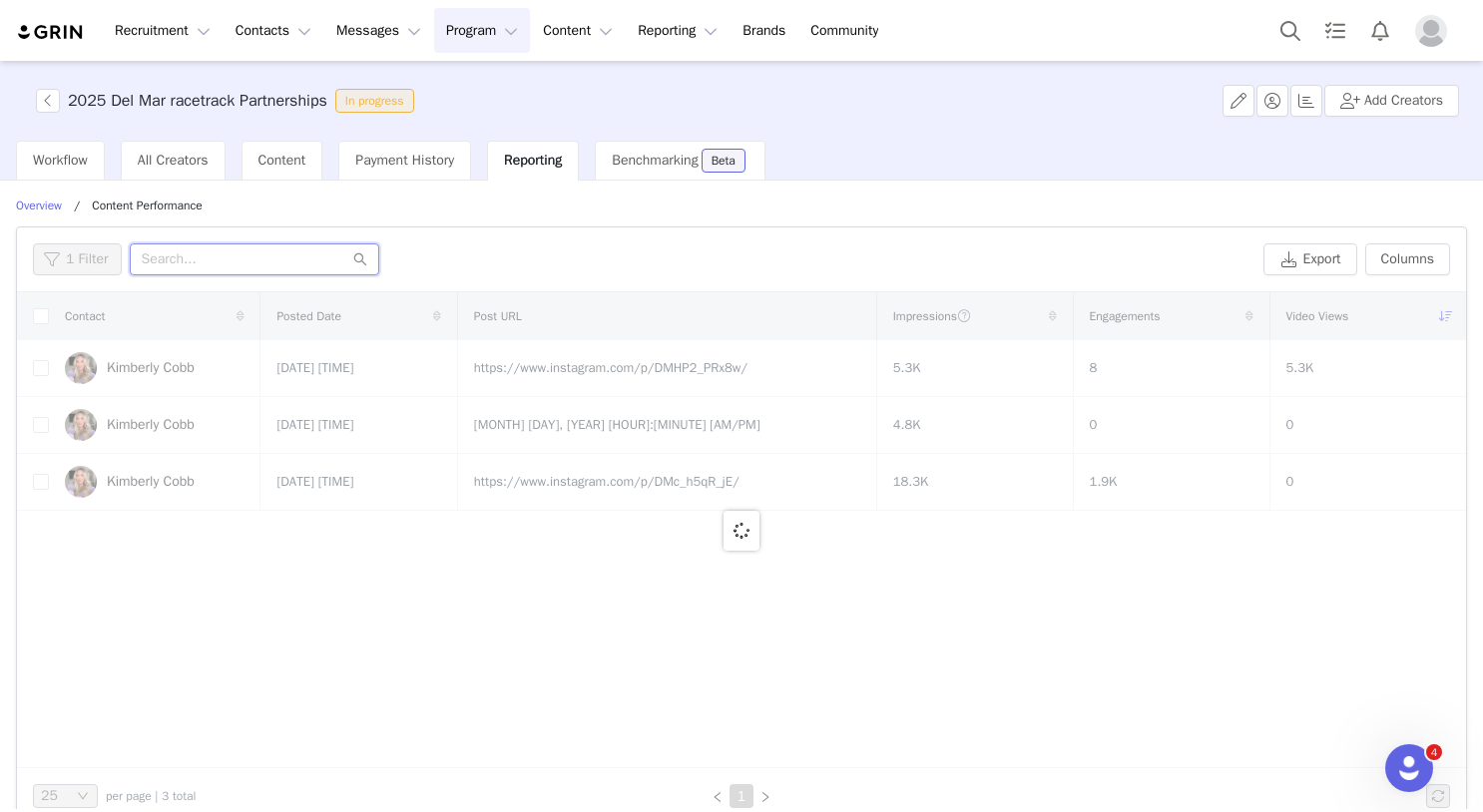click at bounding box center (254, 259) 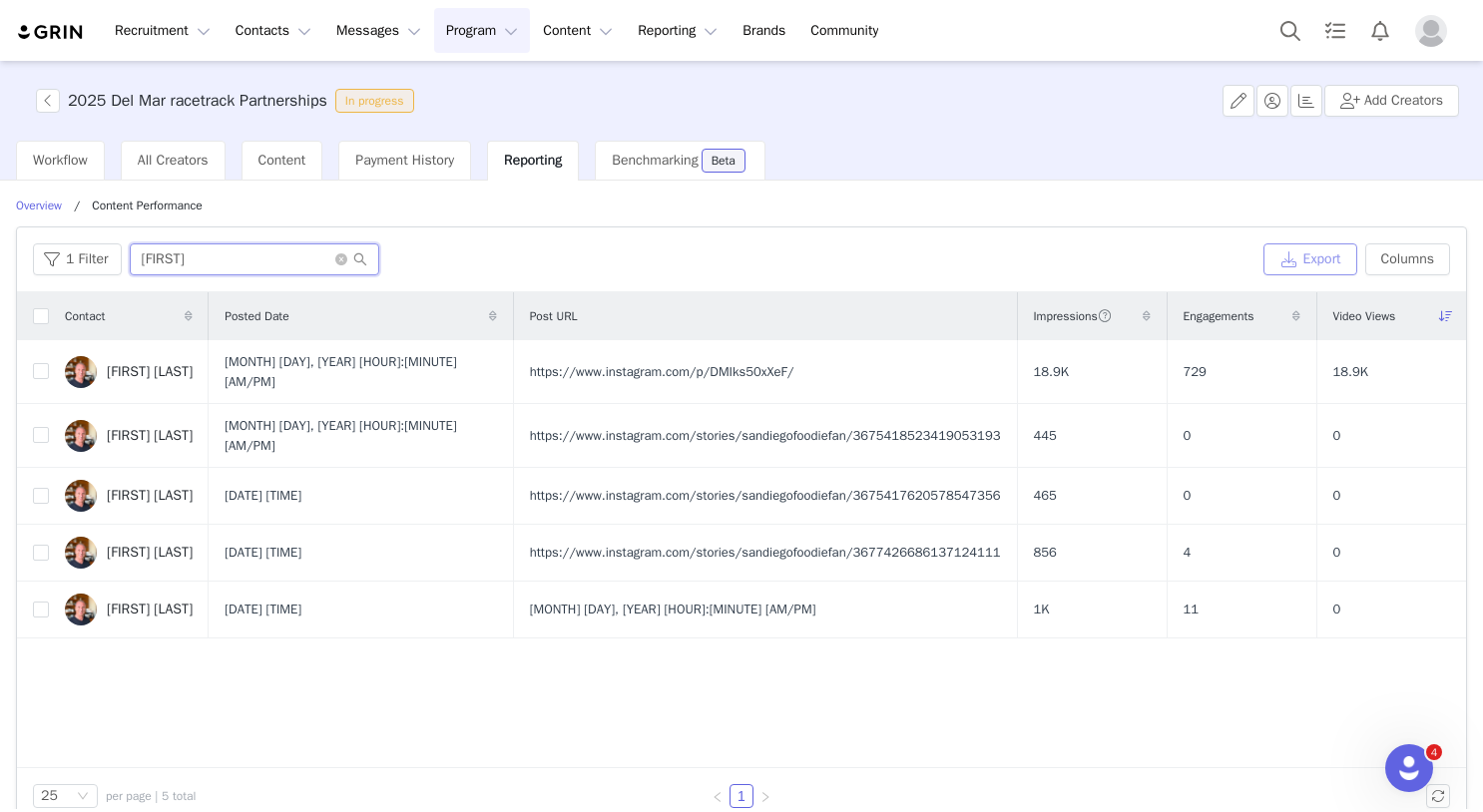 type on "Darryl" 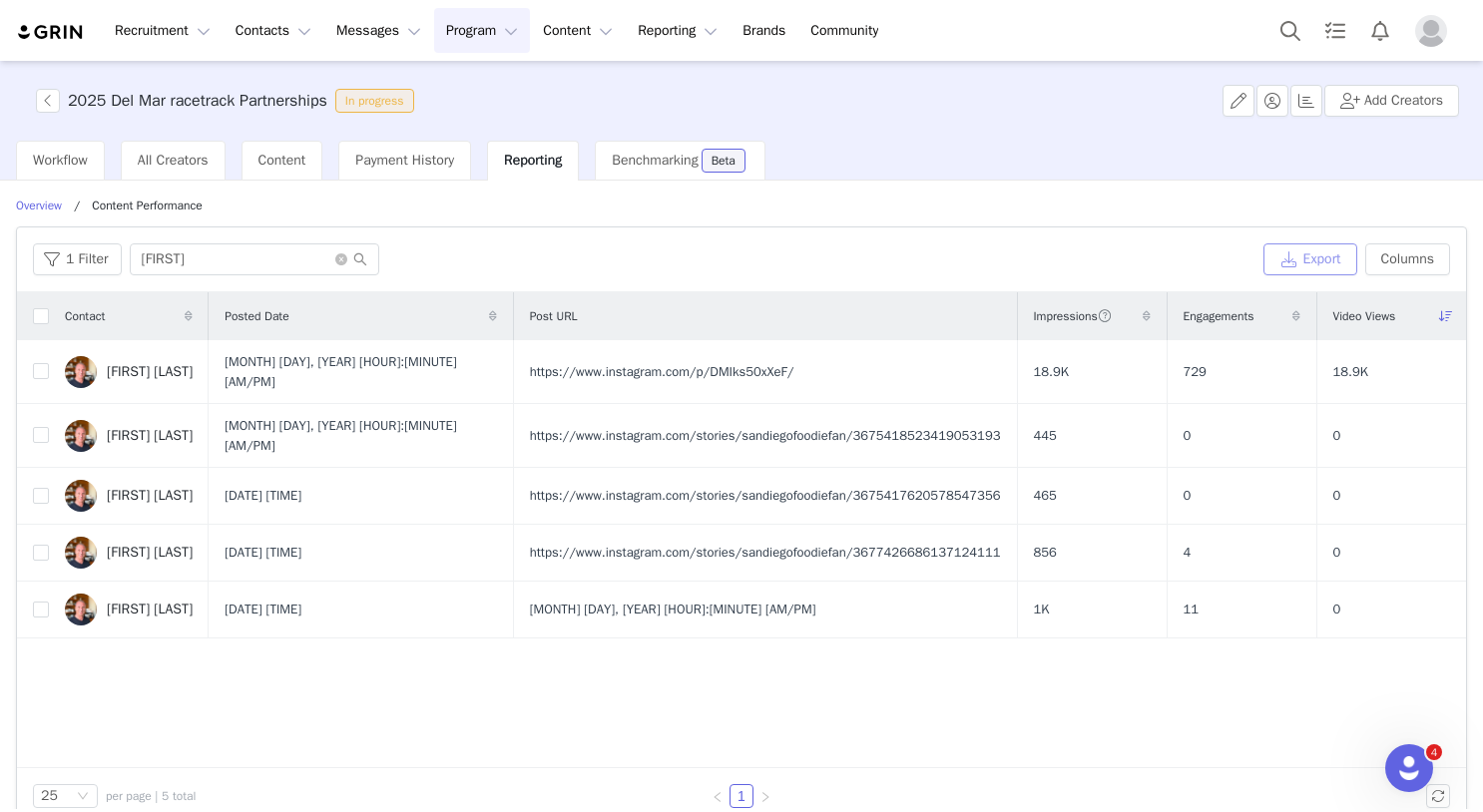 click on "Export" at bounding box center (1310, 259) 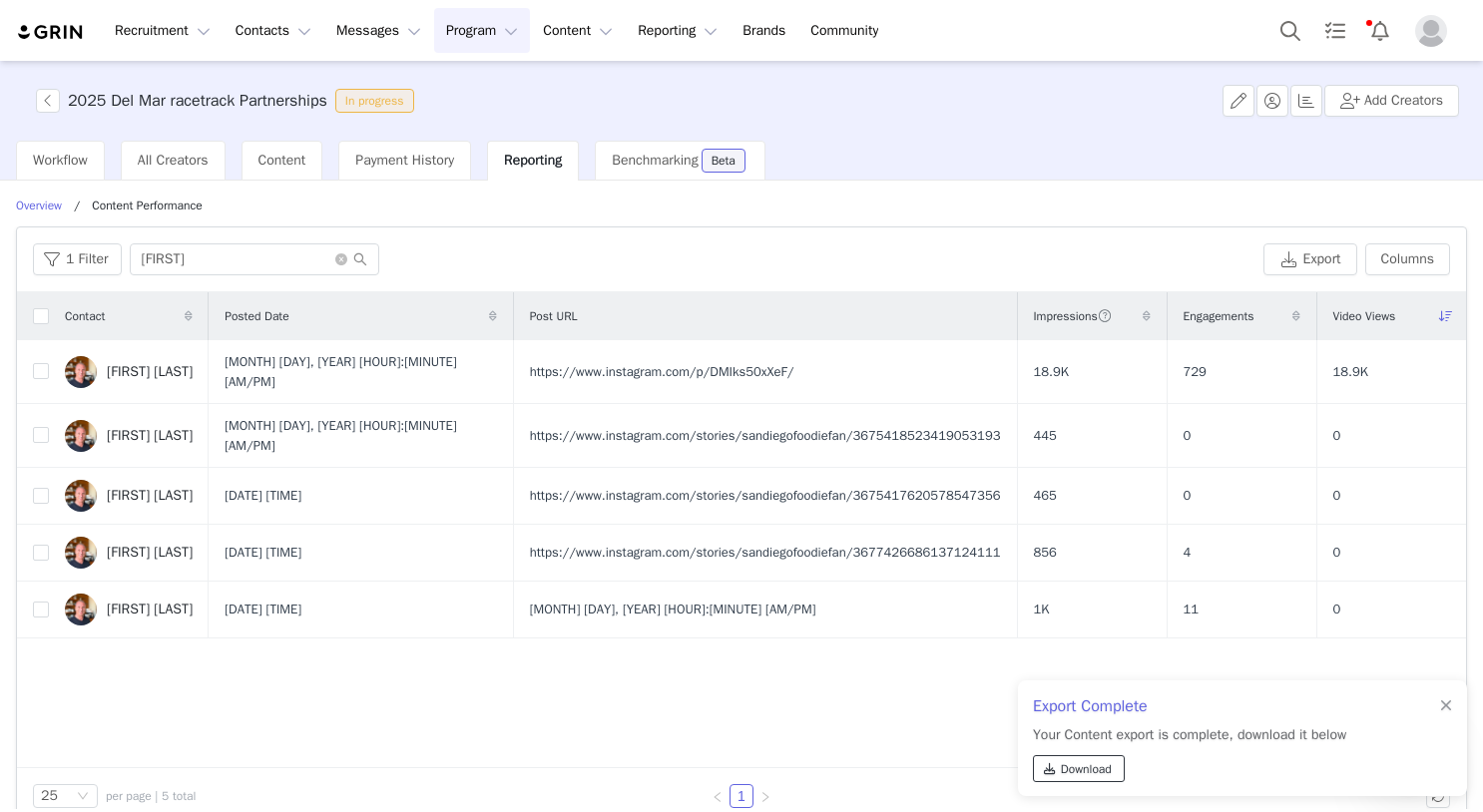 click on "Download" at bounding box center [1086, 769] 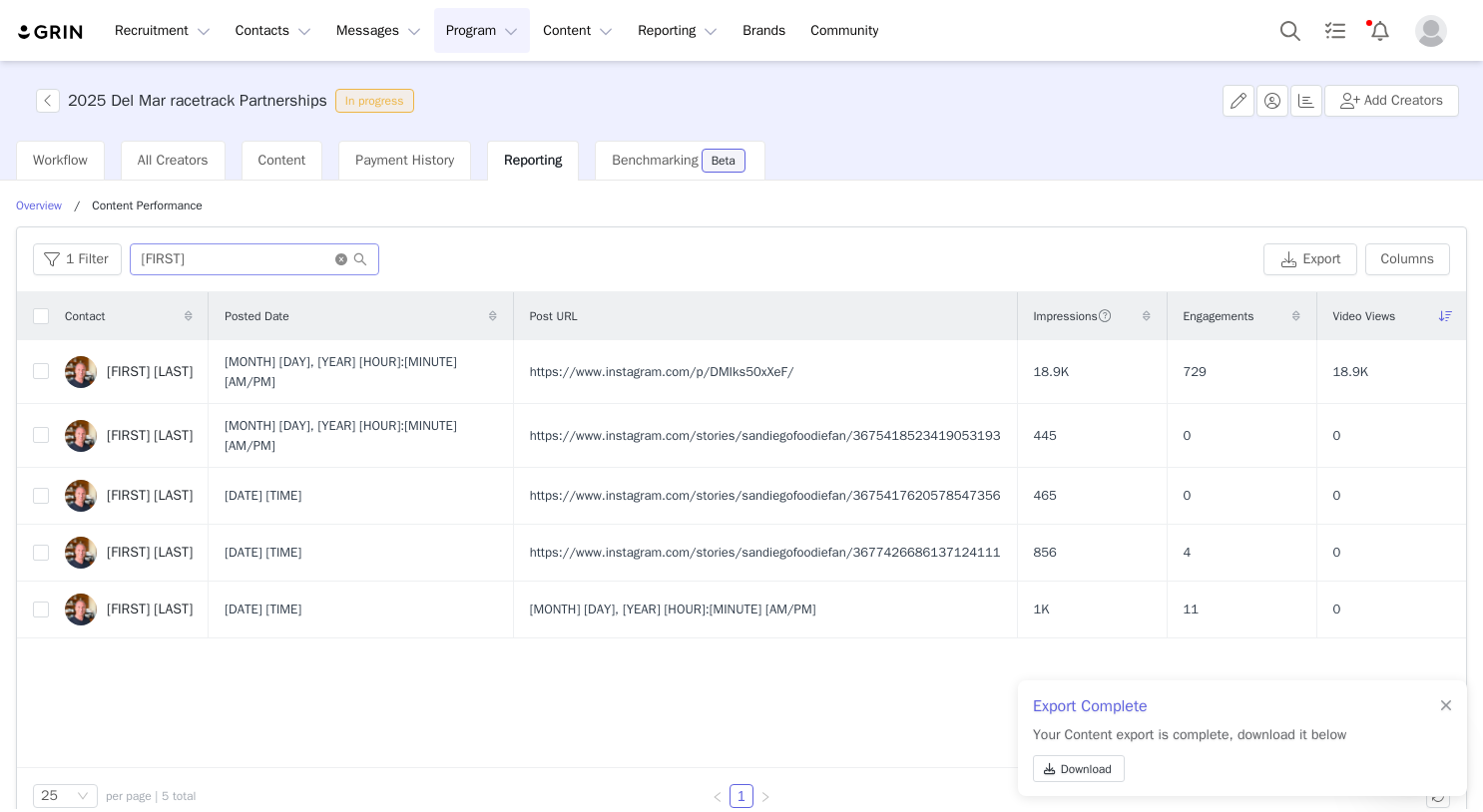 drag, startPoint x: 343, startPoint y: 256, endPoint x: 296, endPoint y: 261, distance: 47.26521 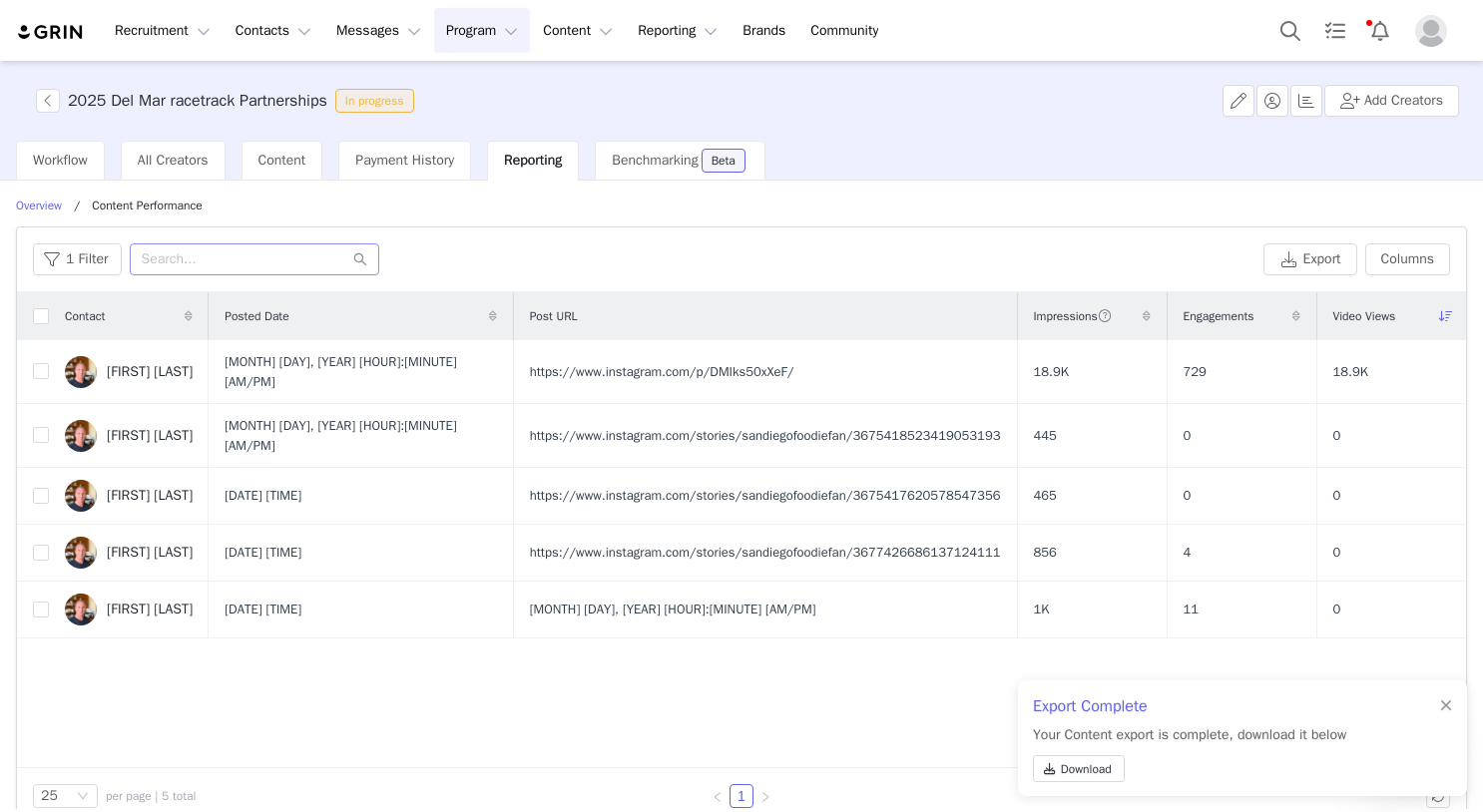 scroll, scrollTop: 1, scrollLeft: 0, axis: vertical 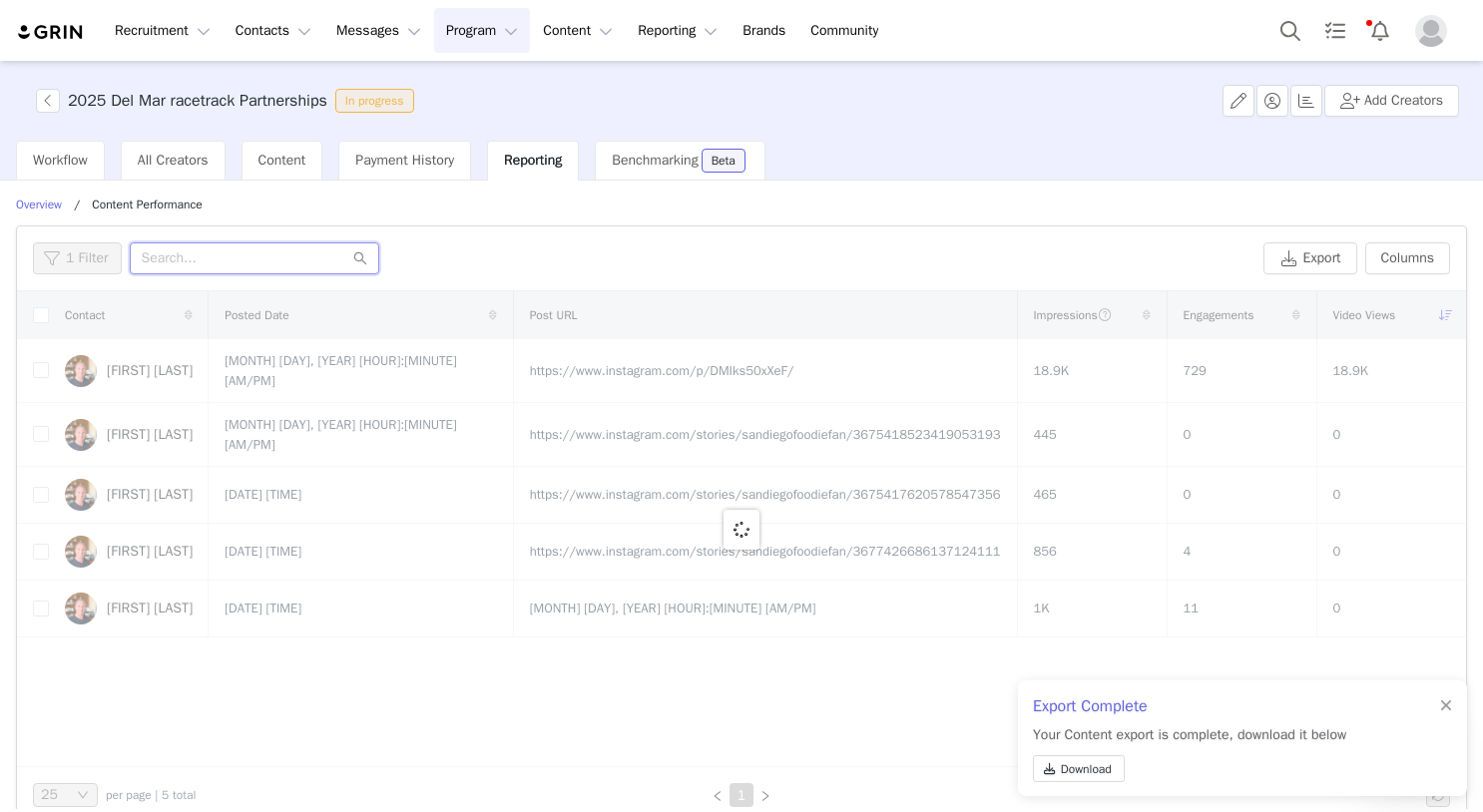 click at bounding box center [254, 258] 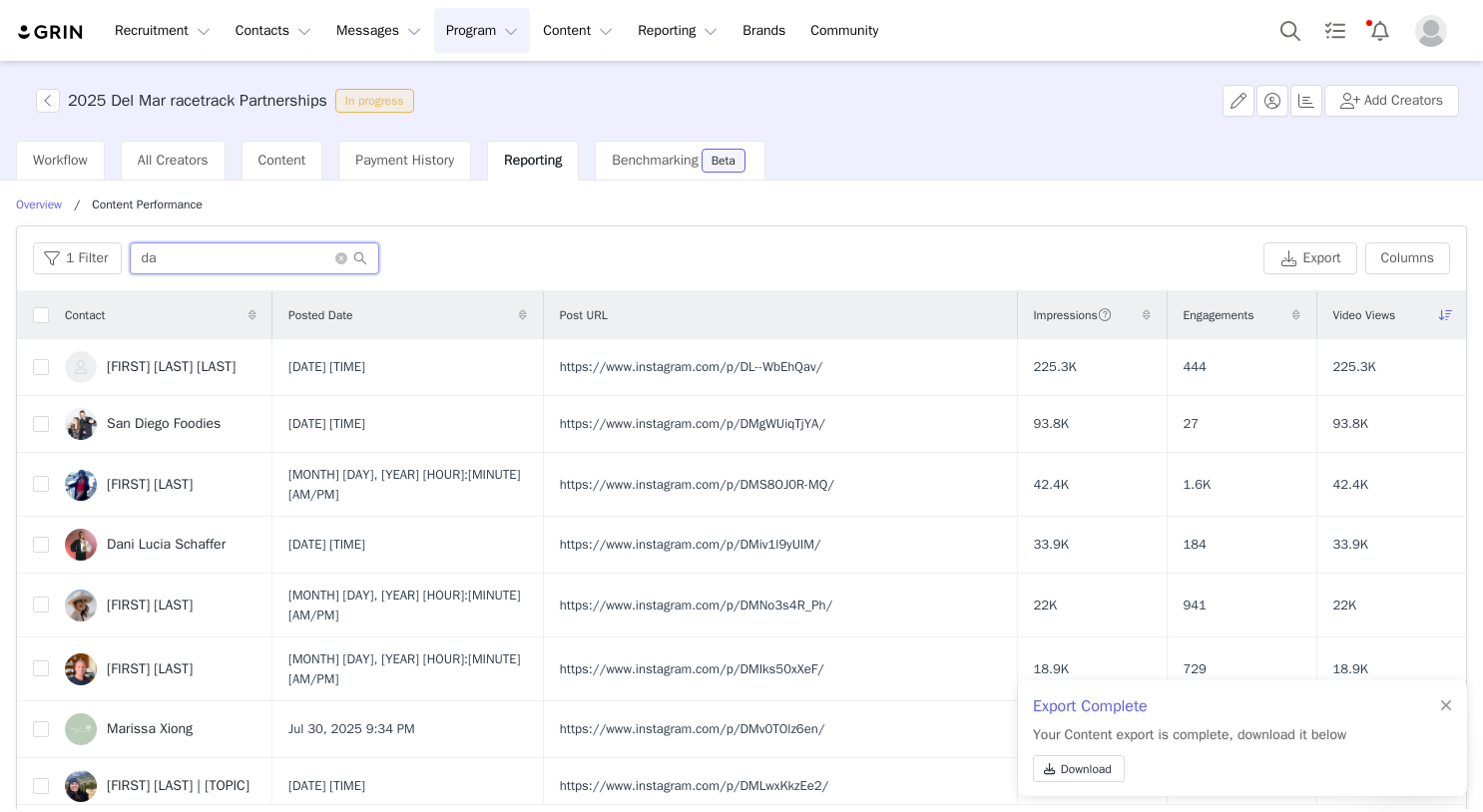 type on "d" 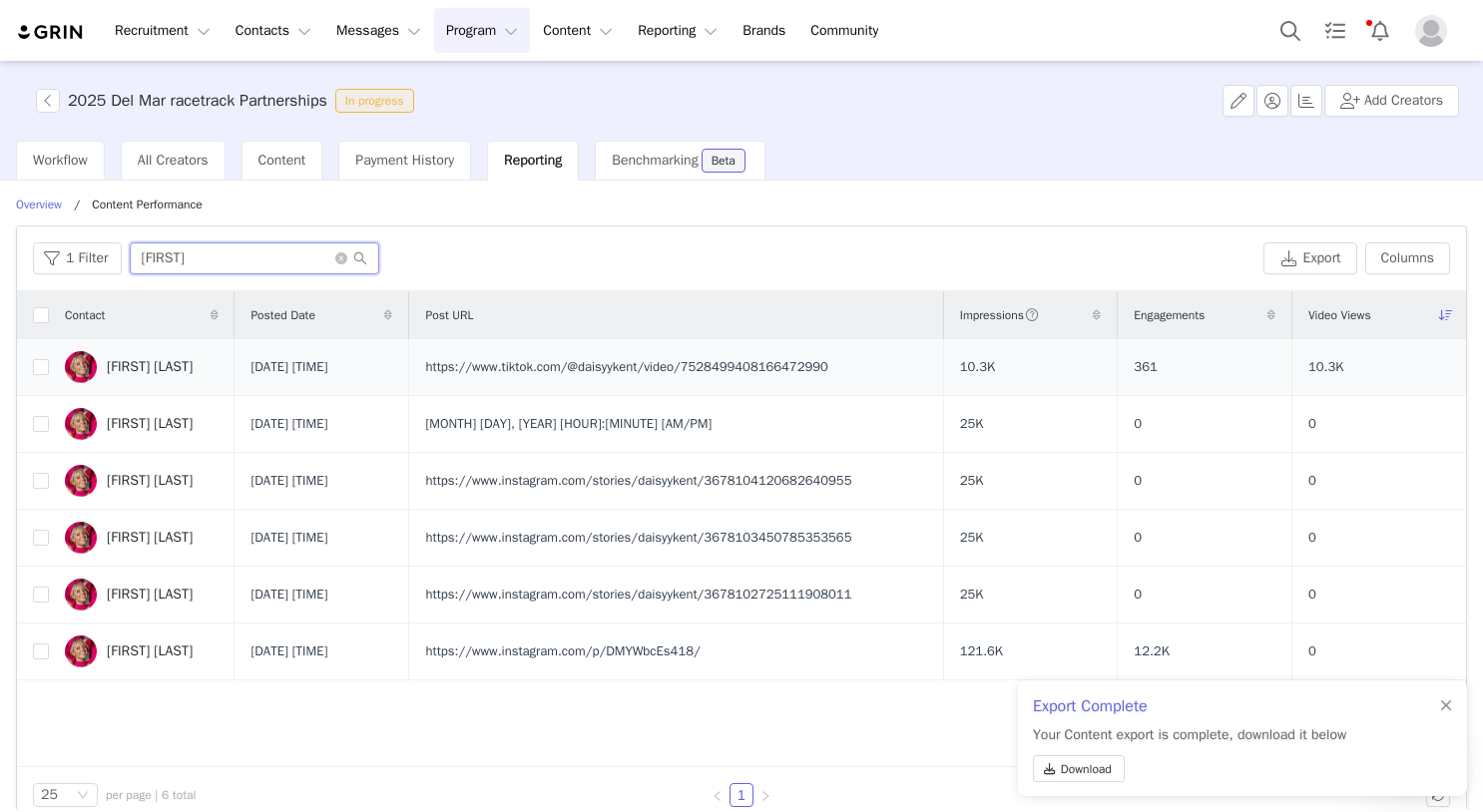 scroll, scrollTop: 0, scrollLeft: 0, axis: both 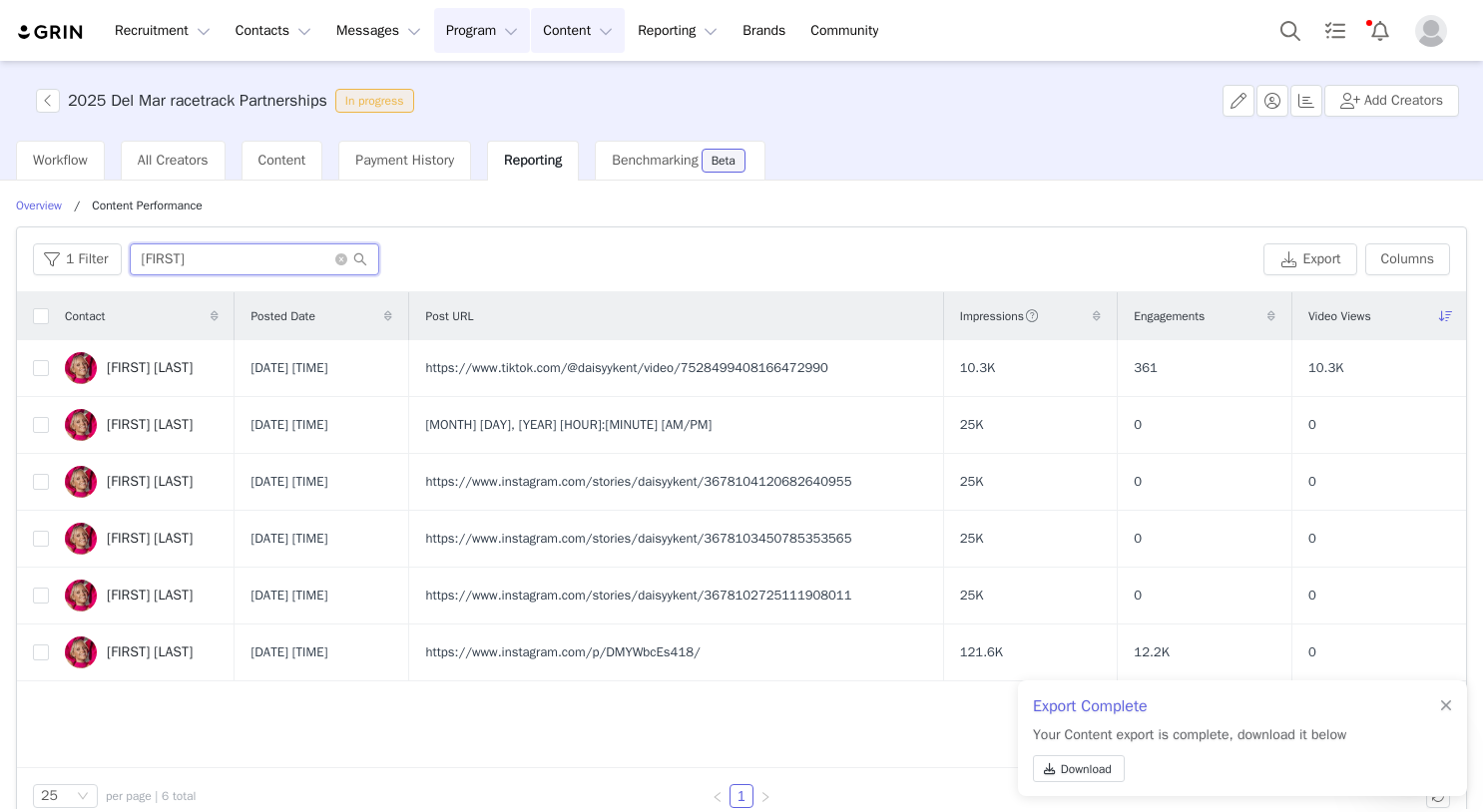 type on "Daisy" 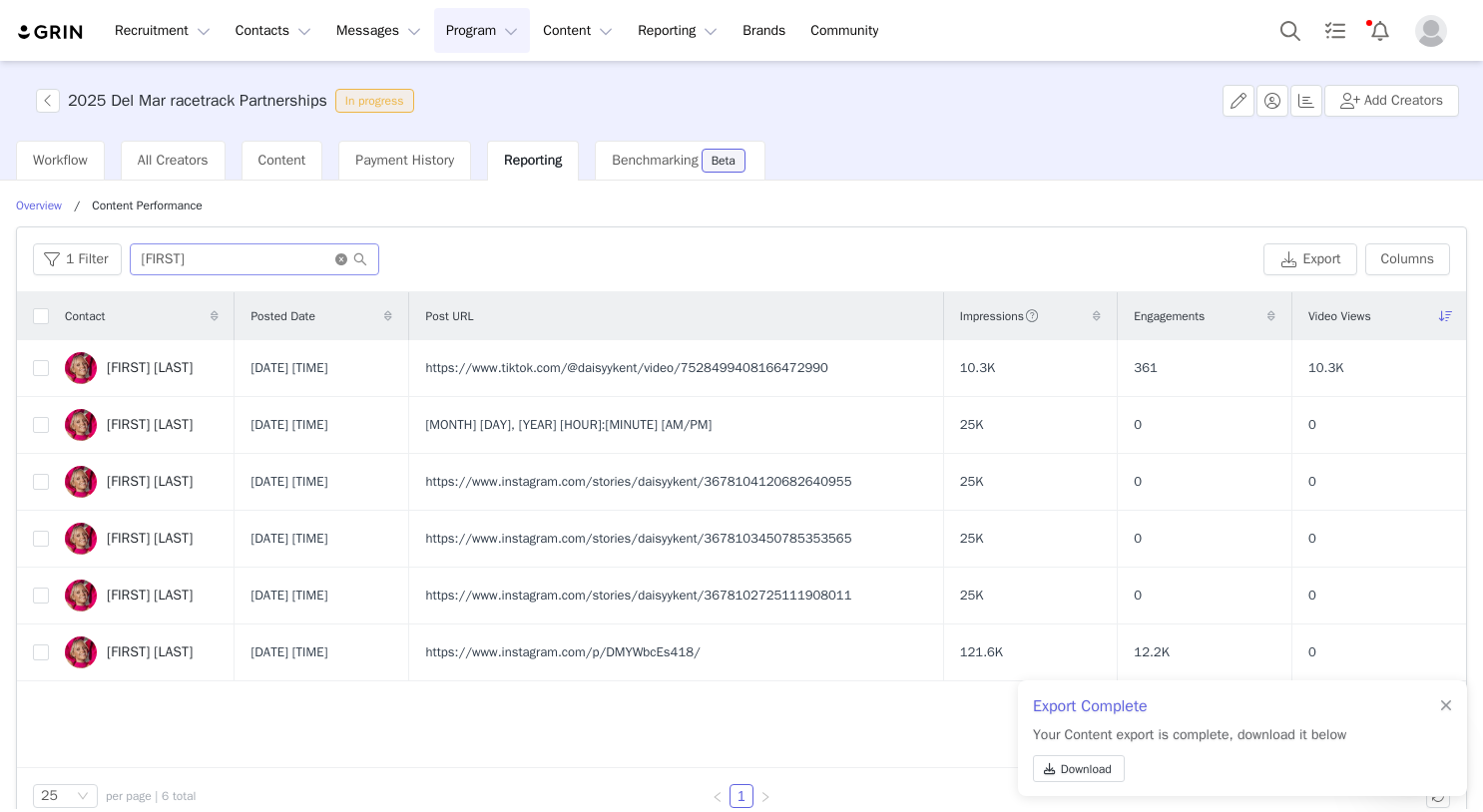 drag, startPoint x: 339, startPoint y: 257, endPoint x: 258, endPoint y: 257, distance: 81 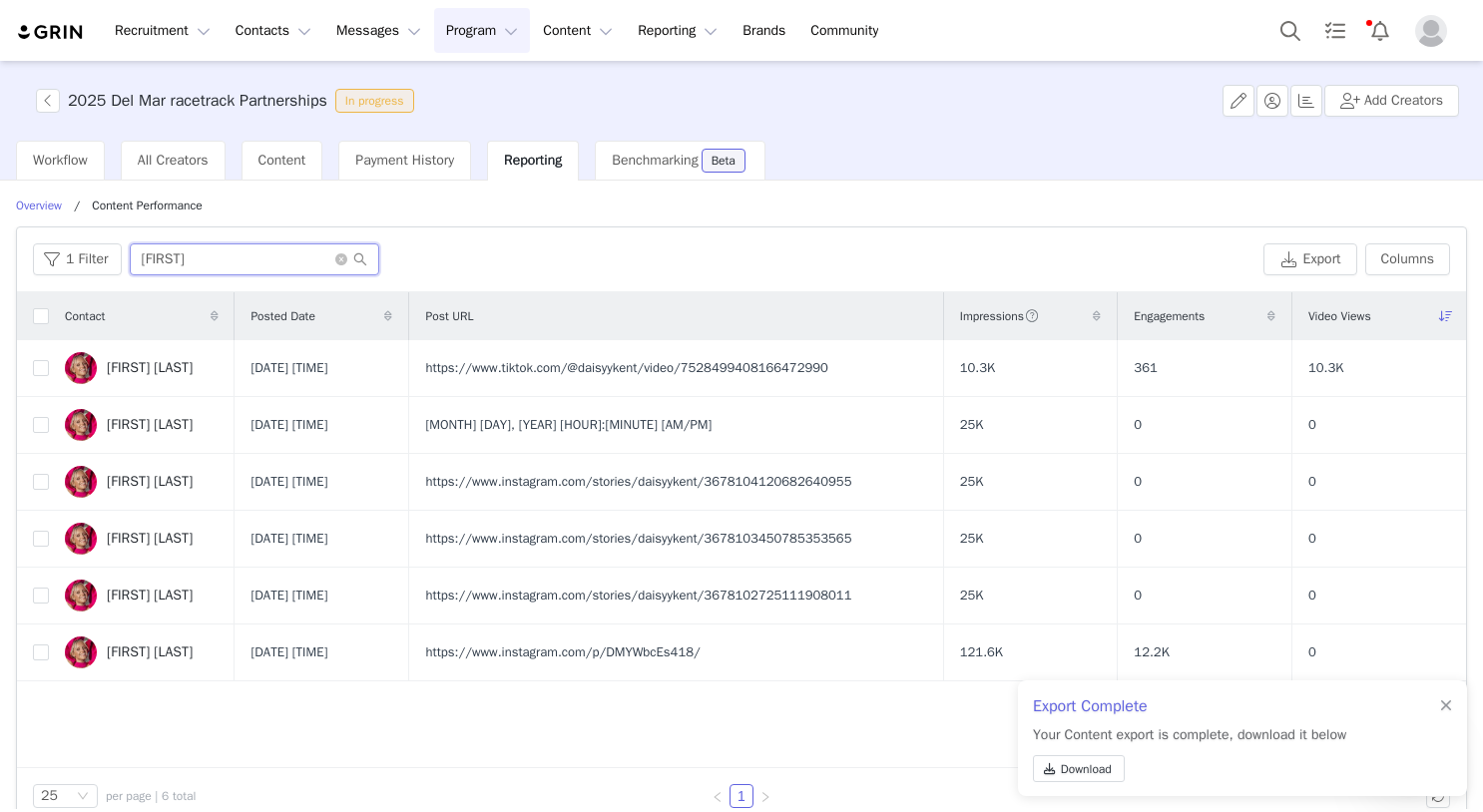 click on "Daisy" at bounding box center [254, 259] 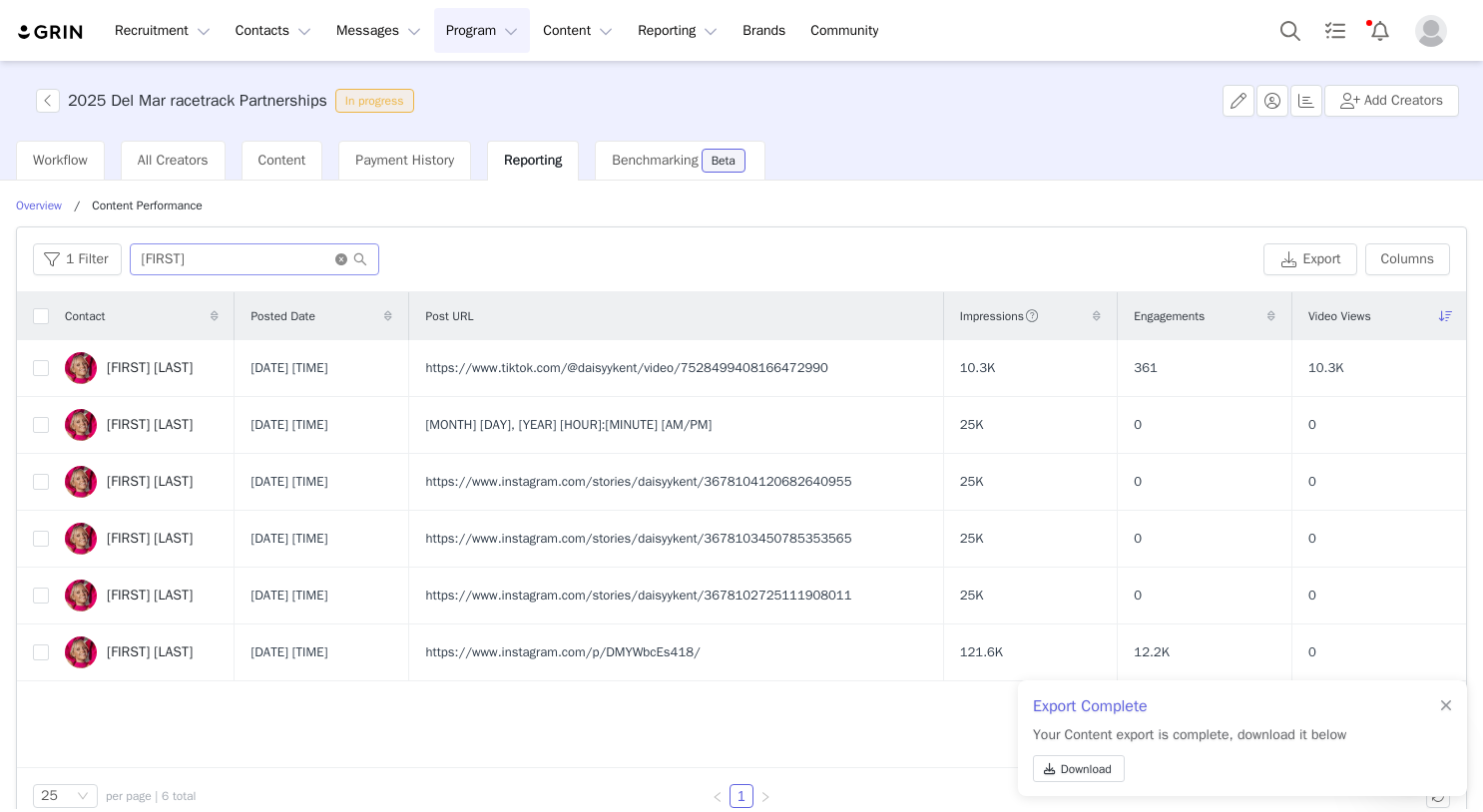 click 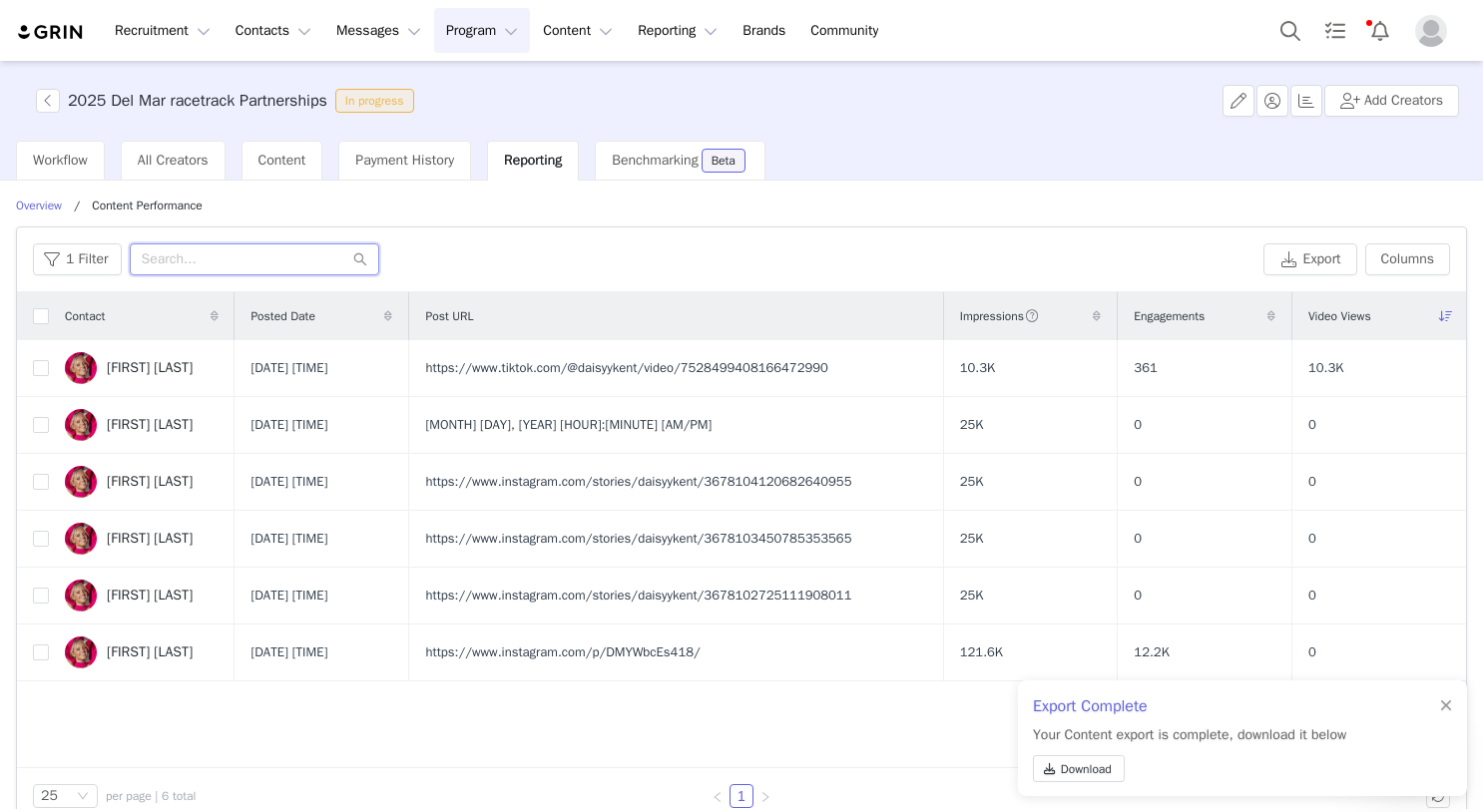 click at bounding box center (254, 259) 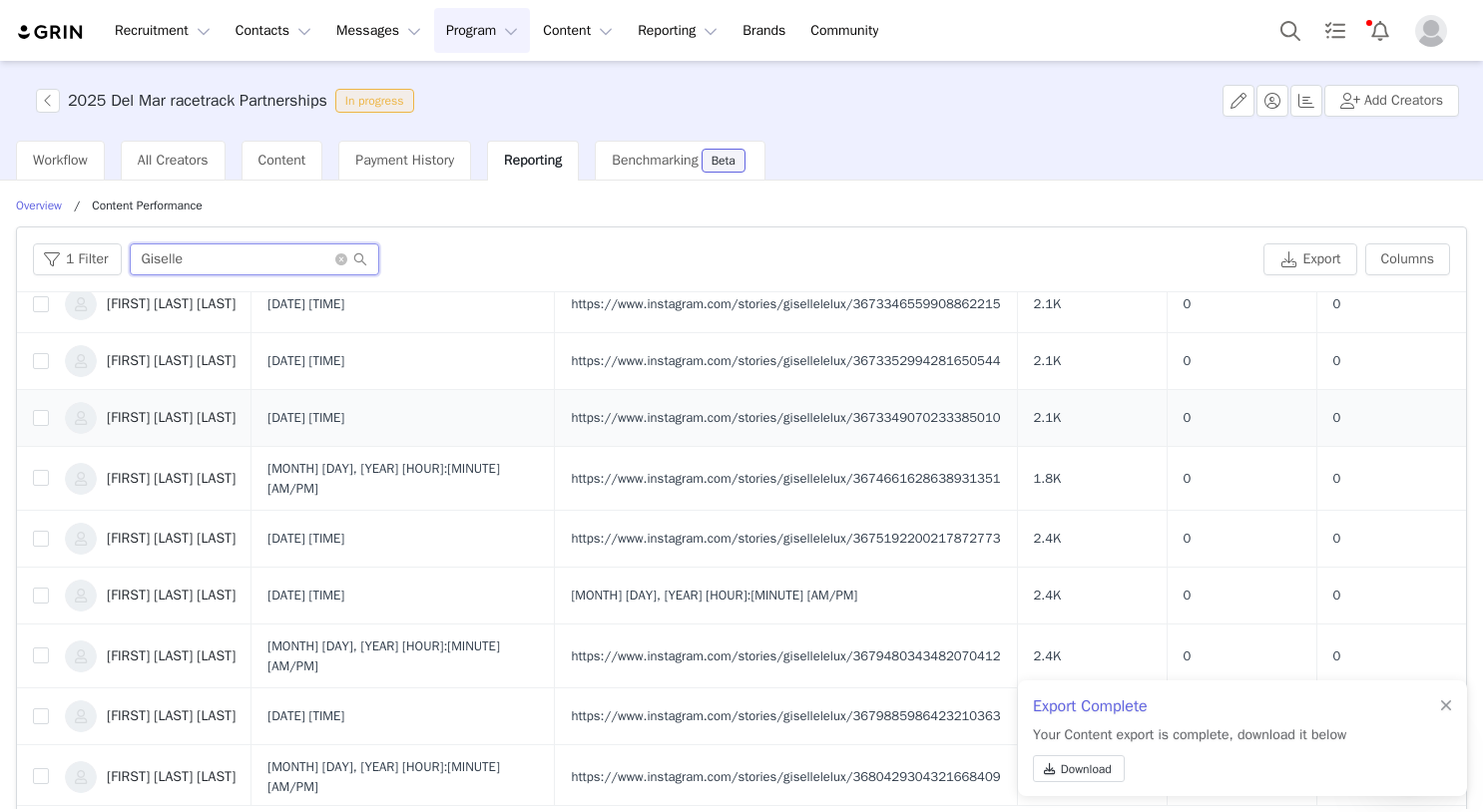 scroll, scrollTop: 273, scrollLeft: 0, axis: vertical 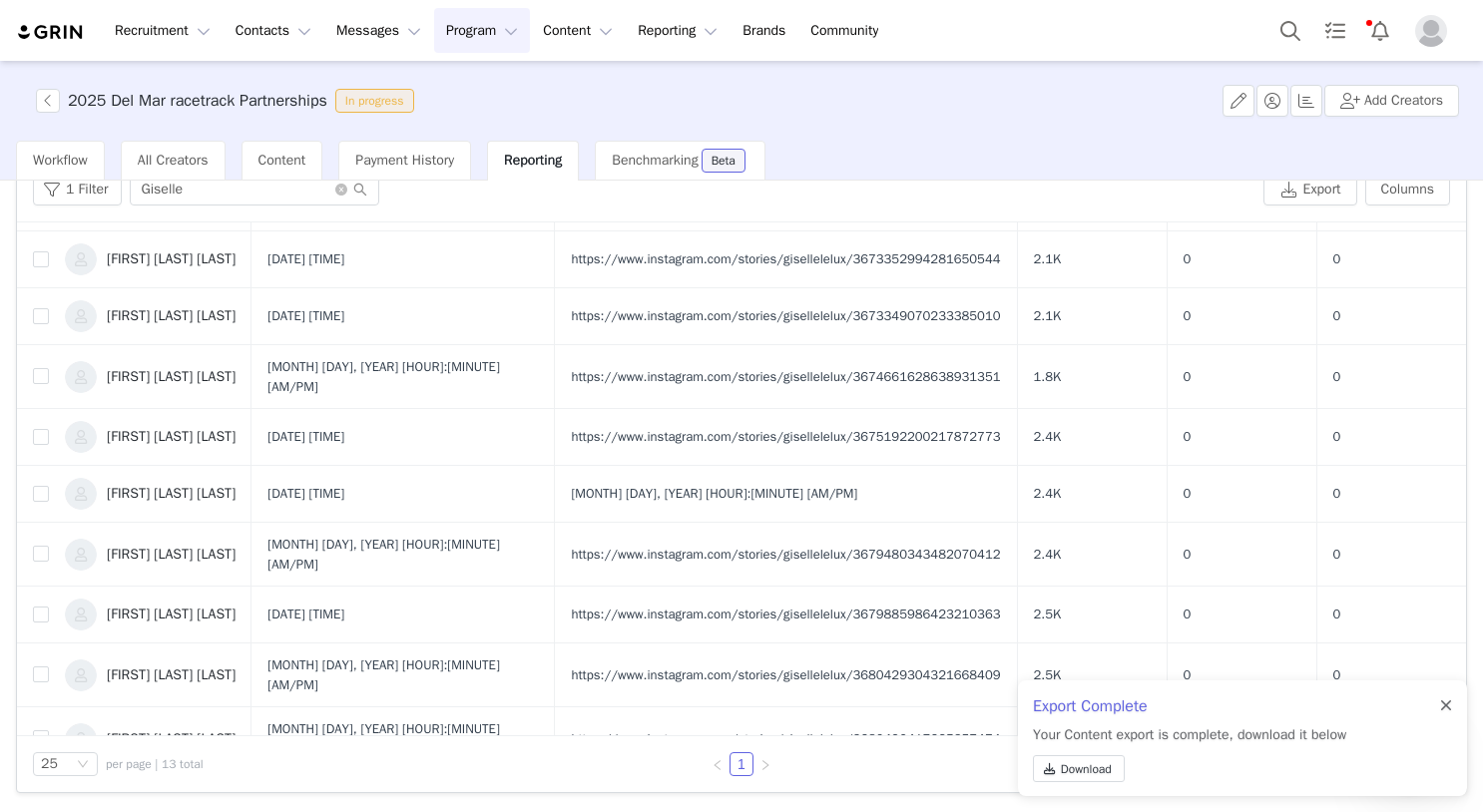 click at bounding box center (1446, 706) 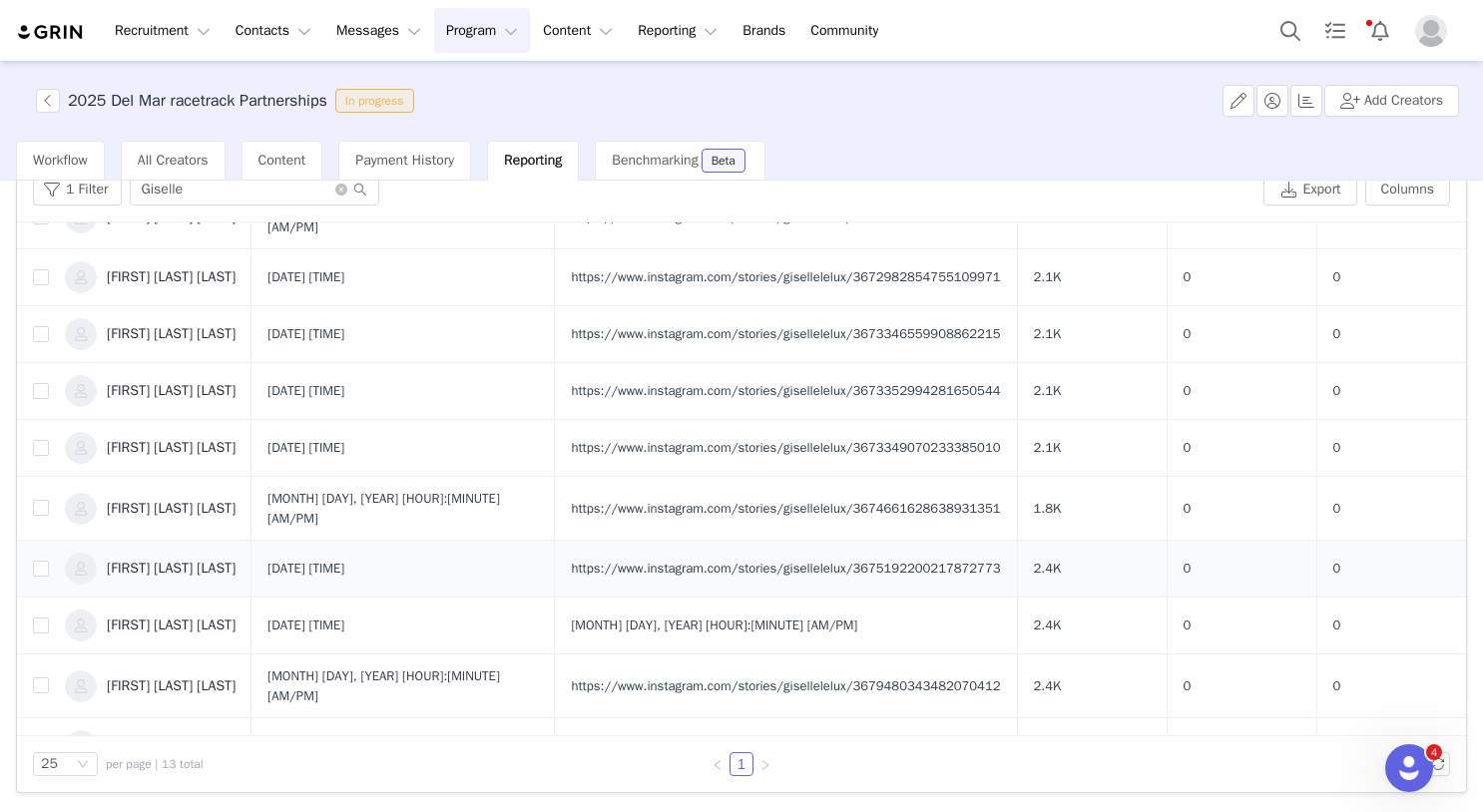 scroll, scrollTop: 0, scrollLeft: 0, axis: both 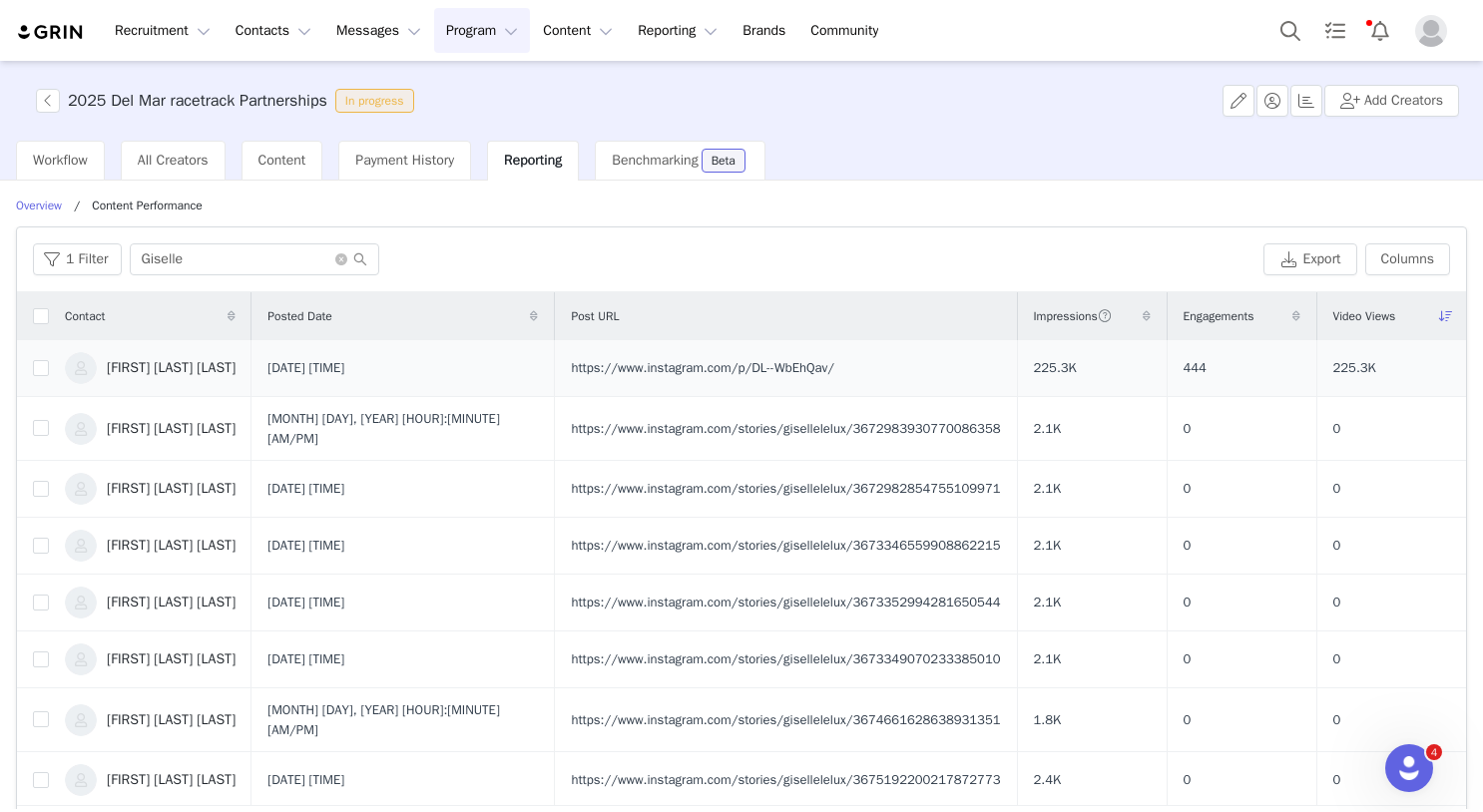 click on "https://www.instagram.com/p/DL--WbEhQav/" at bounding box center [703, 368] 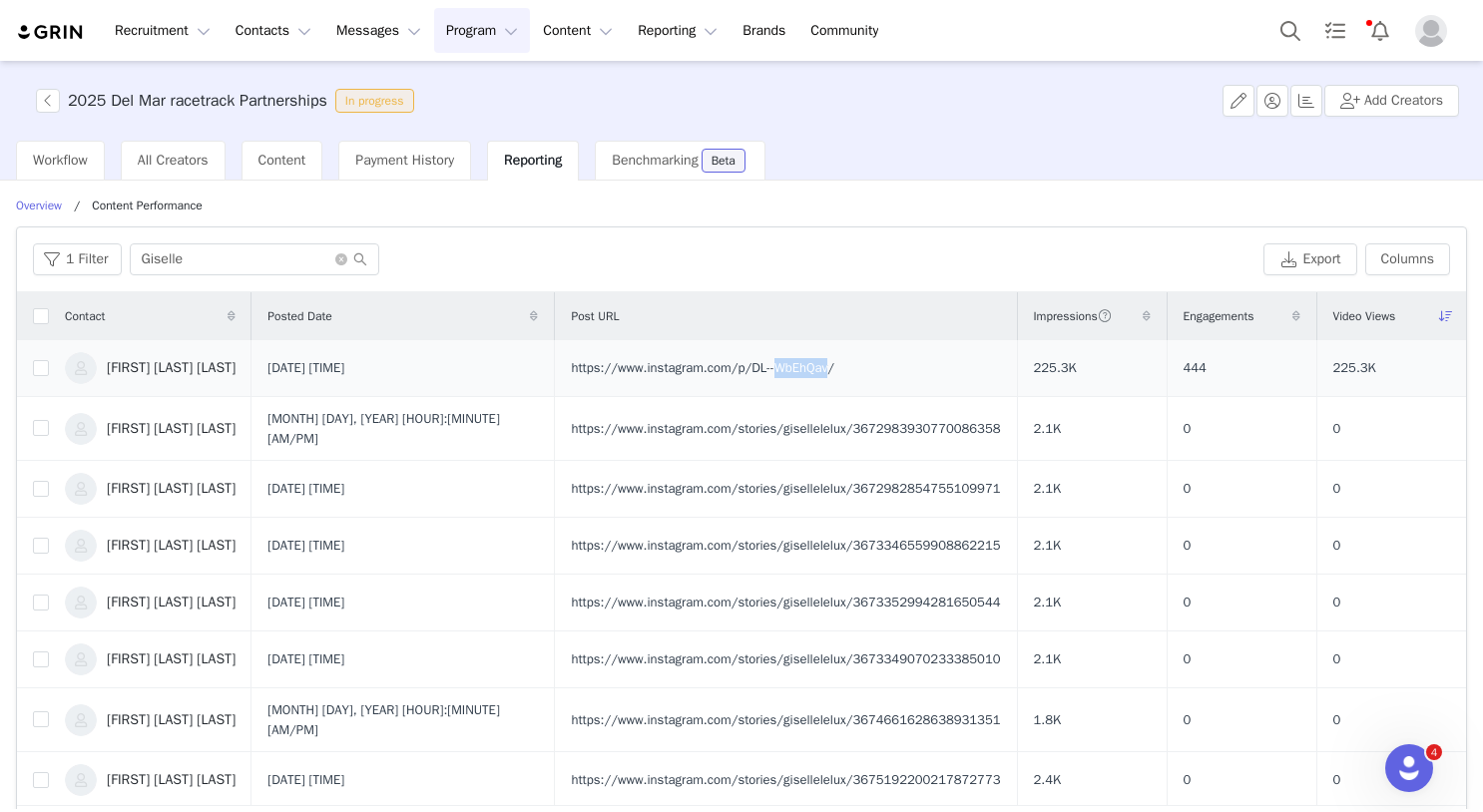 click on "https://www.instagram.com/p/DL--WbEhQav/" at bounding box center [703, 368] 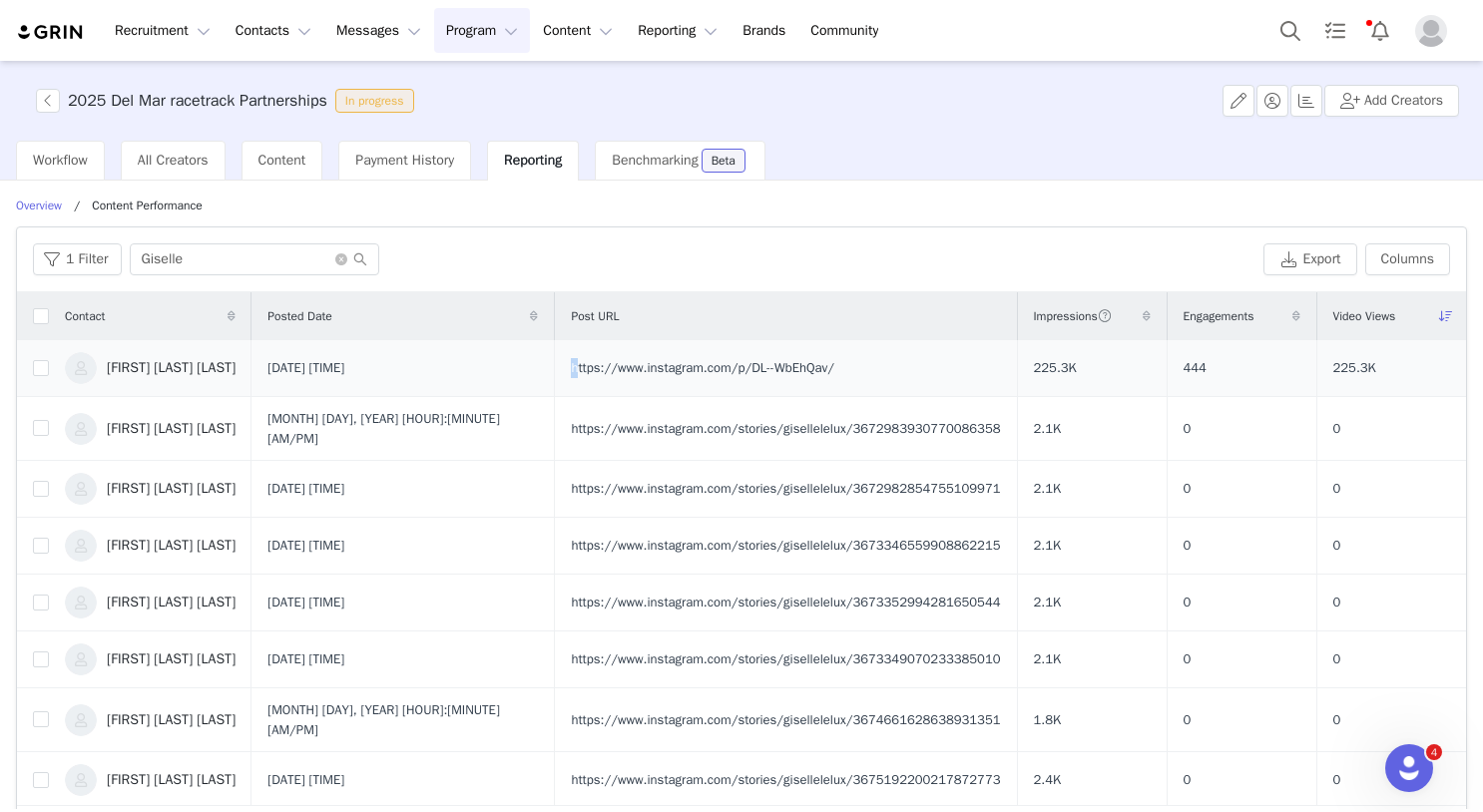click on "https://www.instagram.com/p/DL--WbEhQav/" at bounding box center (703, 368) 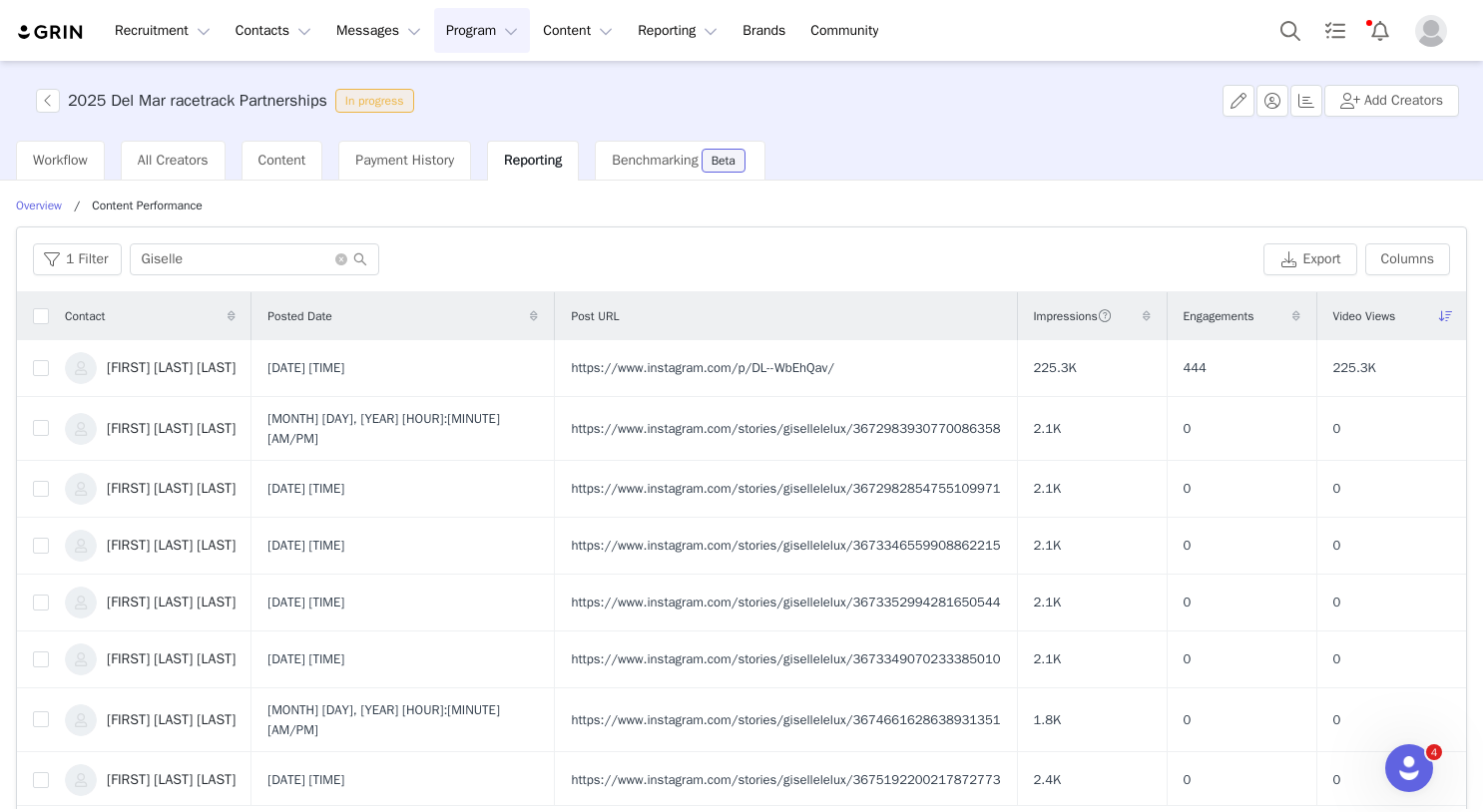 click on "1 Filter Giselle" at bounding box center [644, 259] 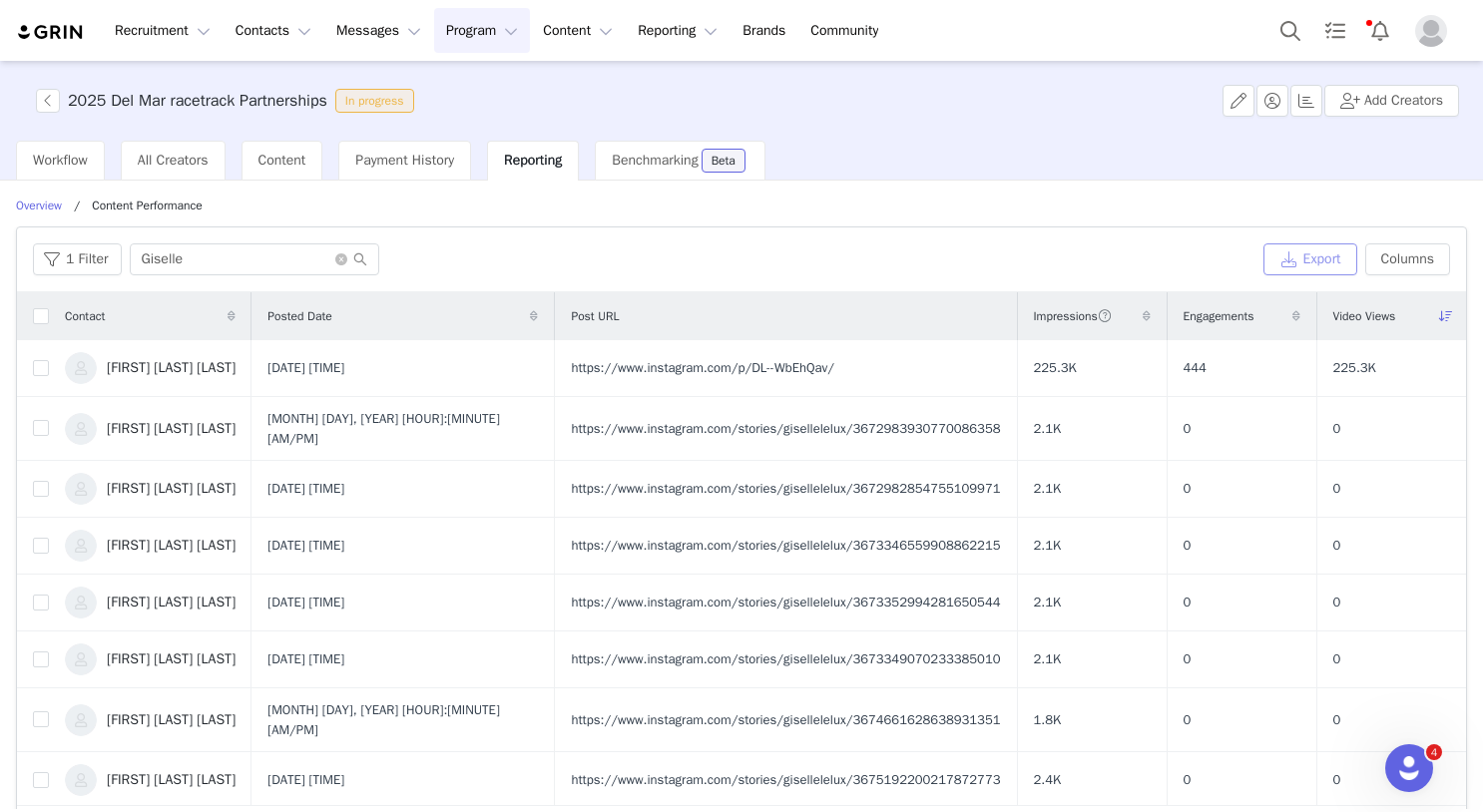 click on "Export" at bounding box center [1310, 259] 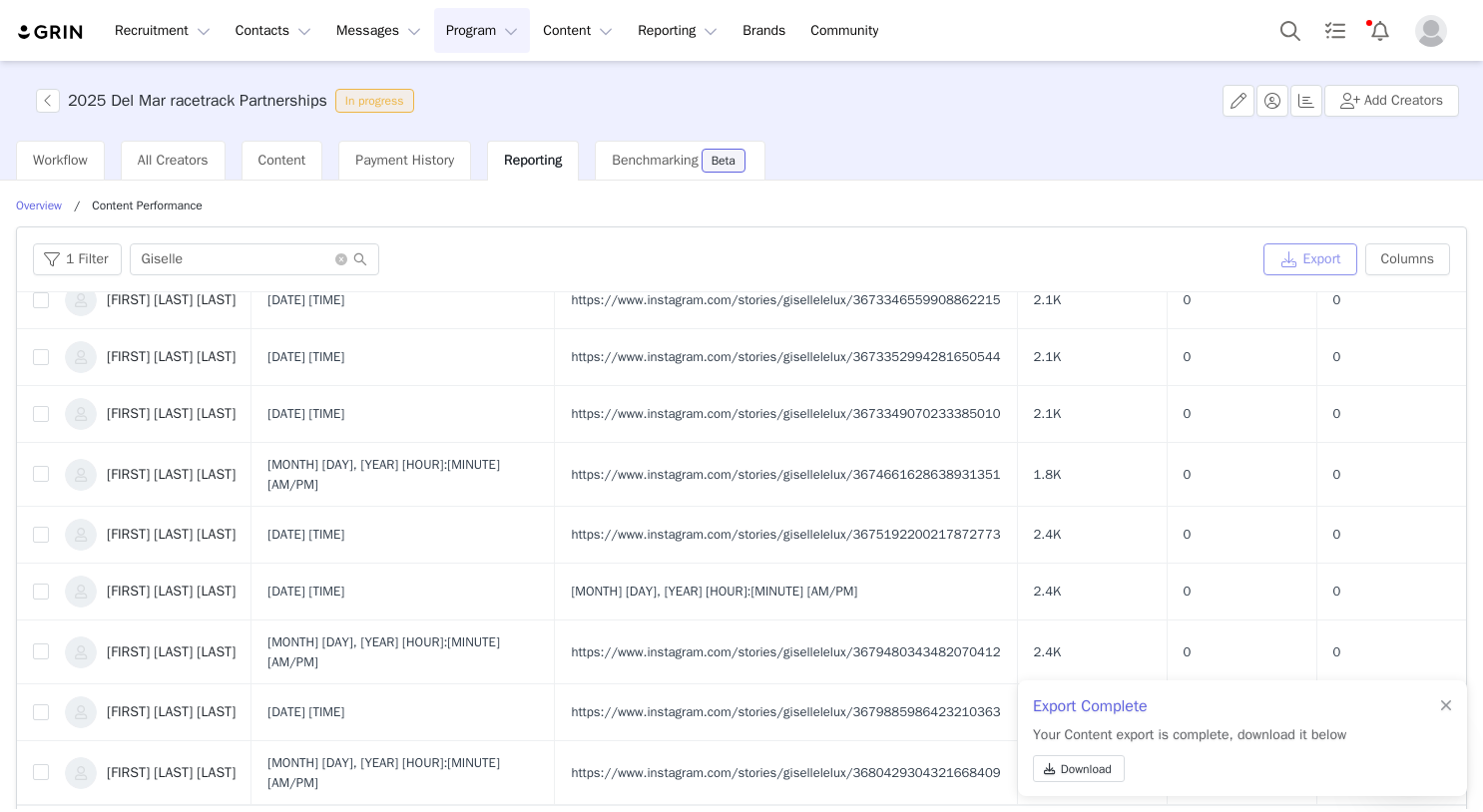 scroll, scrollTop: 0, scrollLeft: 0, axis: both 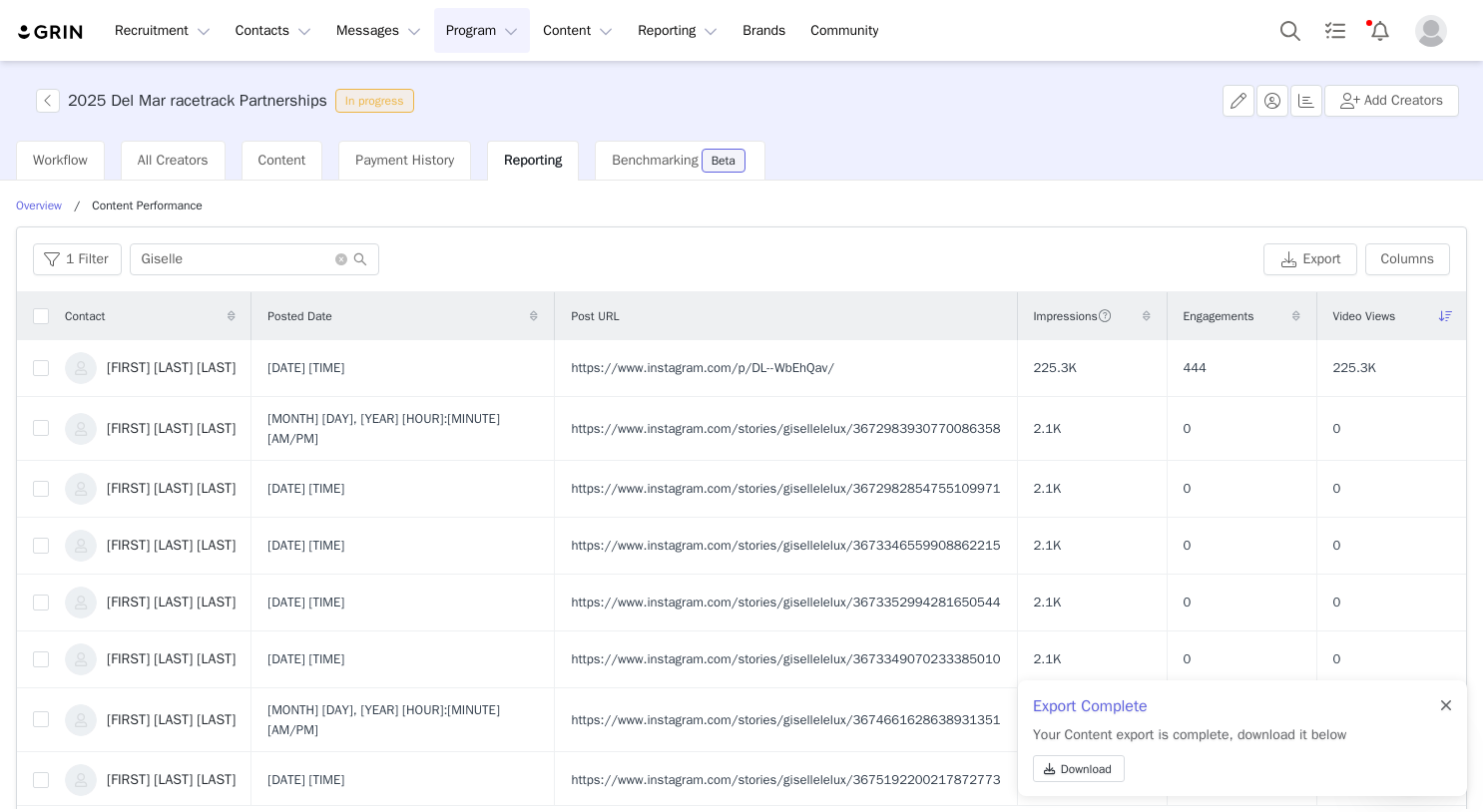click at bounding box center [1446, 706] 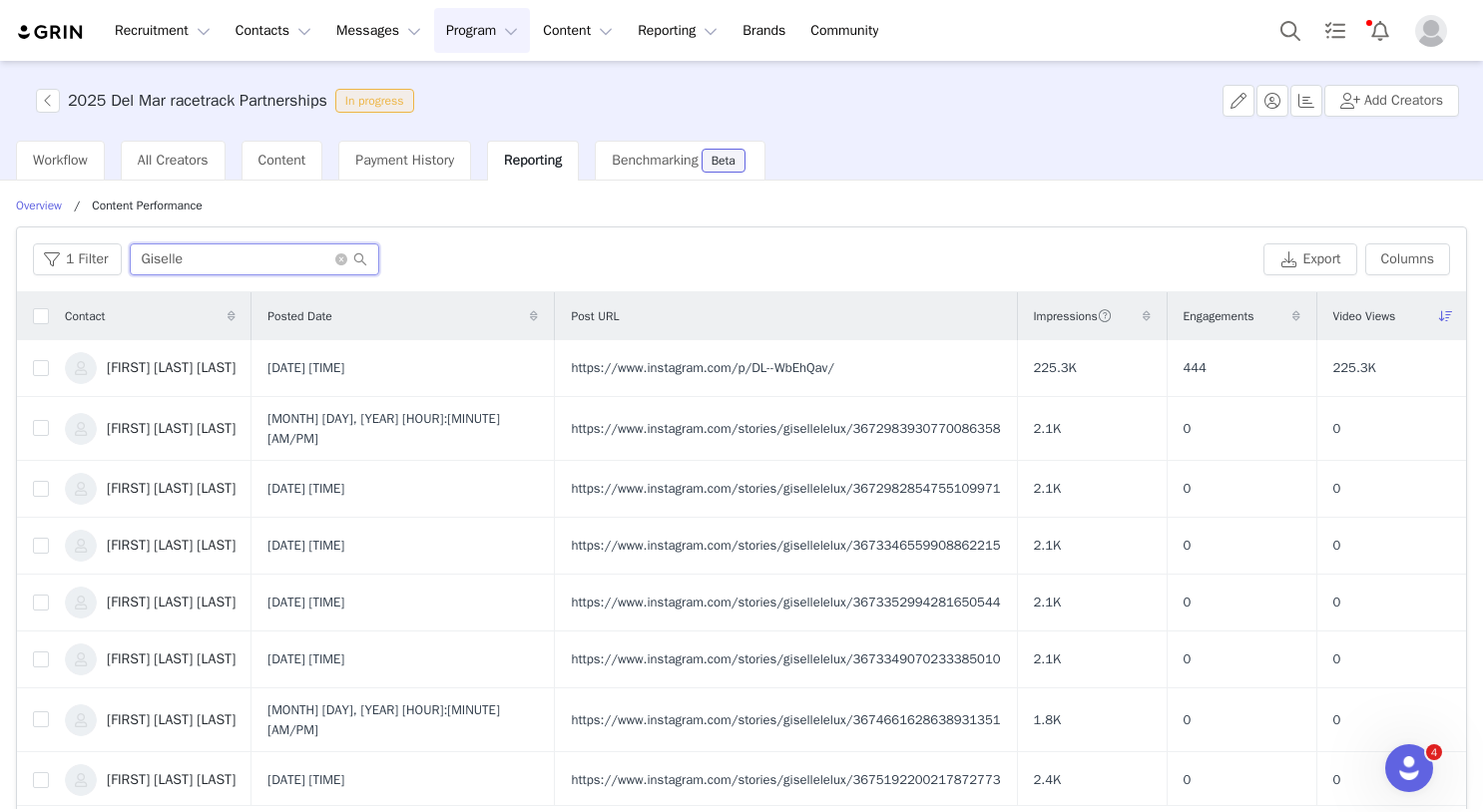 click on "Giselle" at bounding box center (254, 259) 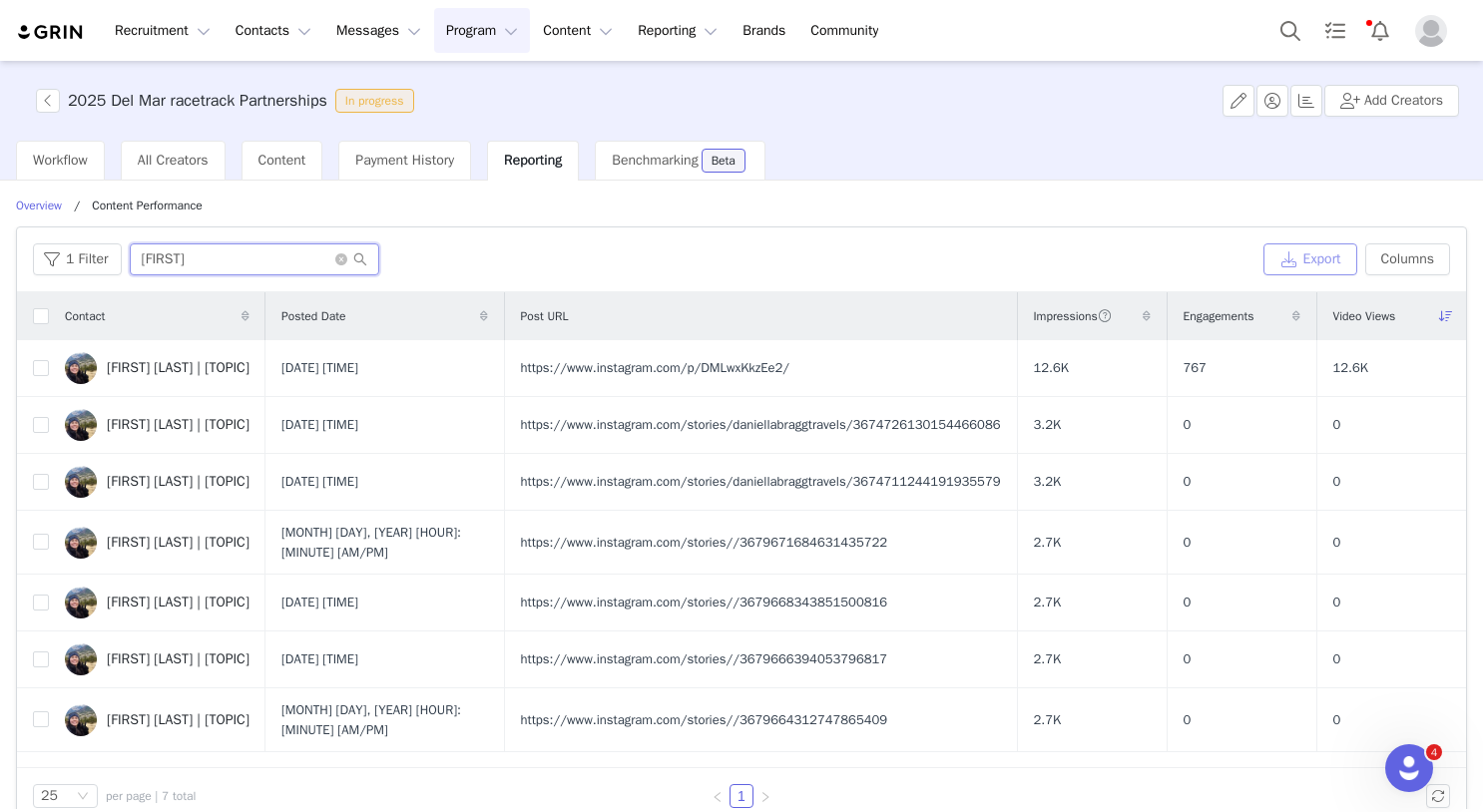 type on "daniella" 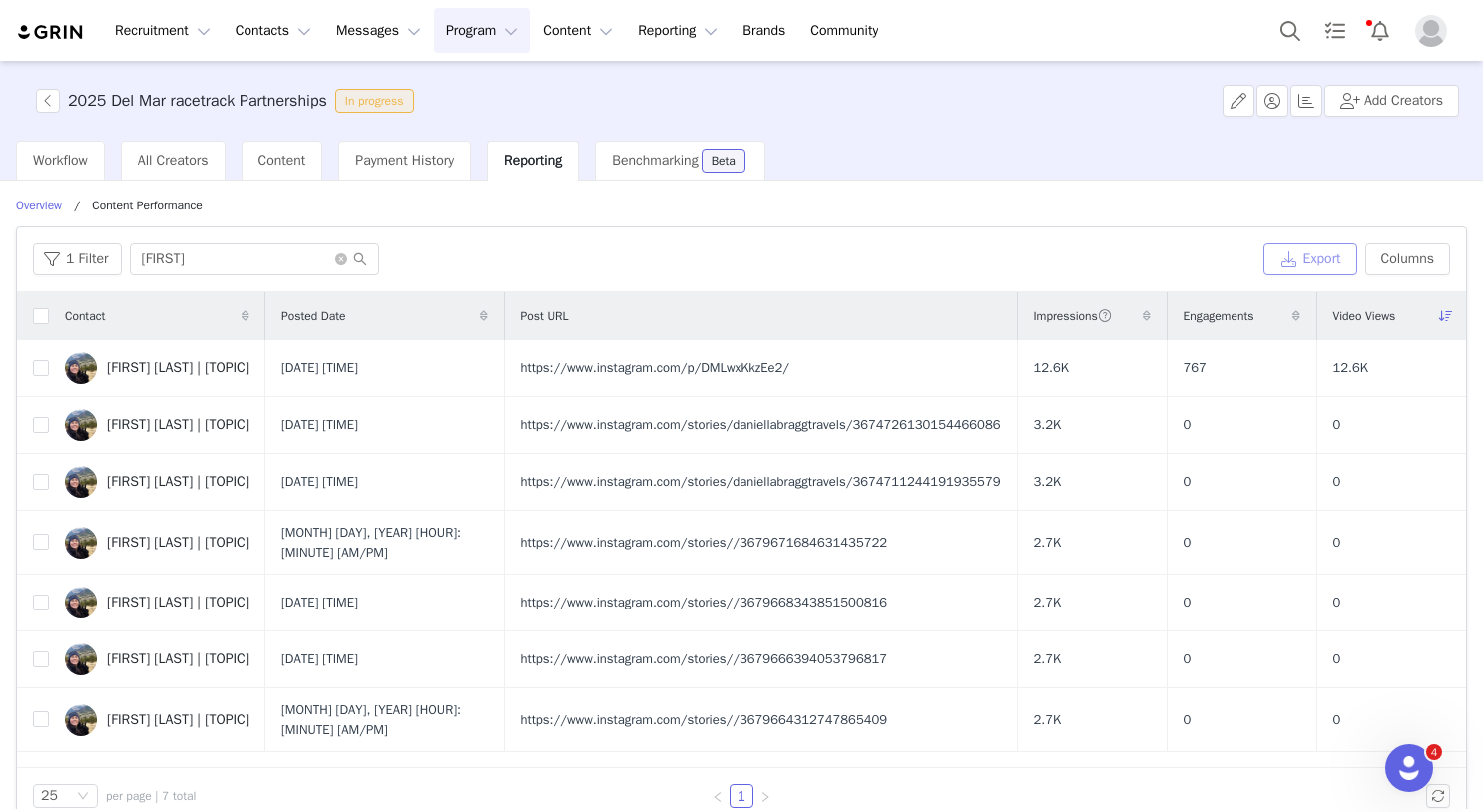 click on "Export" at bounding box center (1310, 259) 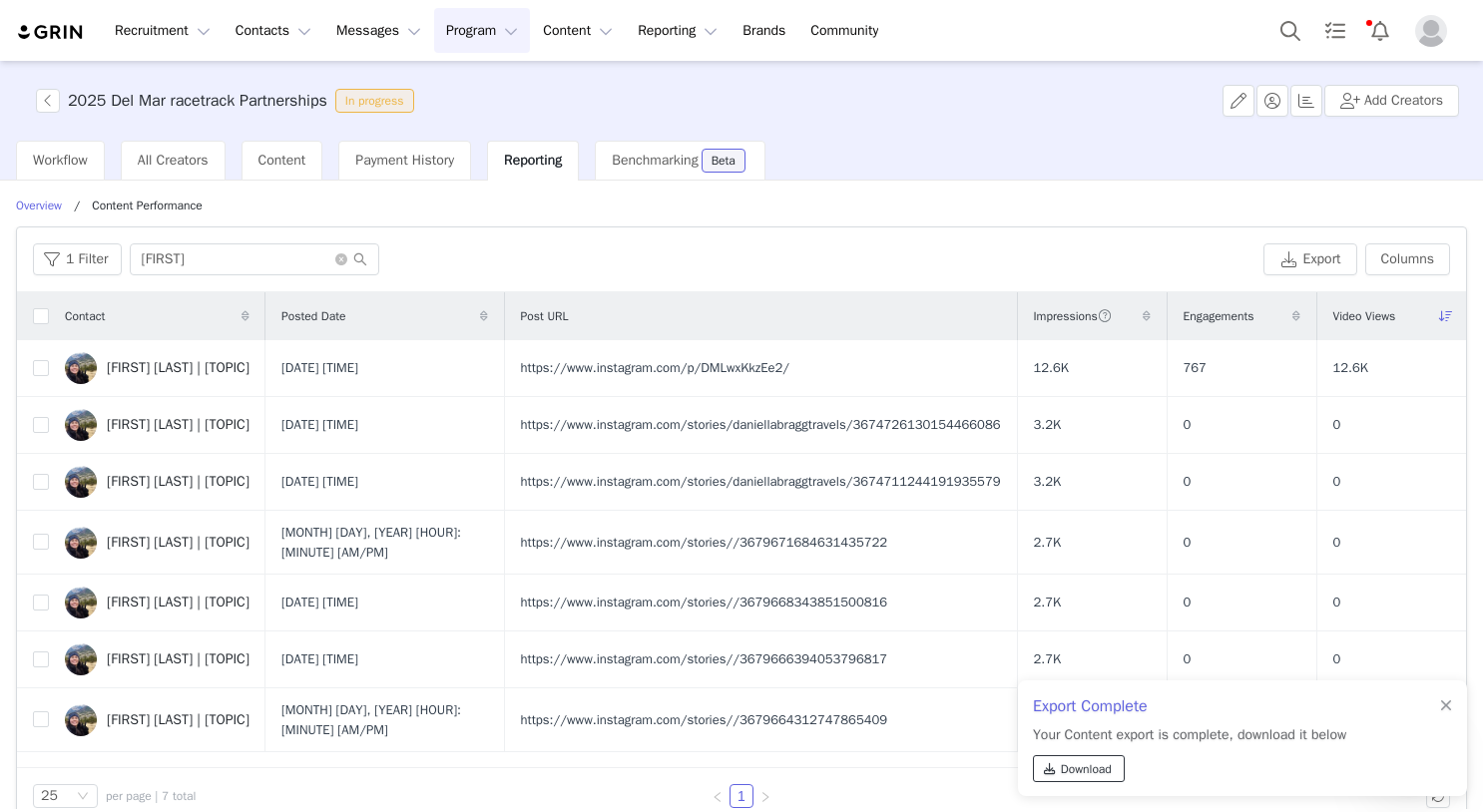 click on "Download" at bounding box center [1086, 769] 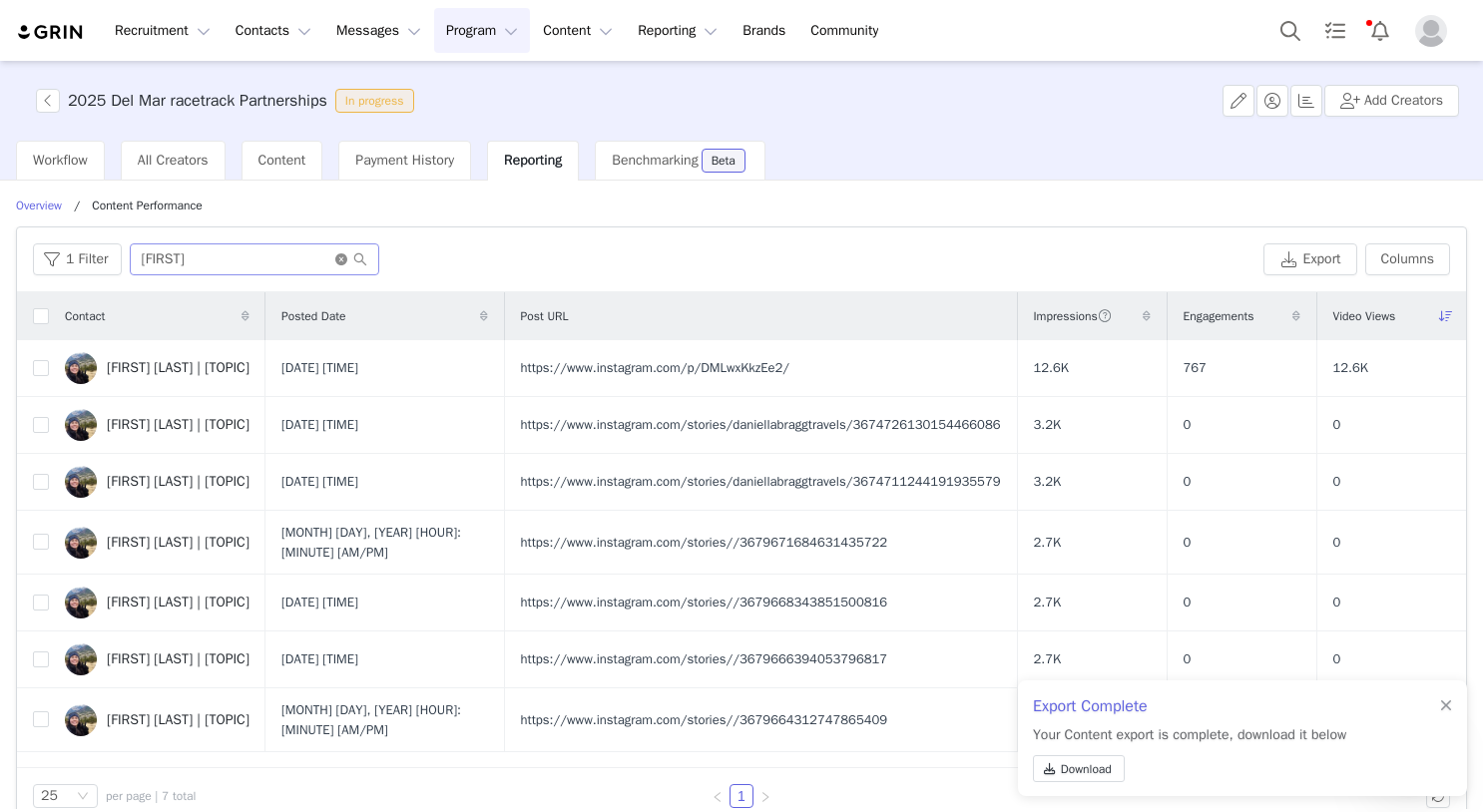 drag, startPoint x: 342, startPoint y: 262, endPoint x: 269, endPoint y: 260, distance: 73.02739 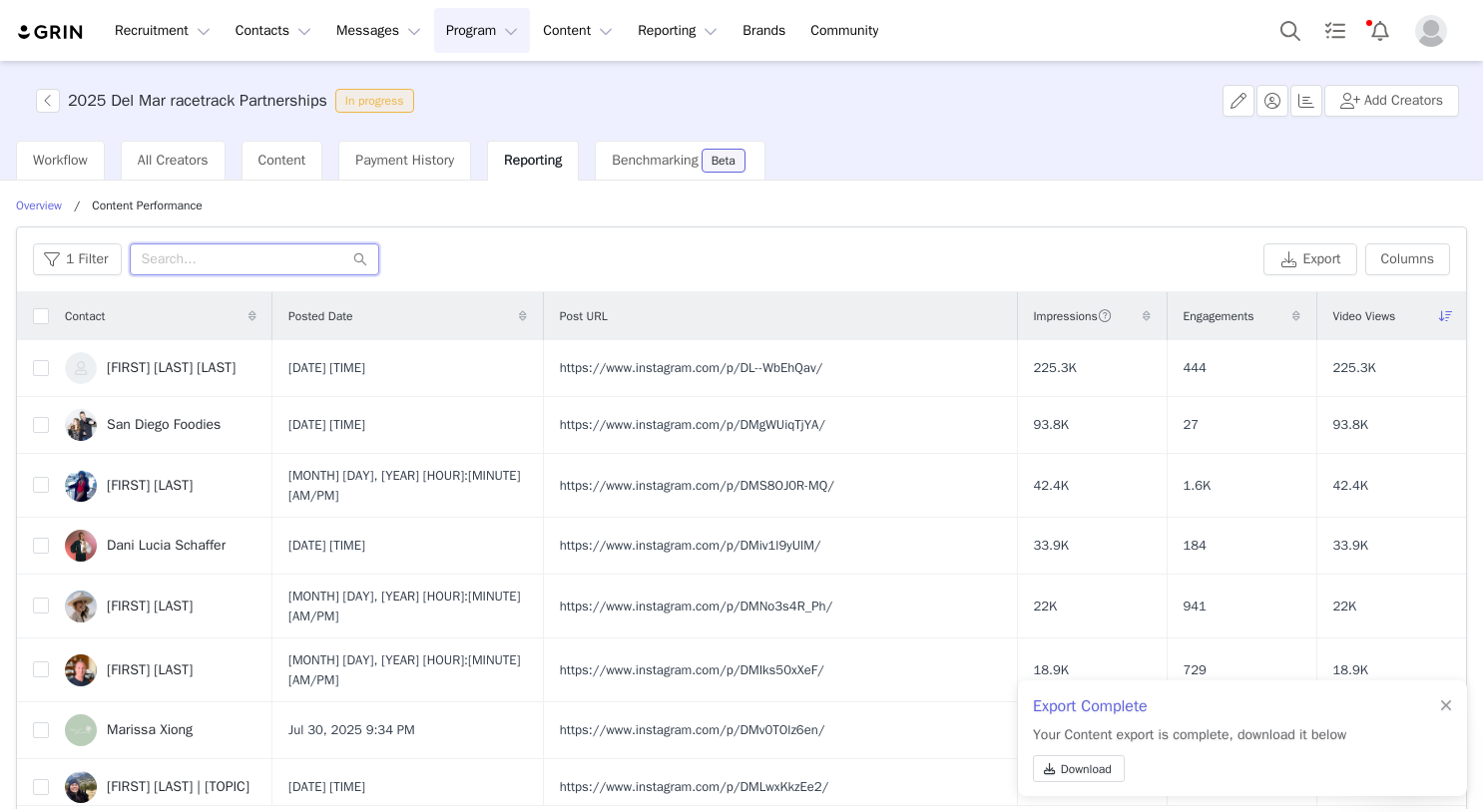 click at bounding box center (254, 259) 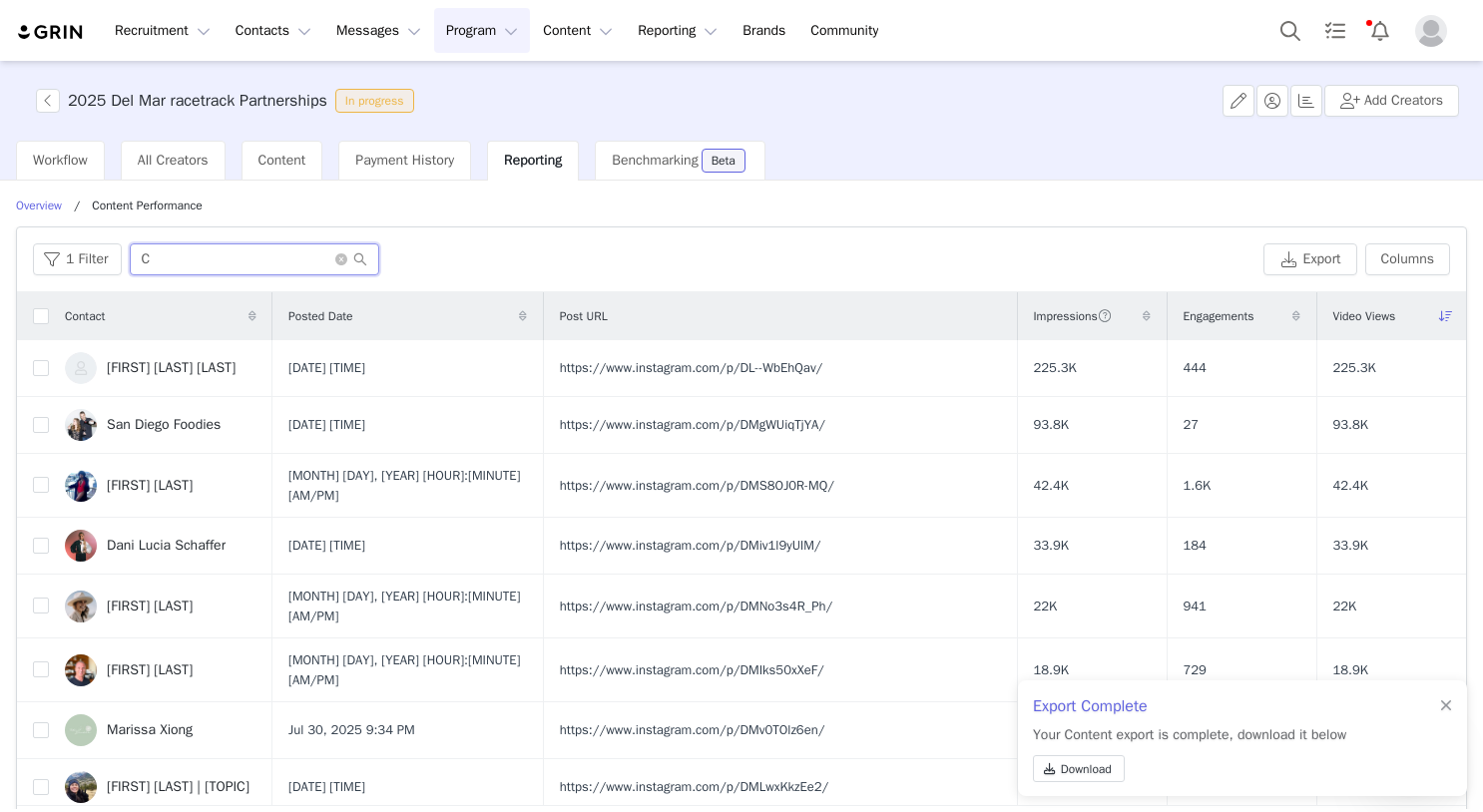 type on "C" 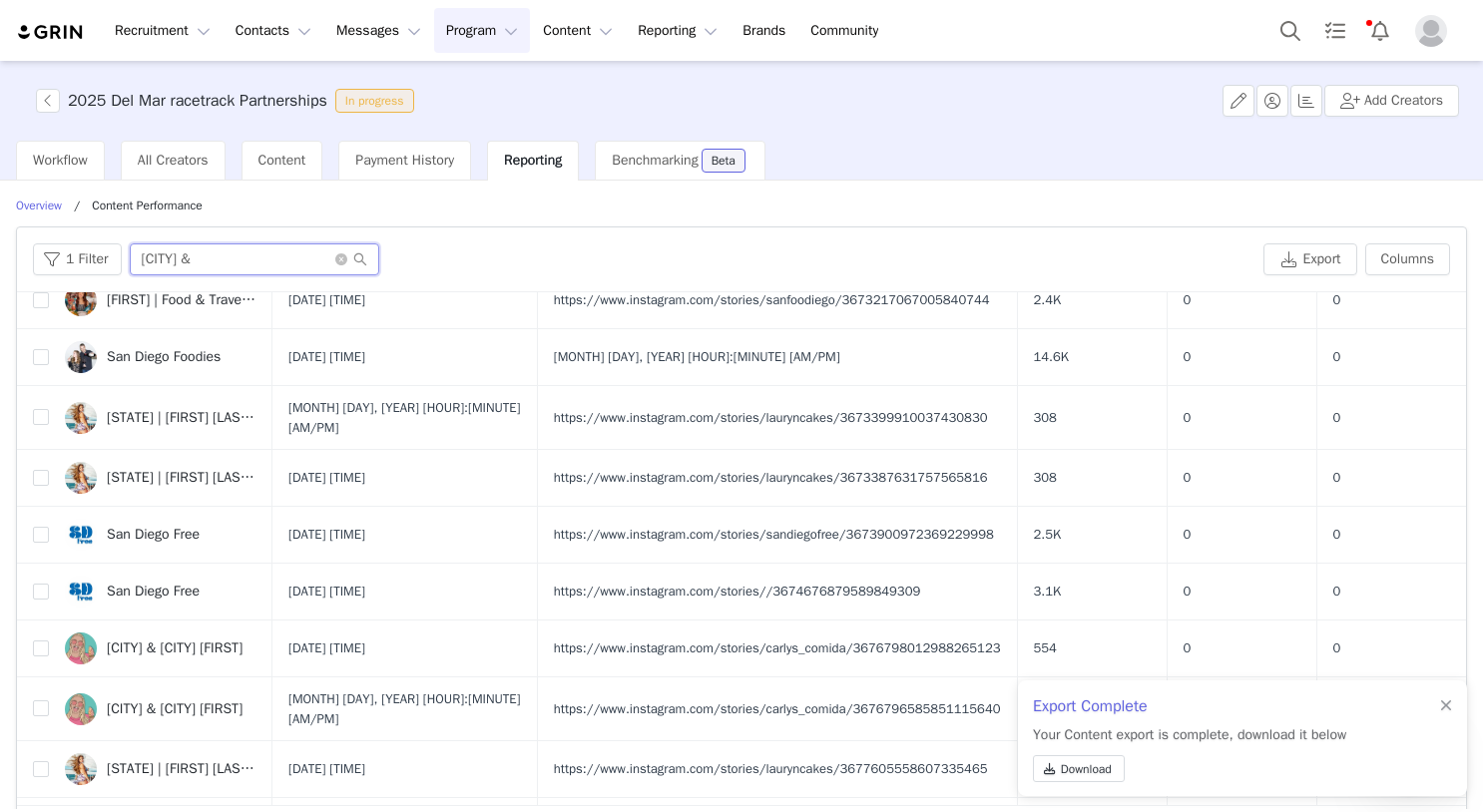 scroll, scrollTop: 0, scrollLeft: 0, axis: both 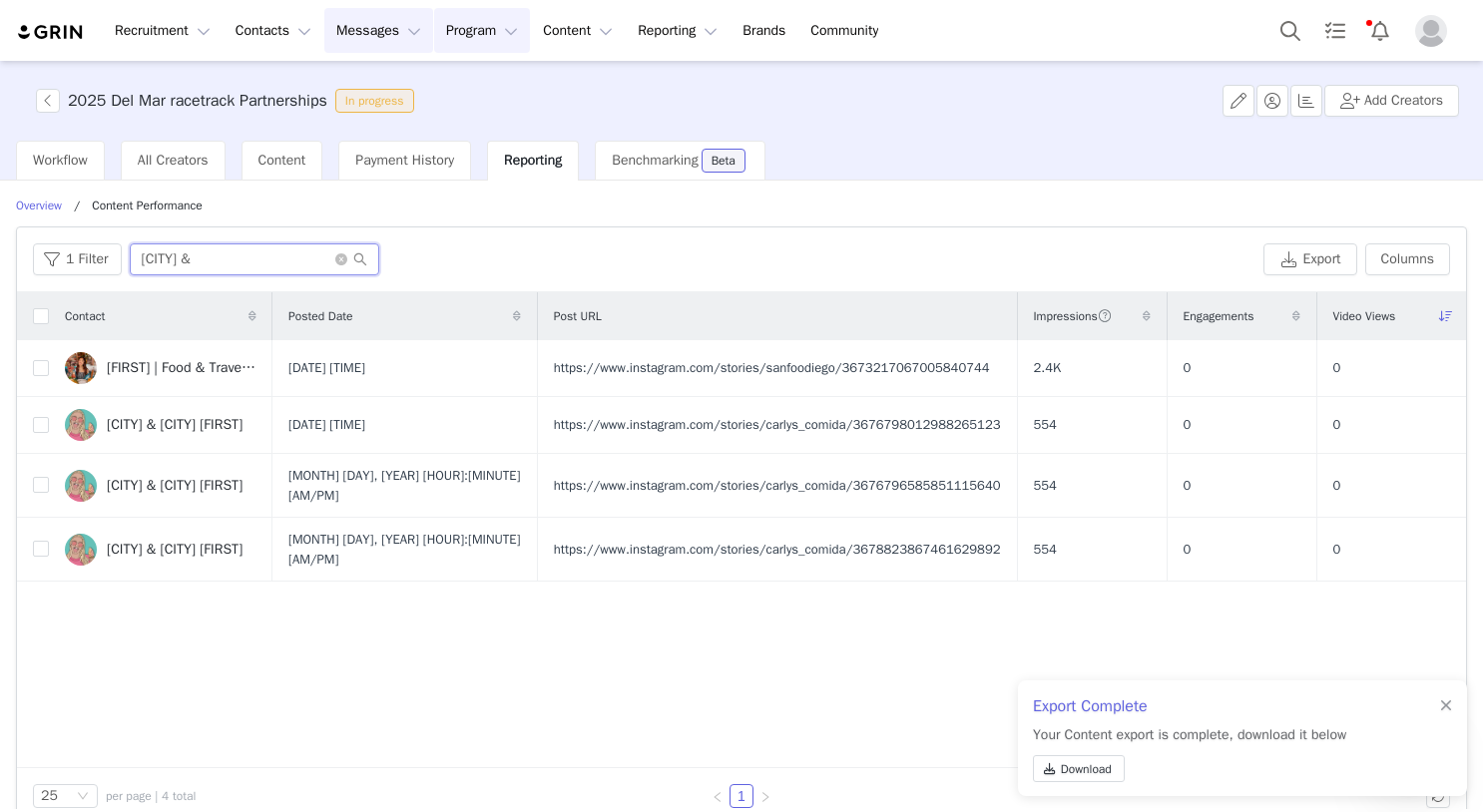 type on "San Diego &" 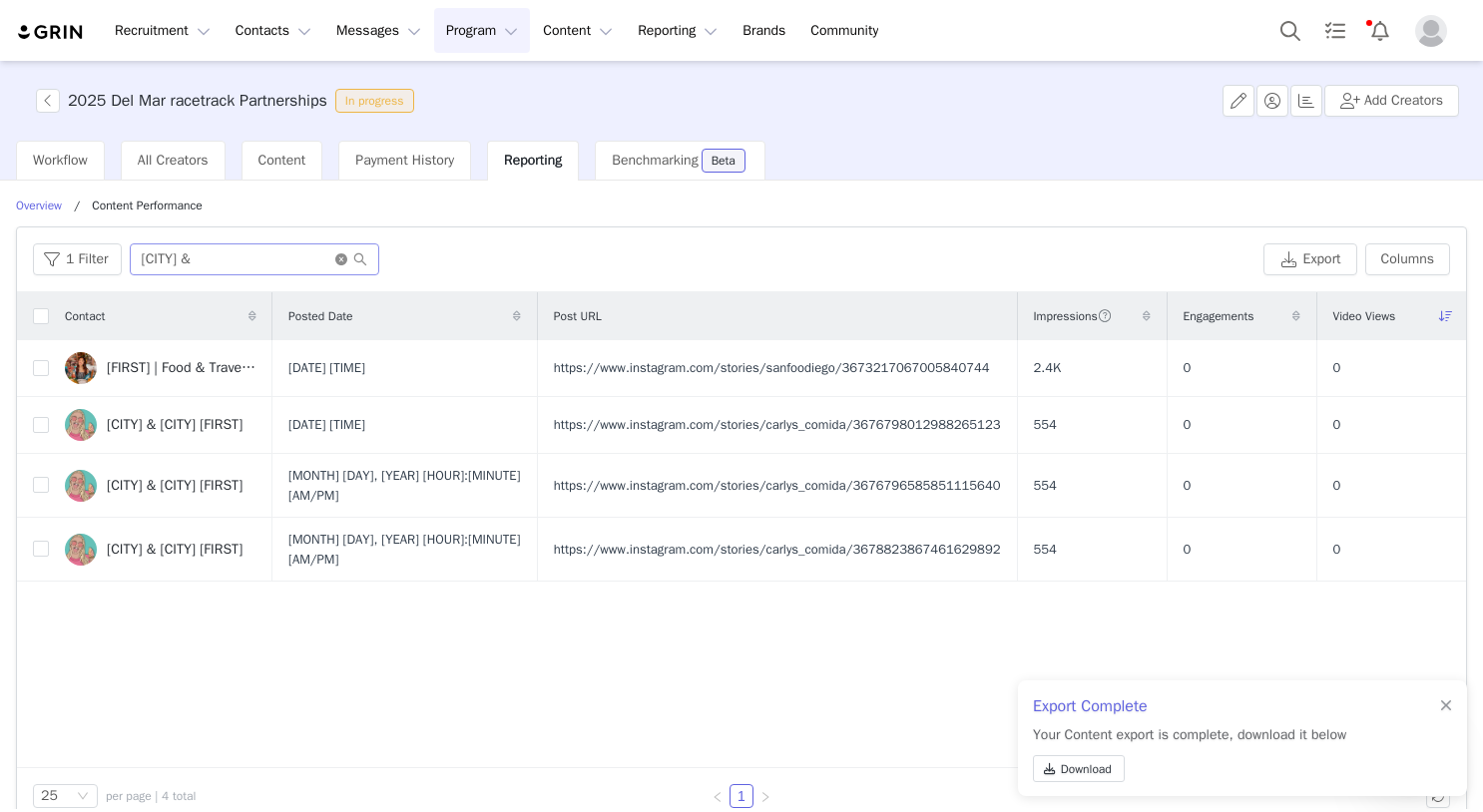 click 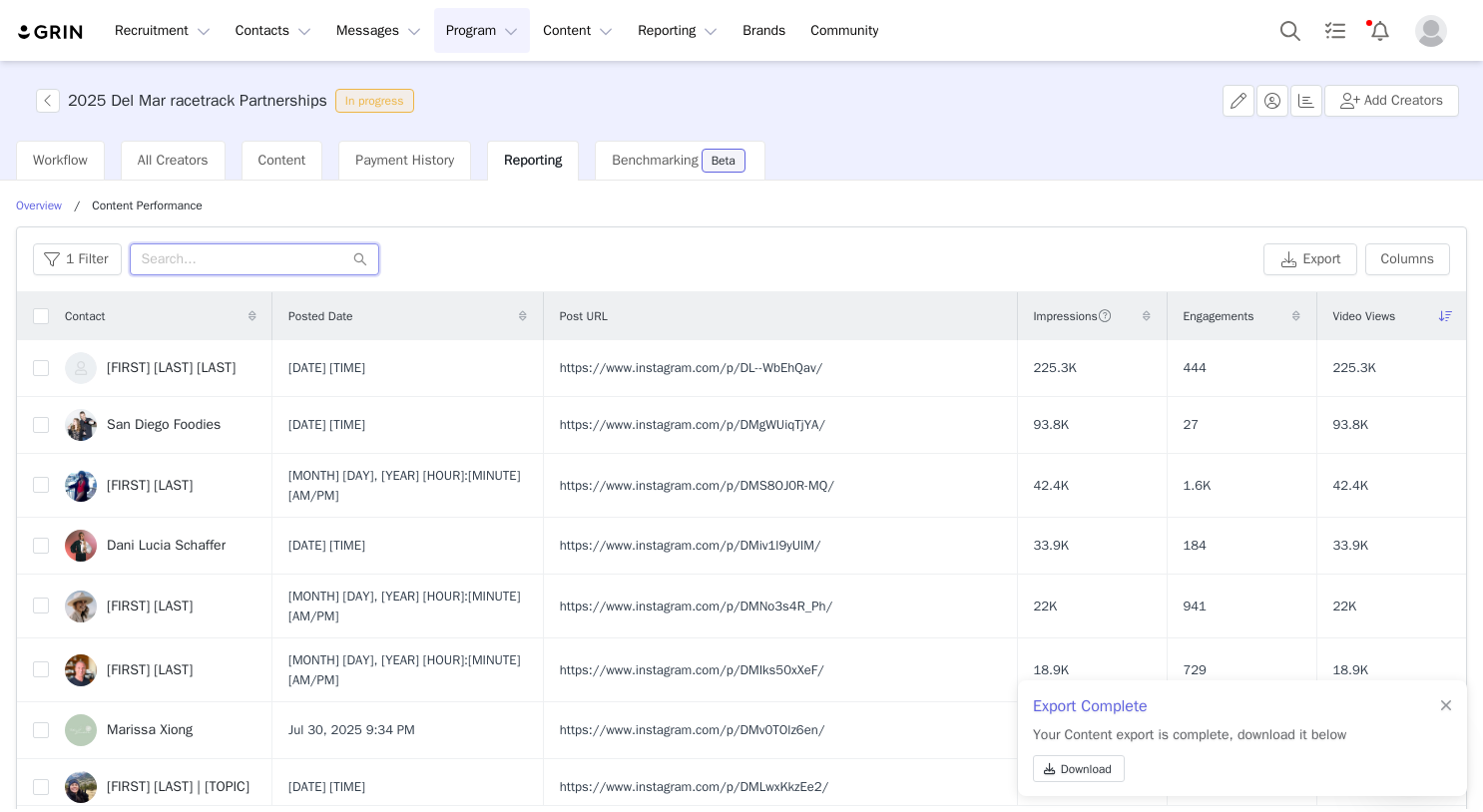 click at bounding box center [254, 259] 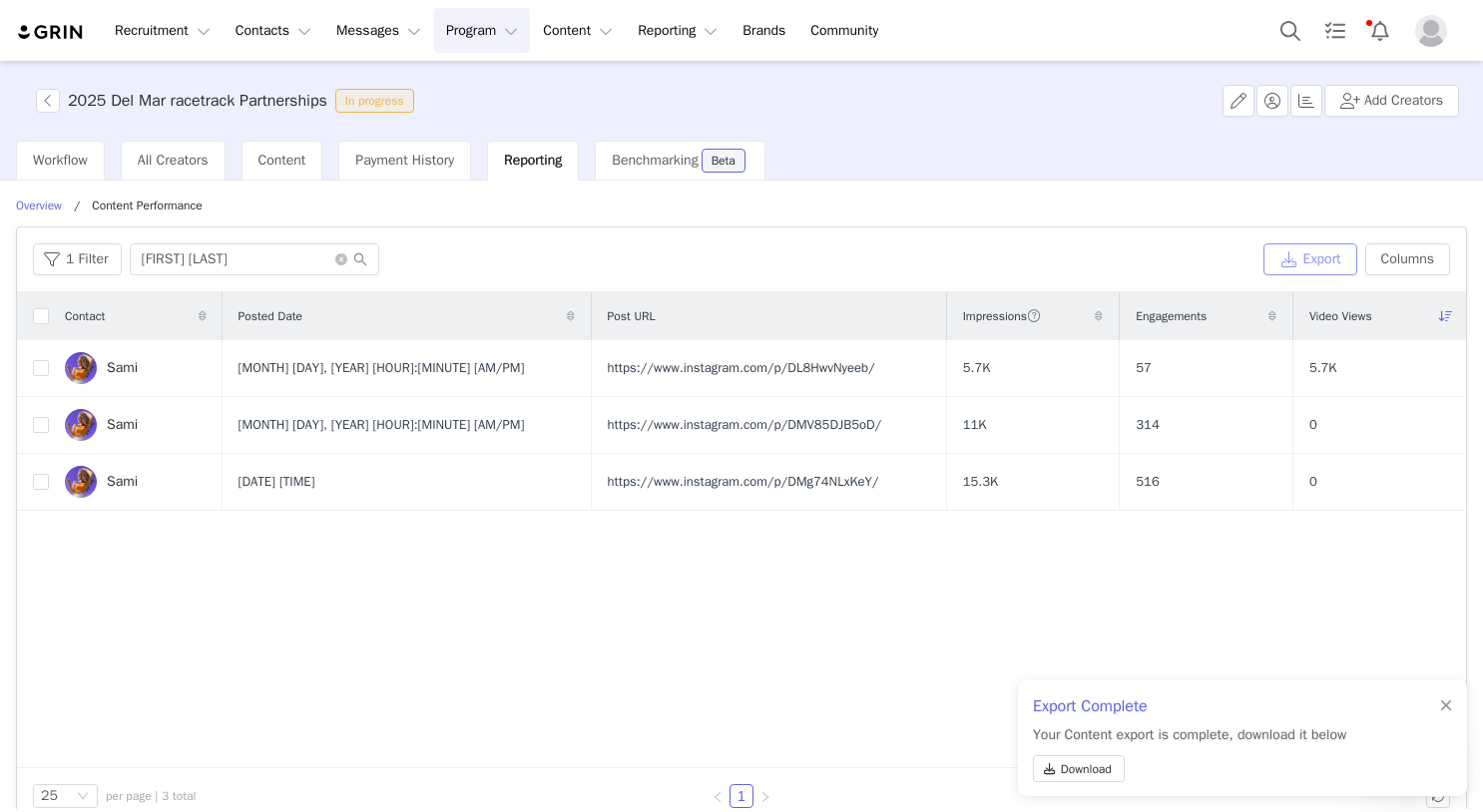 click on "Export" at bounding box center (1310, 259) 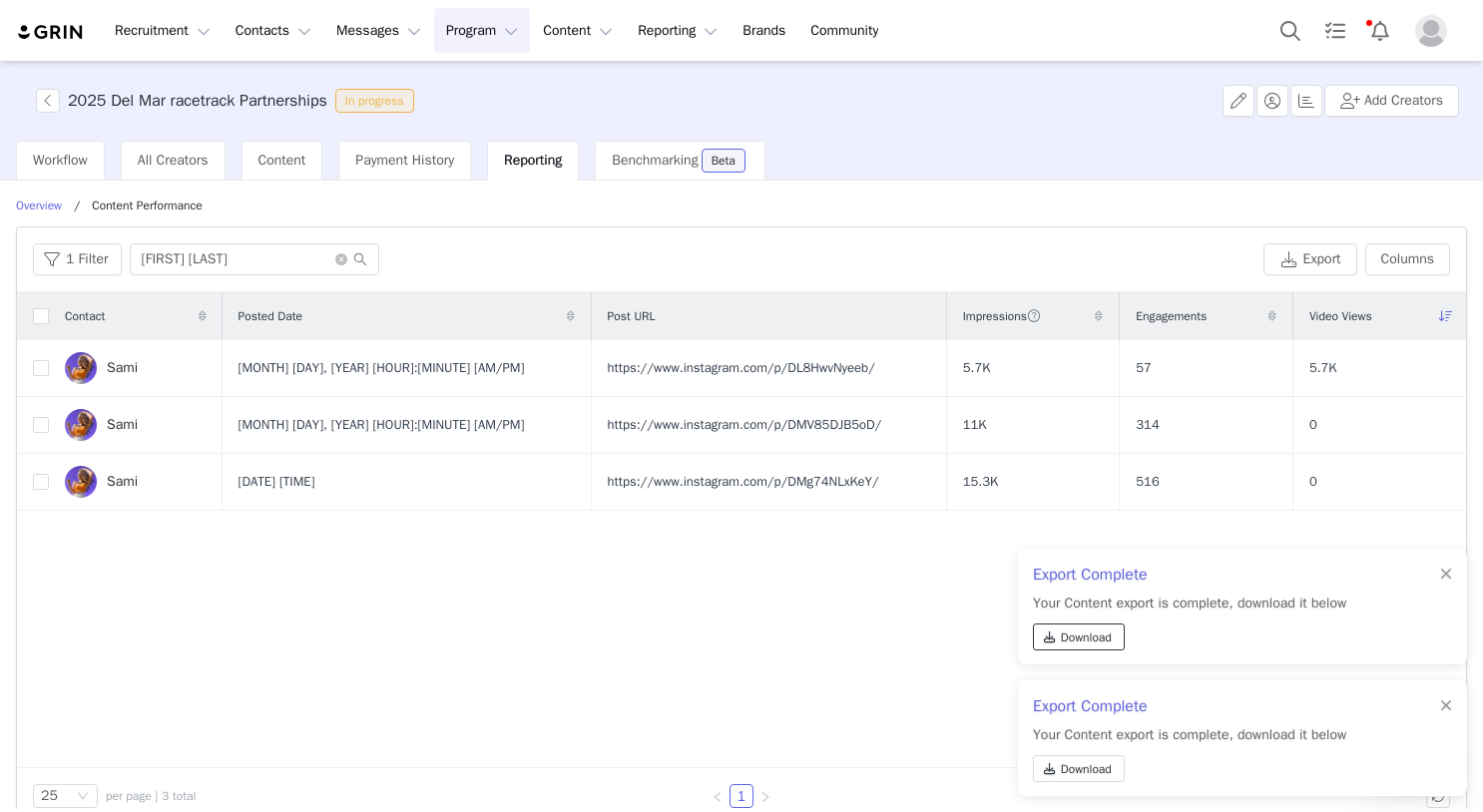 click on "Download" at bounding box center (1086, 637) 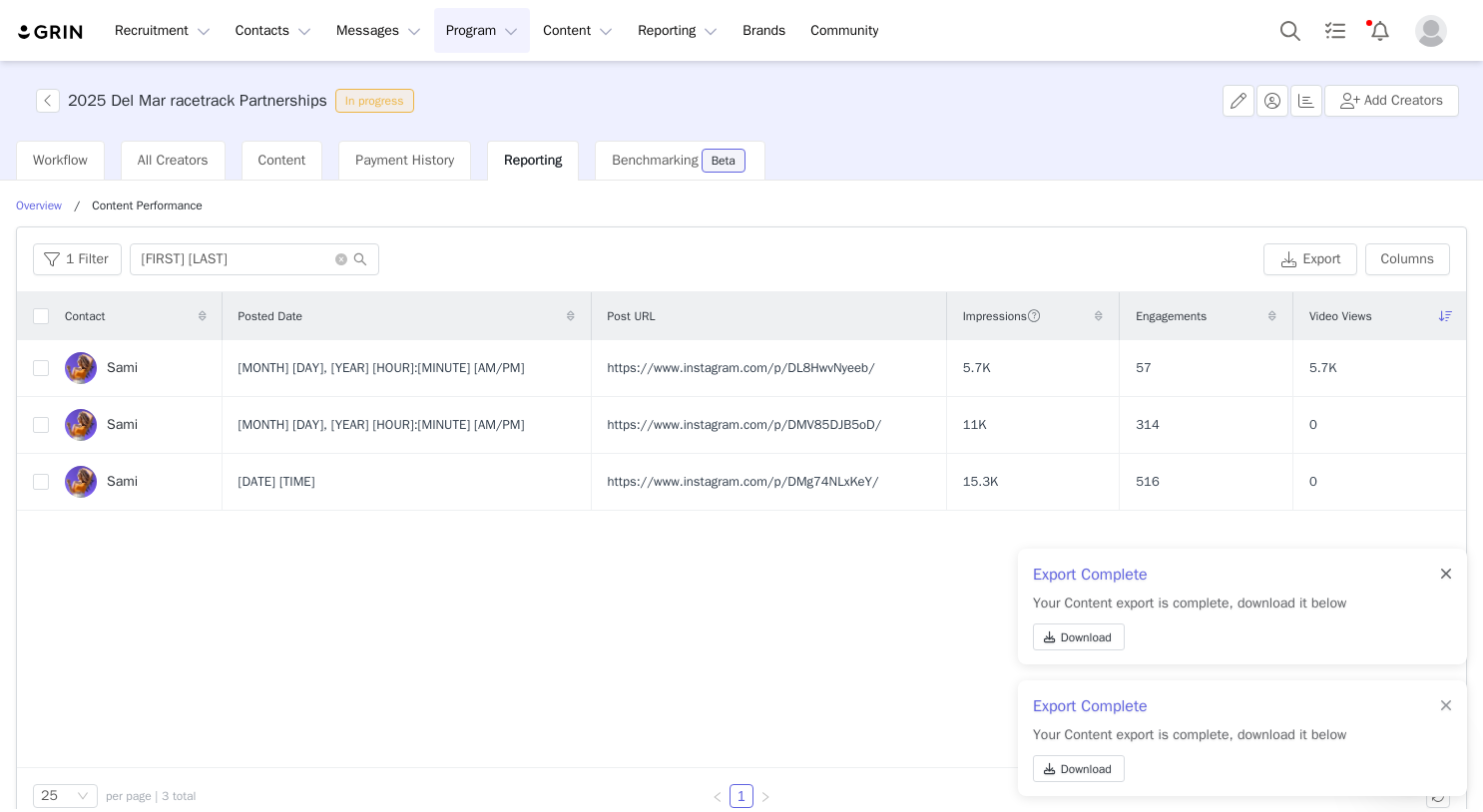 click at bounding box center [1446, 575] 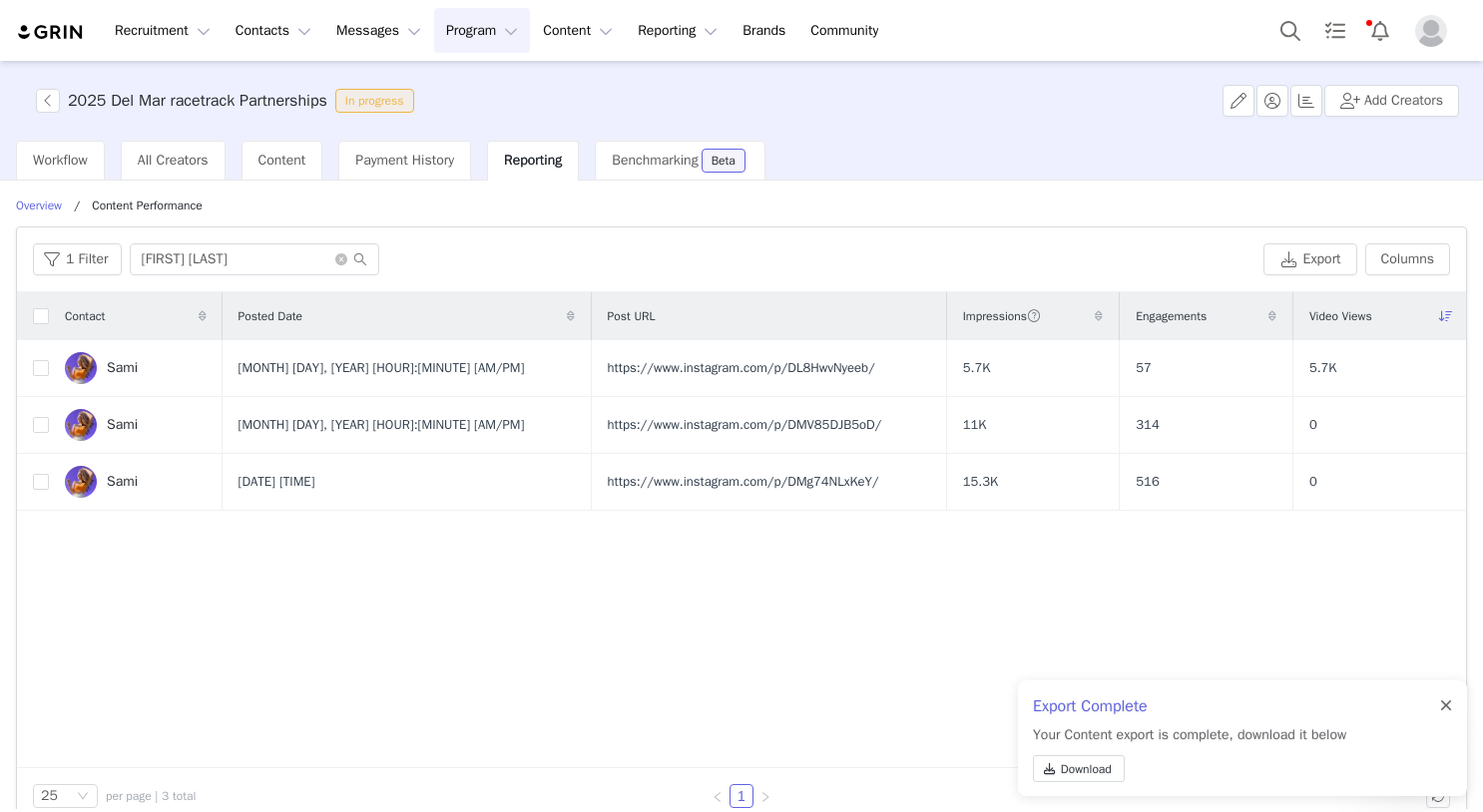 click at bounding box center [1446, 706] 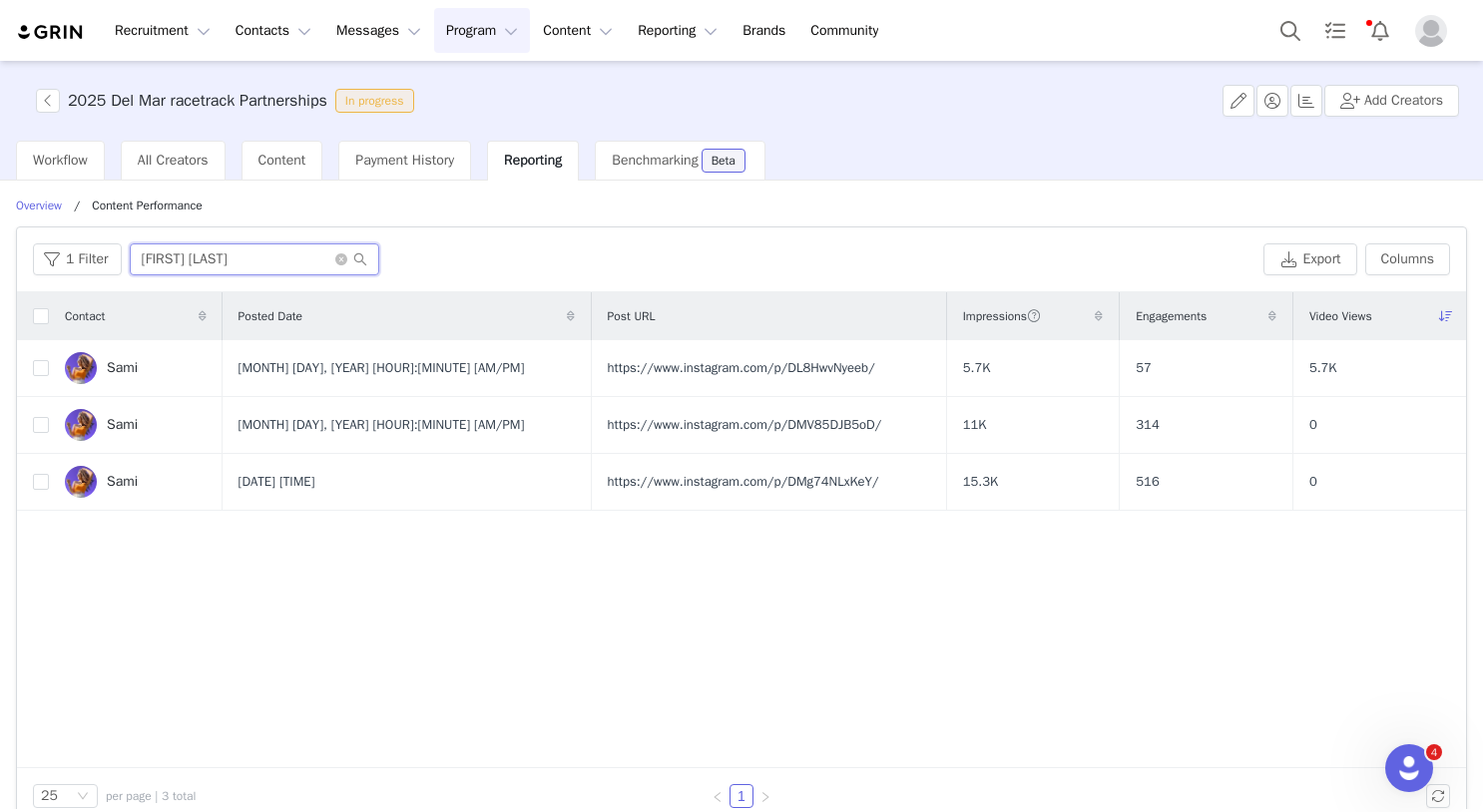 click on "Sami Jo" at bounding box center (254, 259) 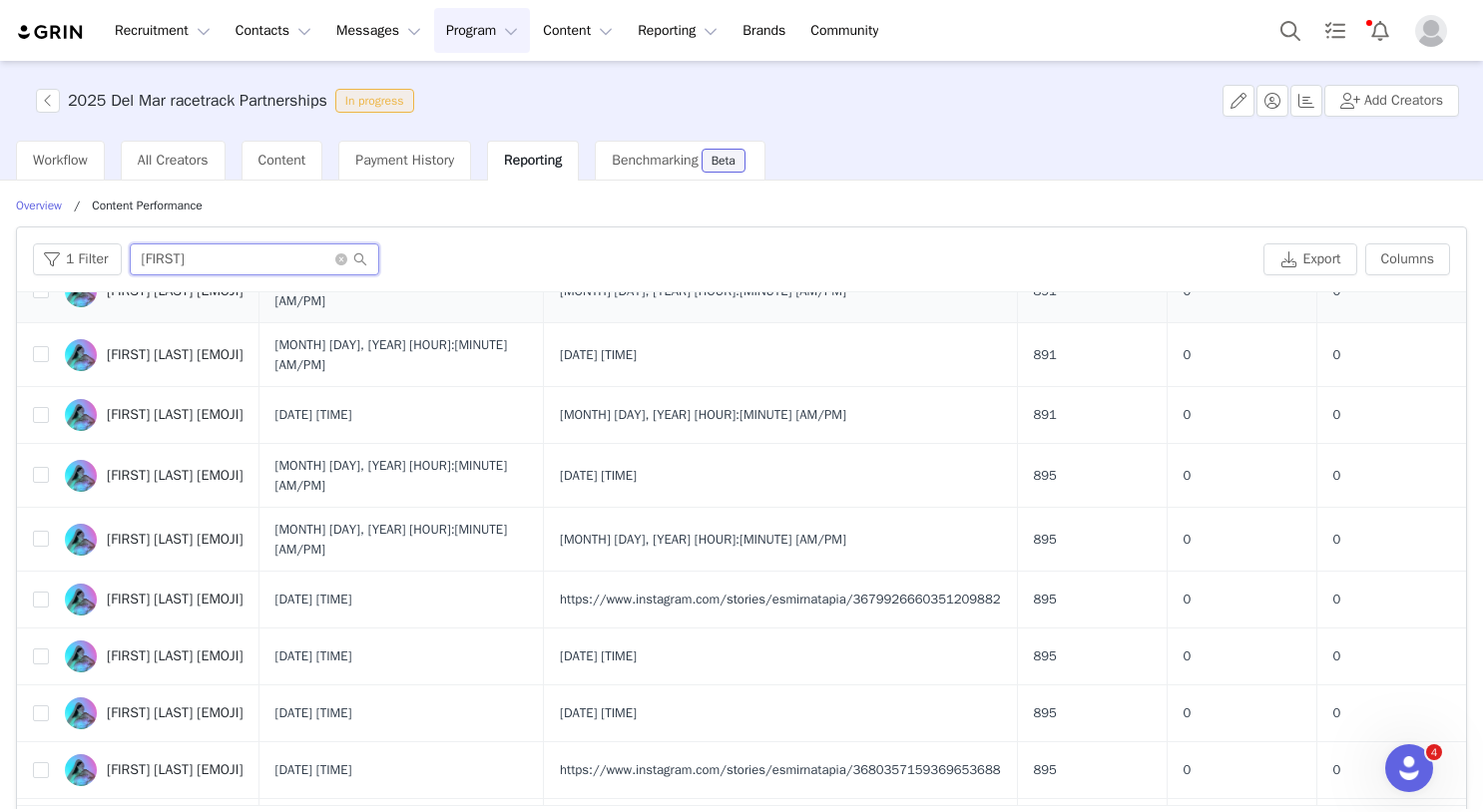 scroll, scrollTop: 444, scrollLeft: 0, axis: vertical 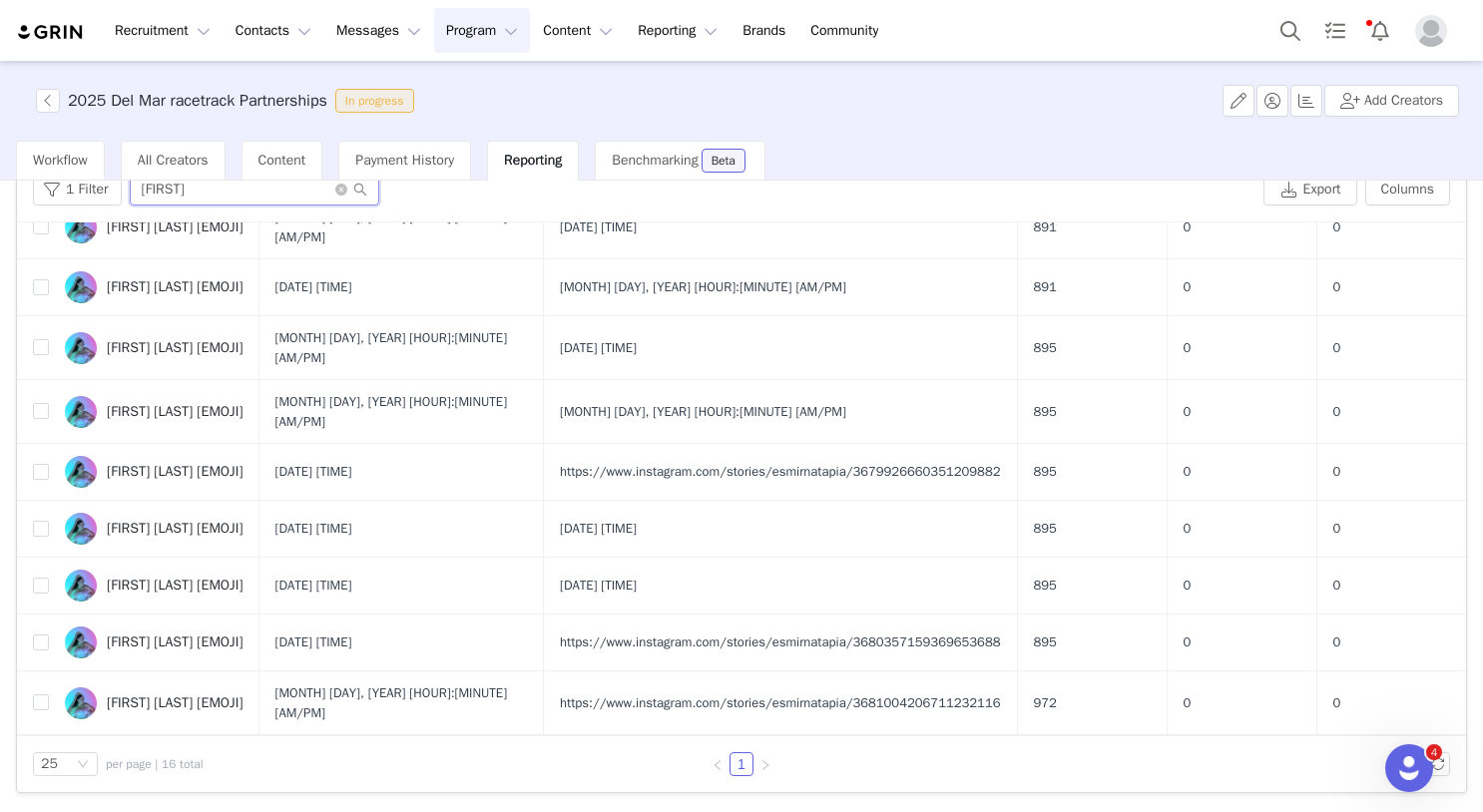 type on "esmirna" 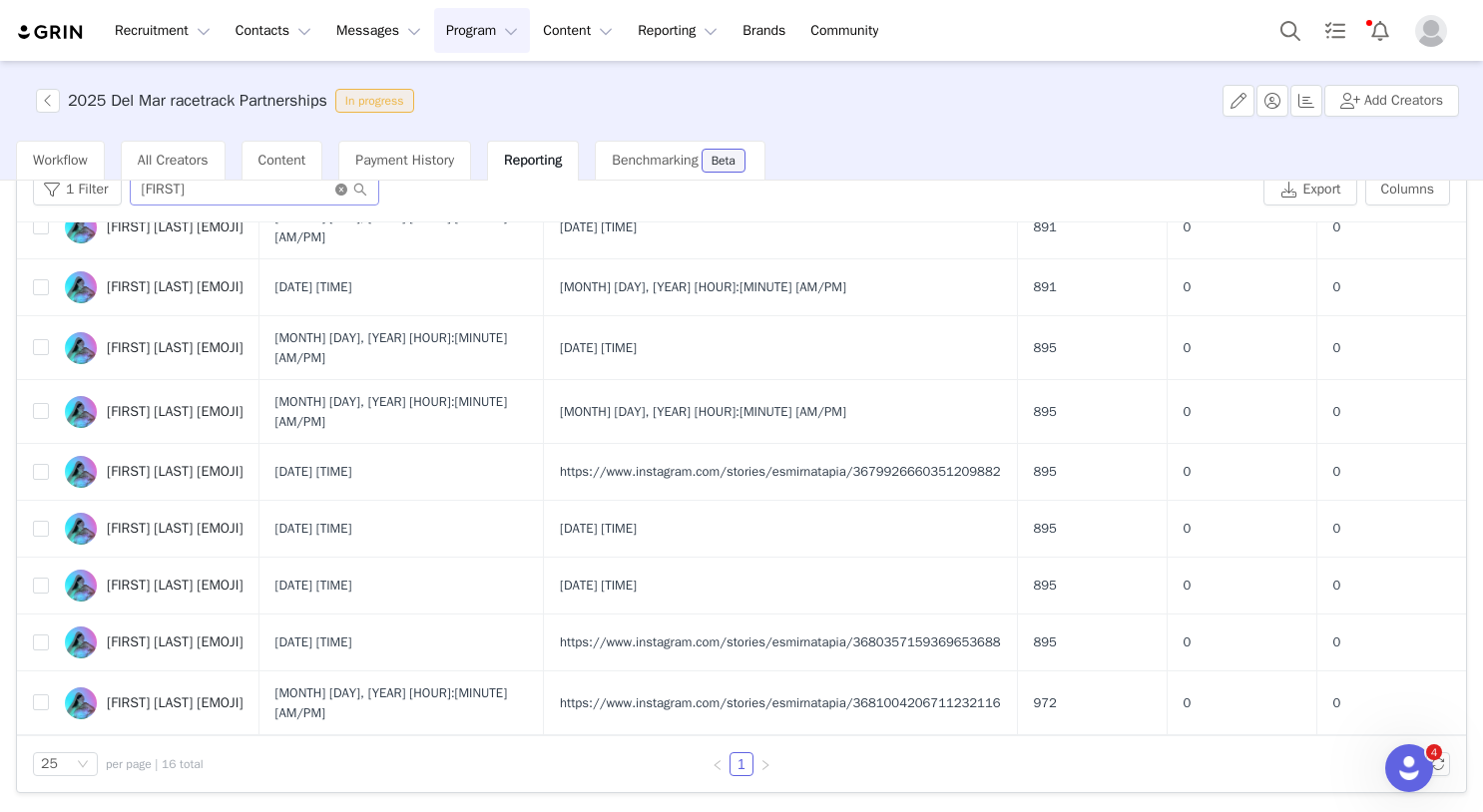 drag, startPoint x: 338, startPoint y: 188, endPoint x: 247, endPoint y: 201, distance: 91.92388 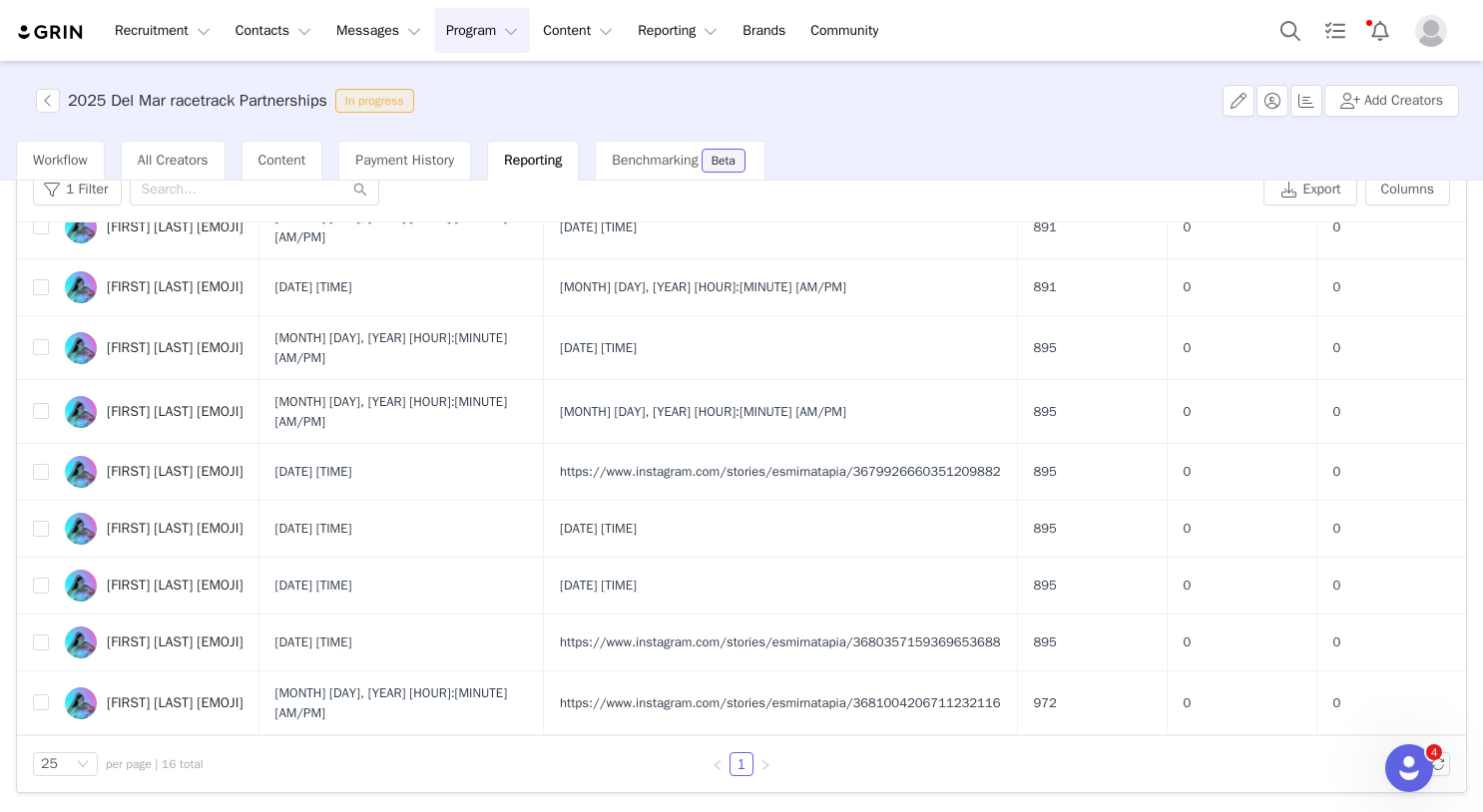 scroll, scrollTop: 0, scrollLeft: 0, axis: both 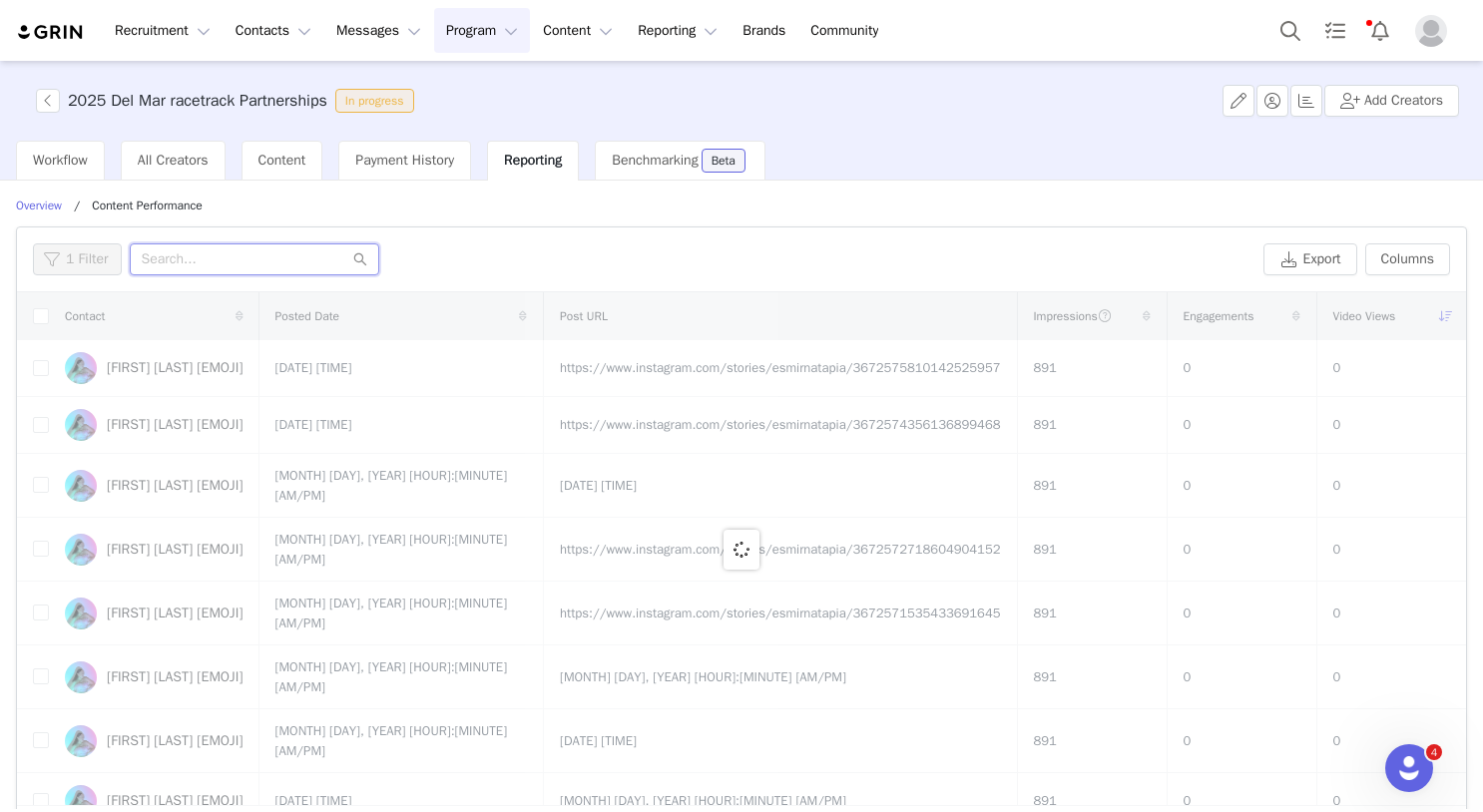 click at bounding box center (254, 259) 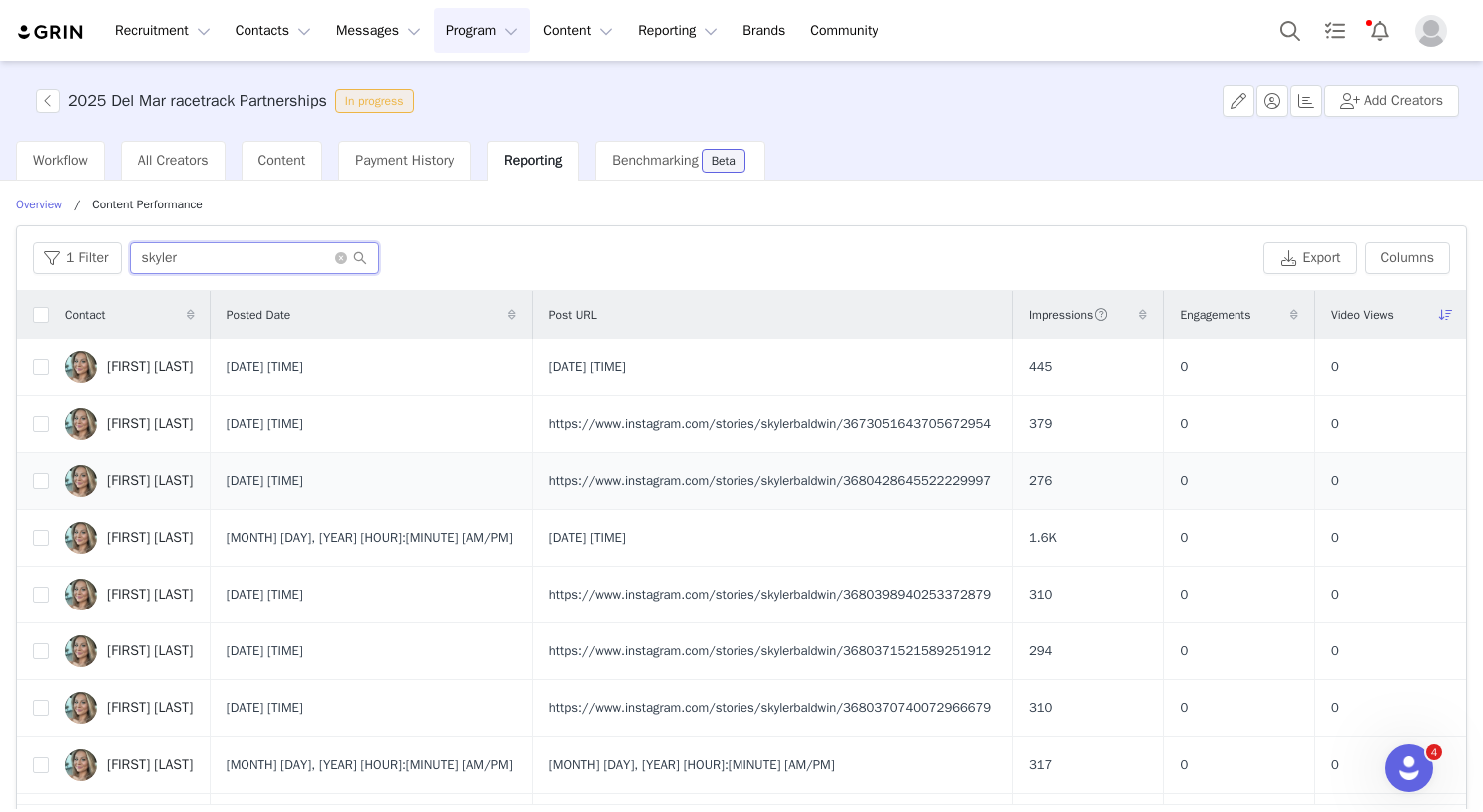 scroll, scrollTop: 103, scrollLeft: 0, axis: vertical 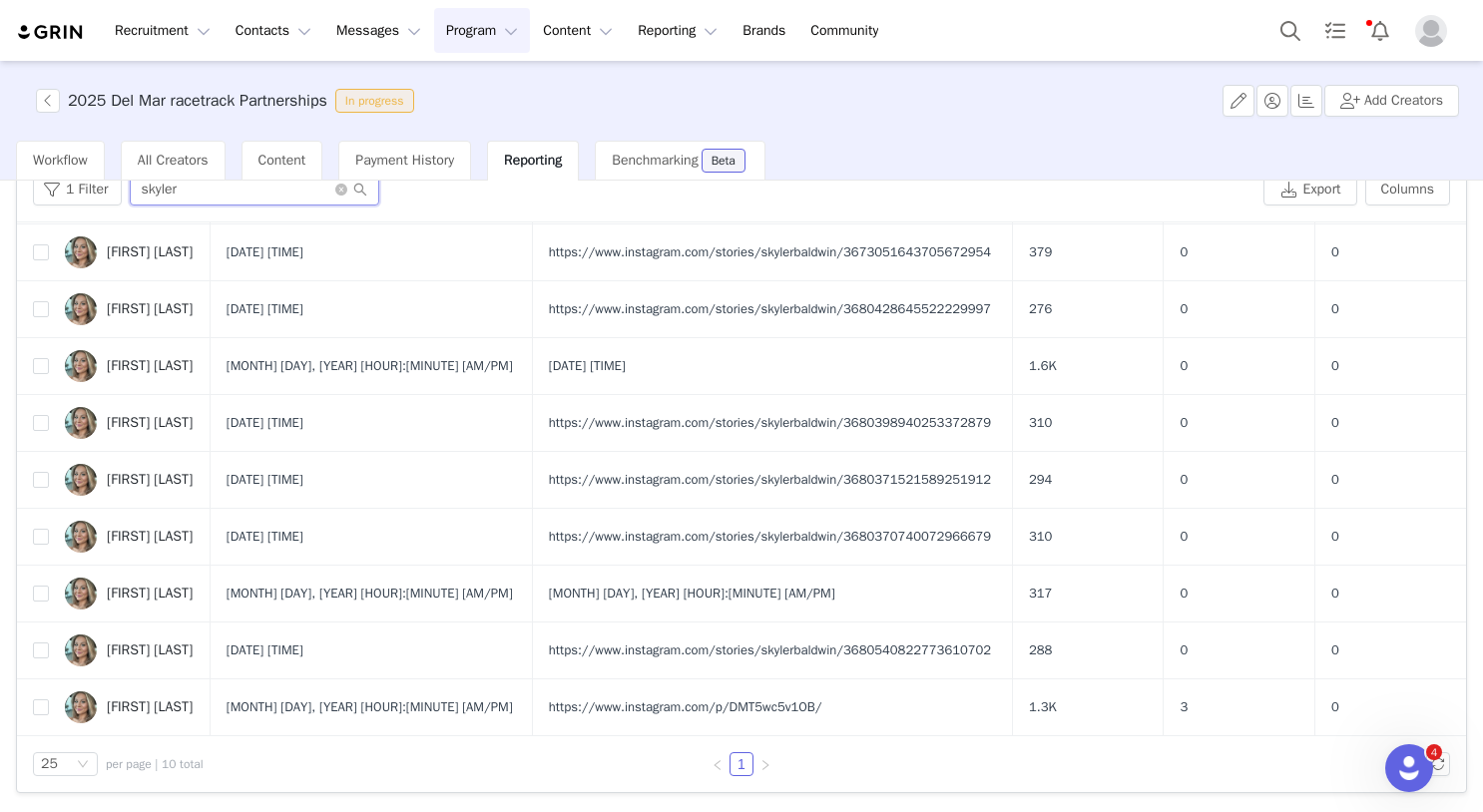 type on "skyler" 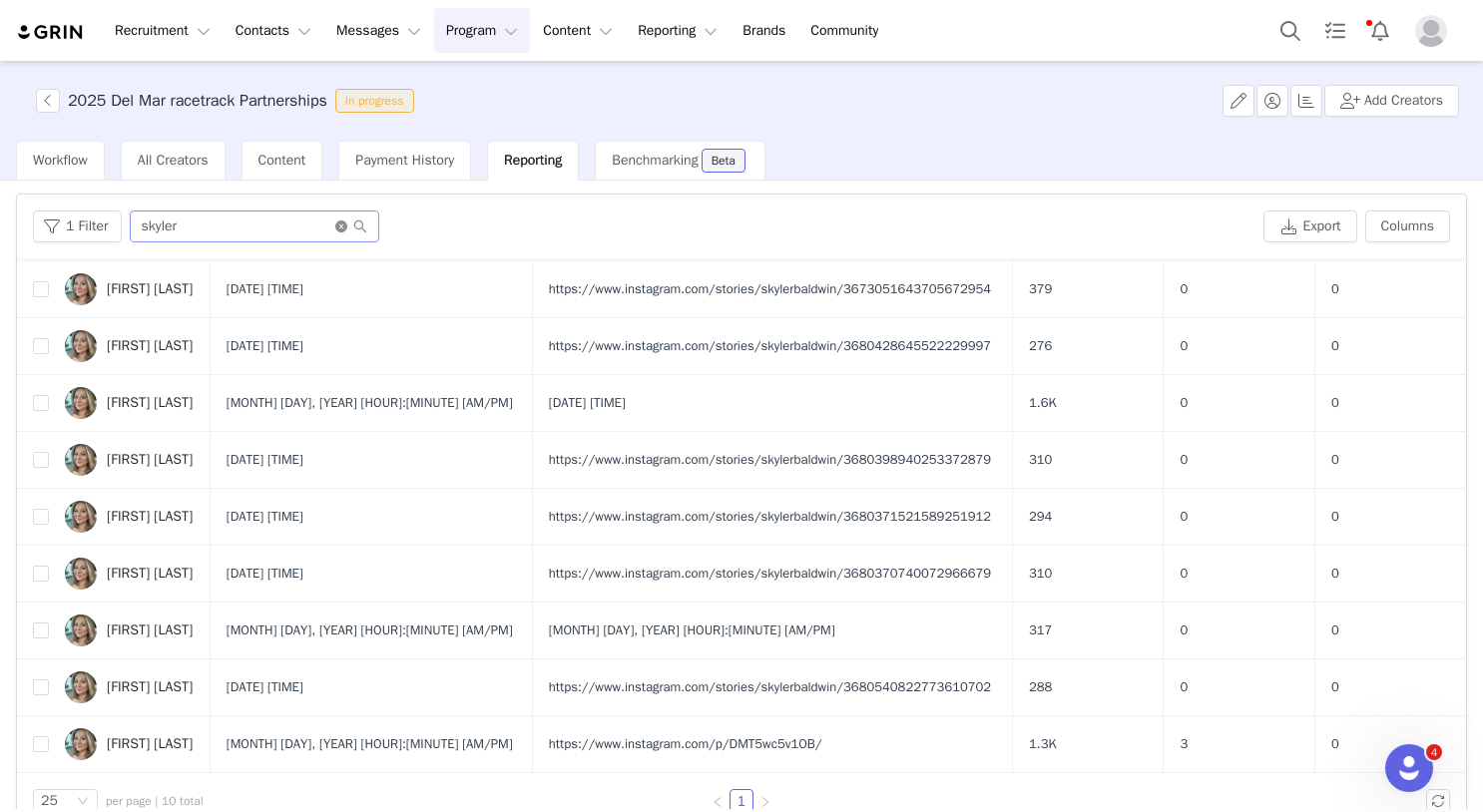 click 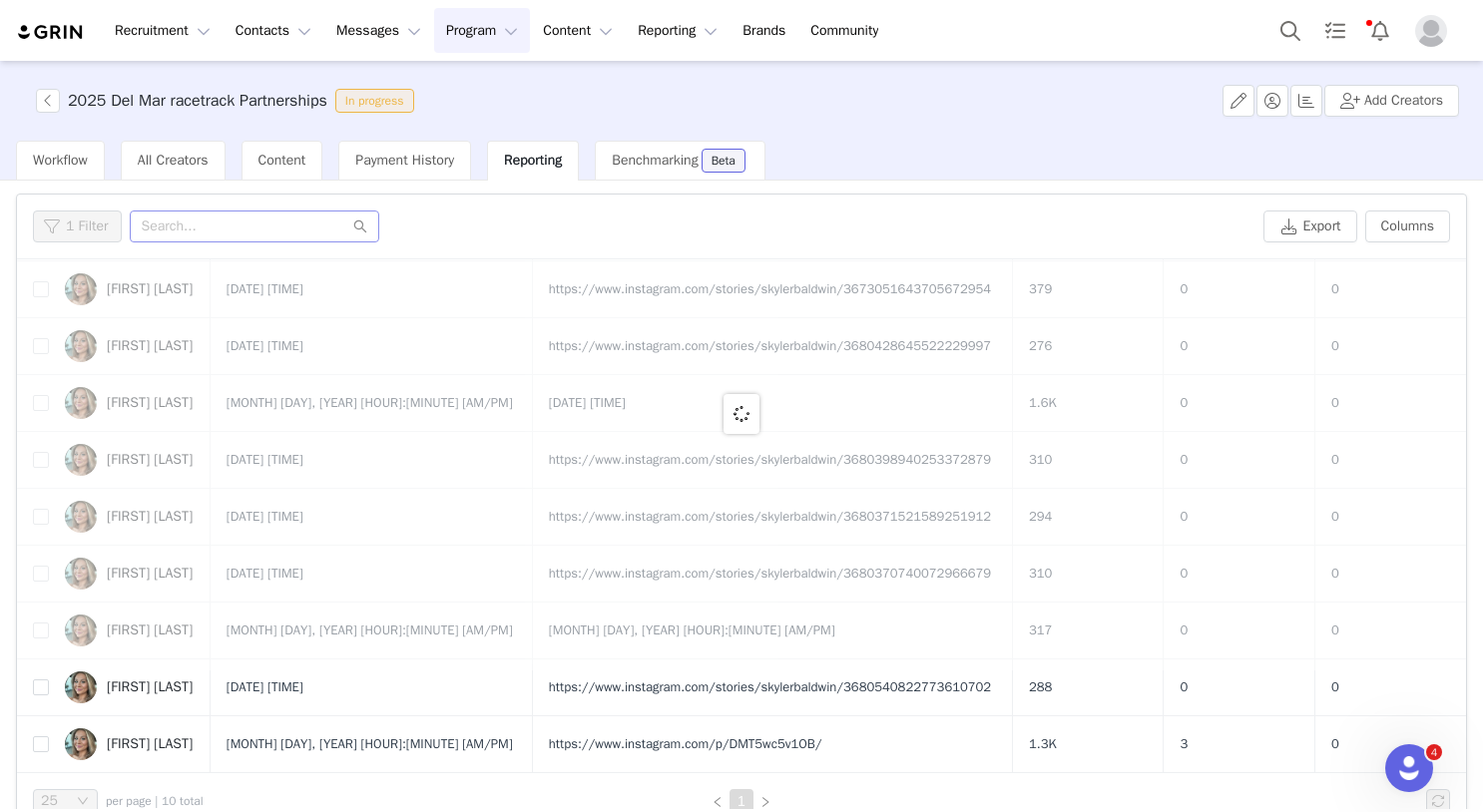 scroll, scrollTop: 0, scrollLeft: 0, axis: both 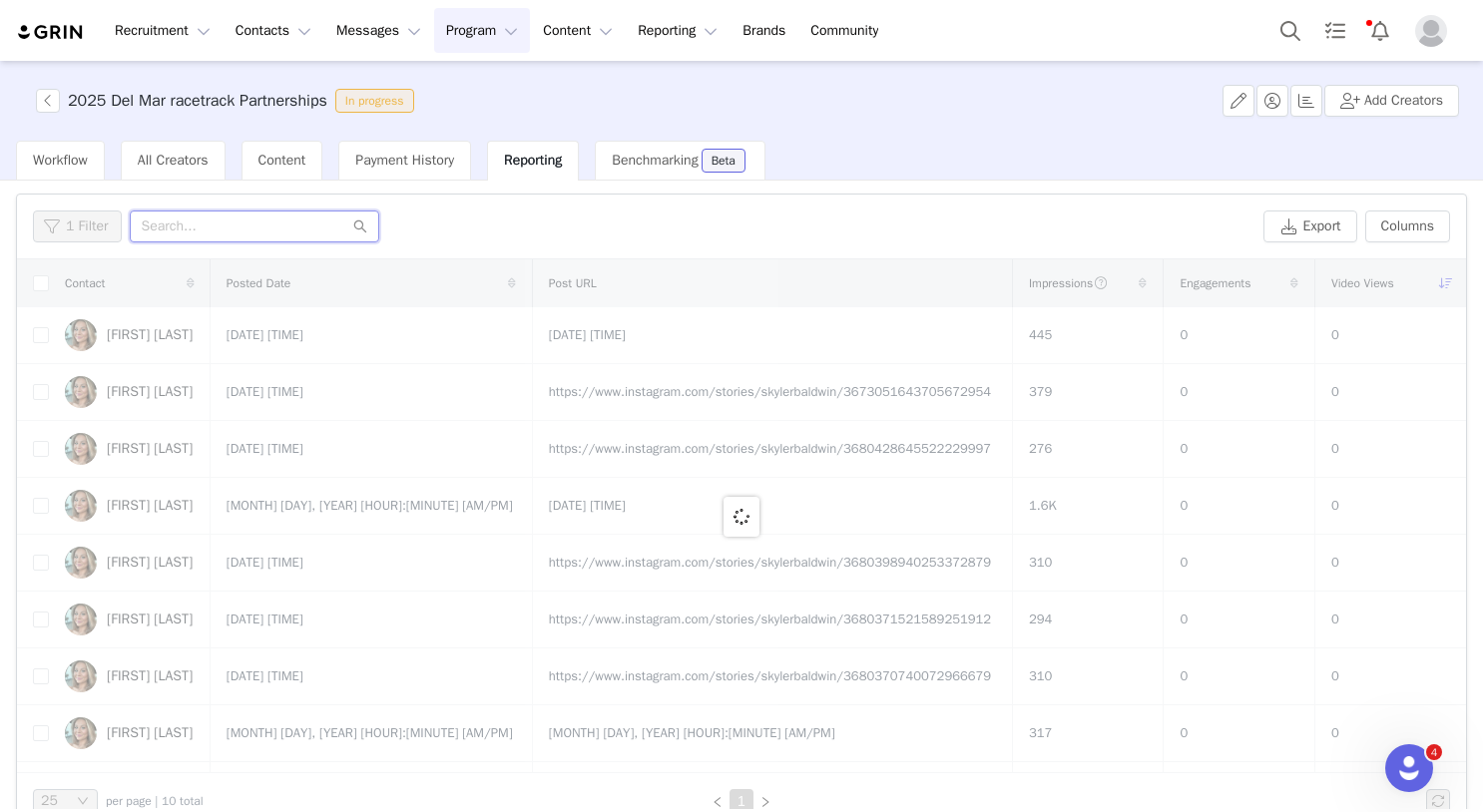 click at bounding box center (254, 226) 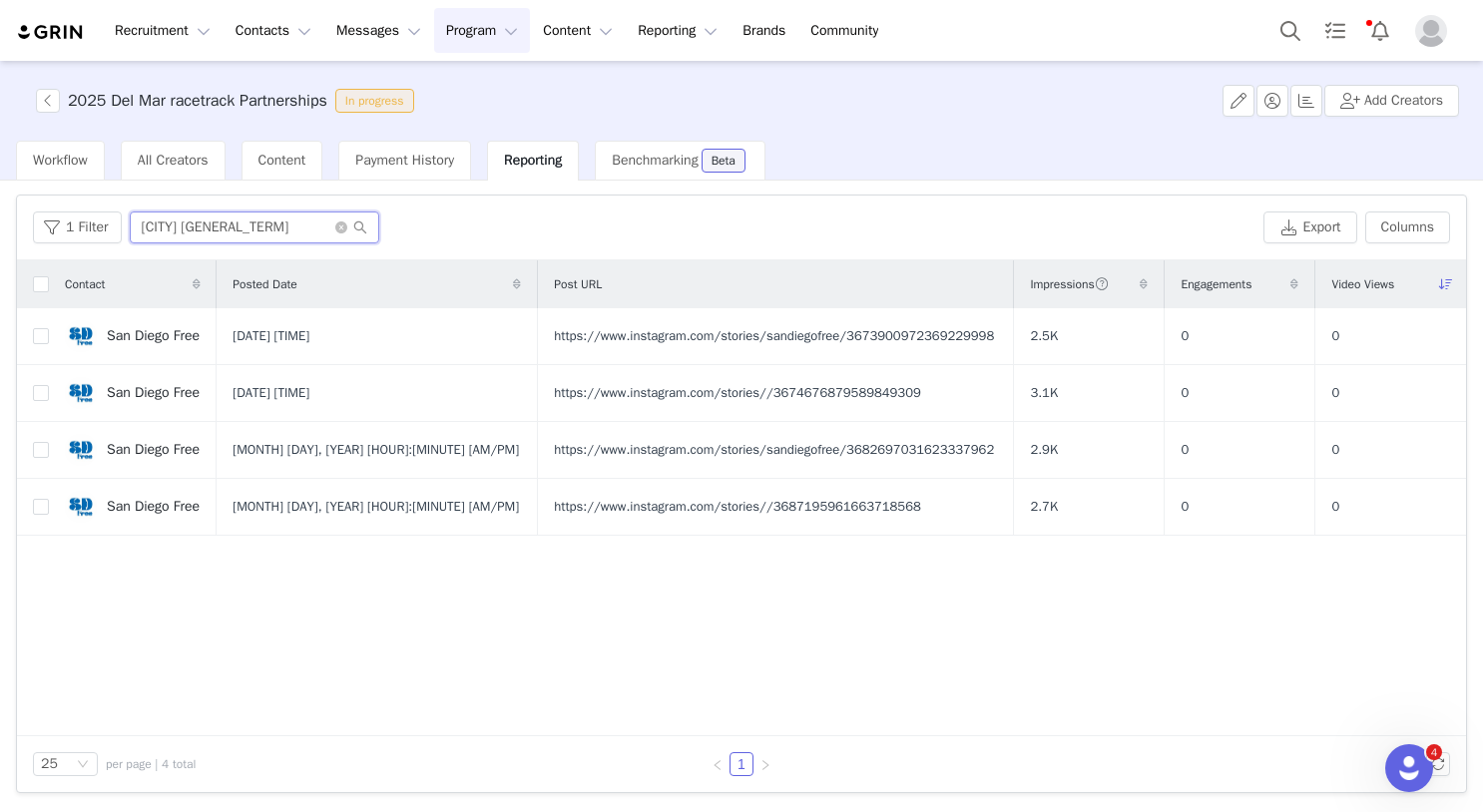 scroll, scrollTop: 32, scrollLeft: 0, axis: vertical 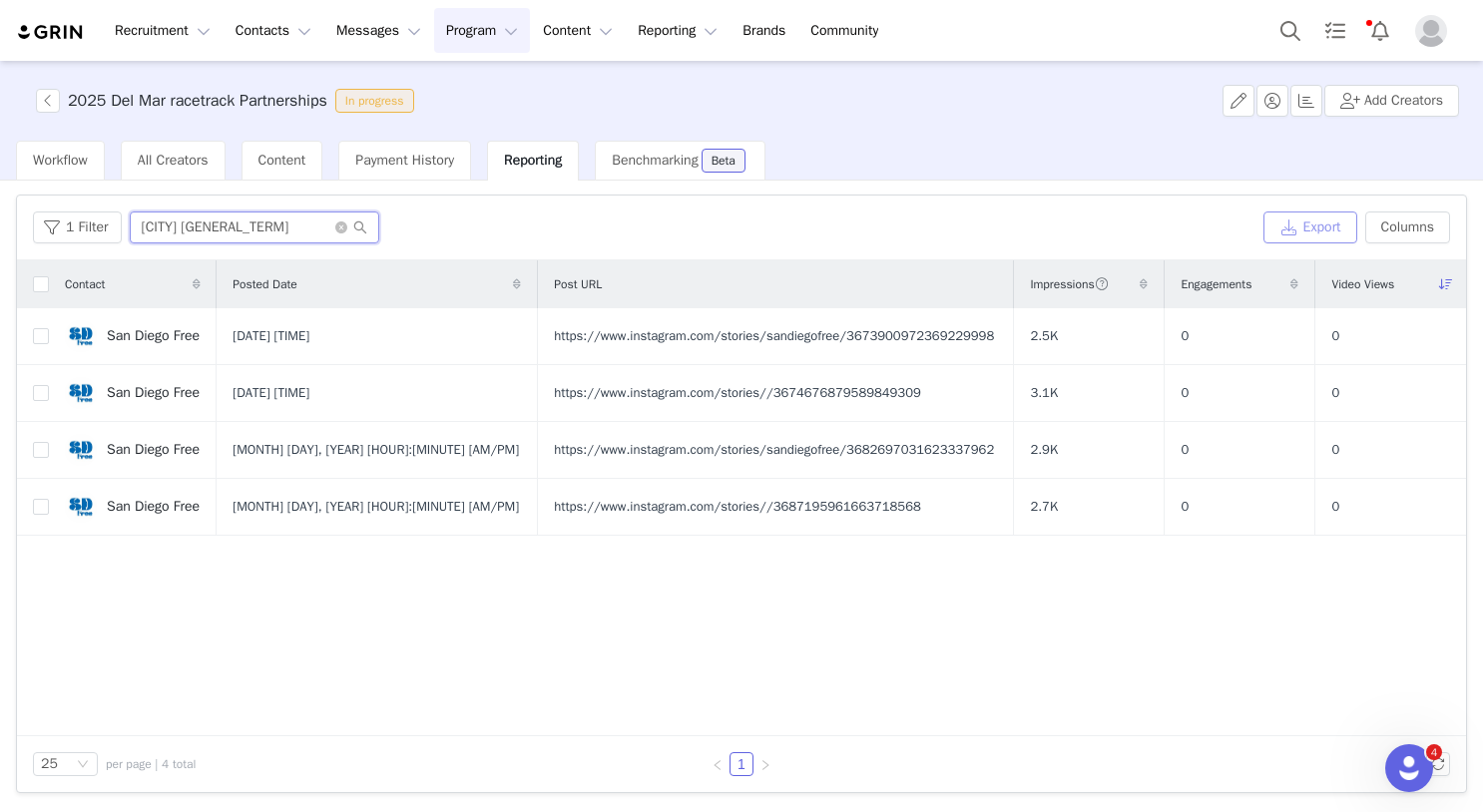 type on "san diego free" 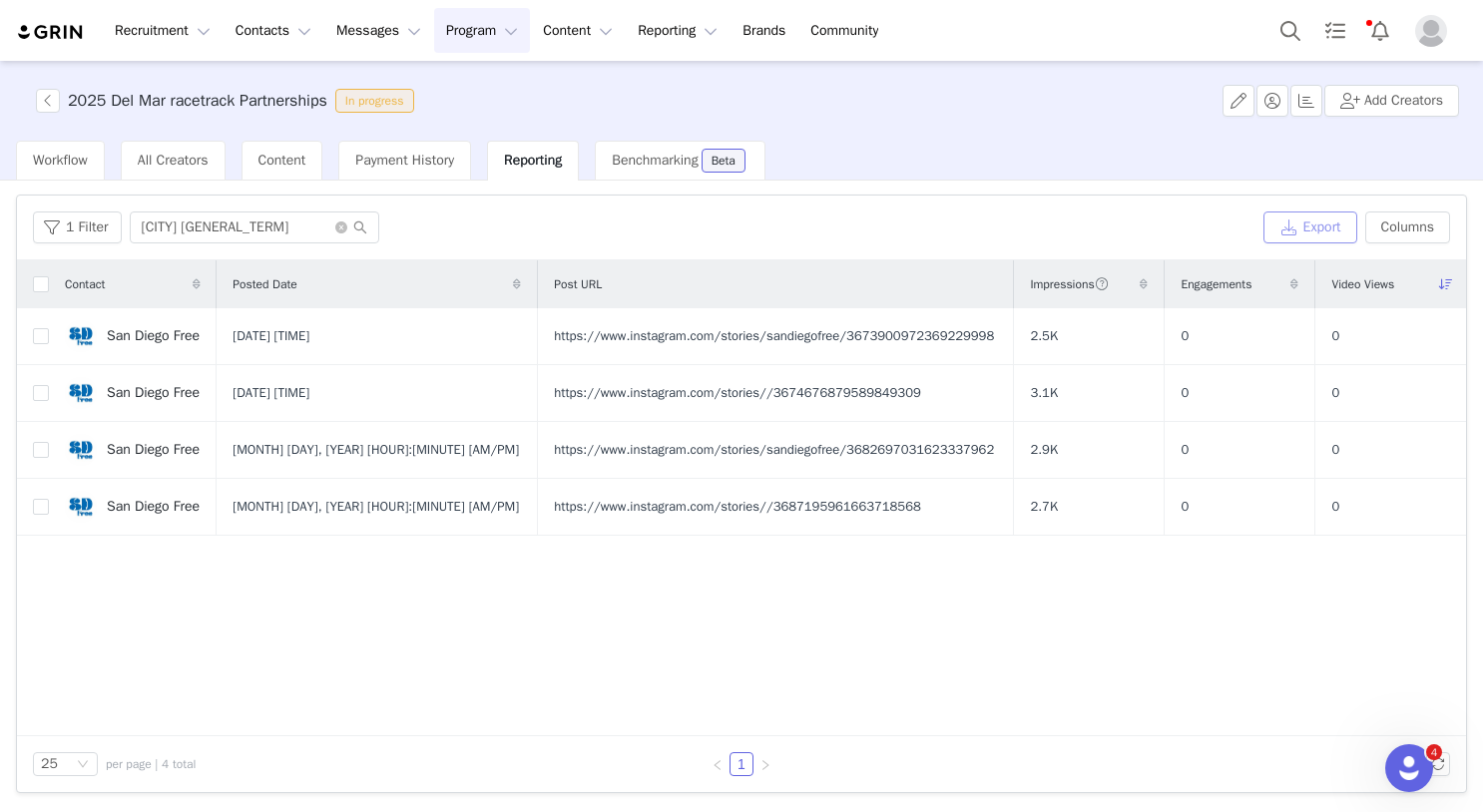 click on "Export" at bounding box center [1310, 227] 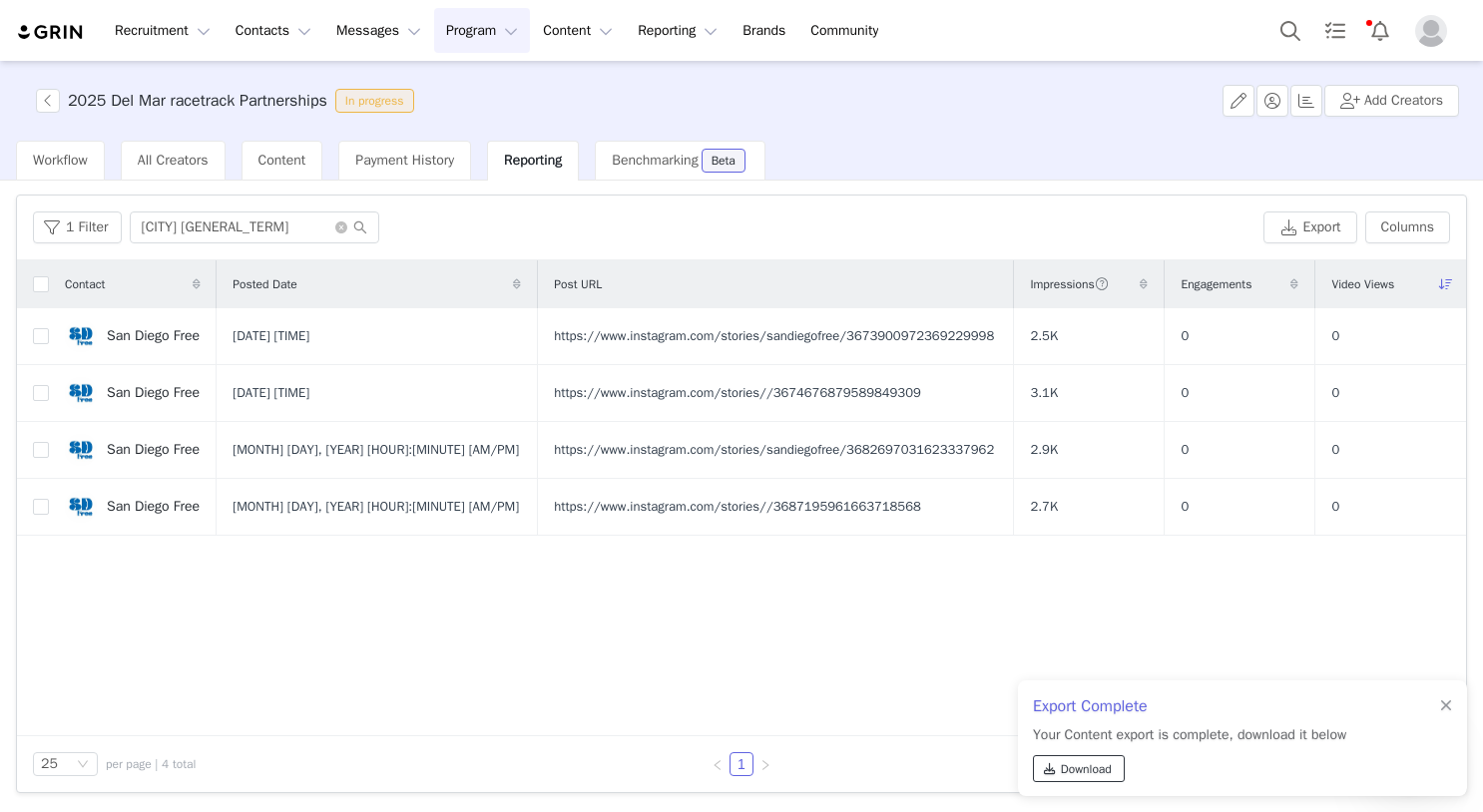 click on "Download" at bounding box center [1079, 768] 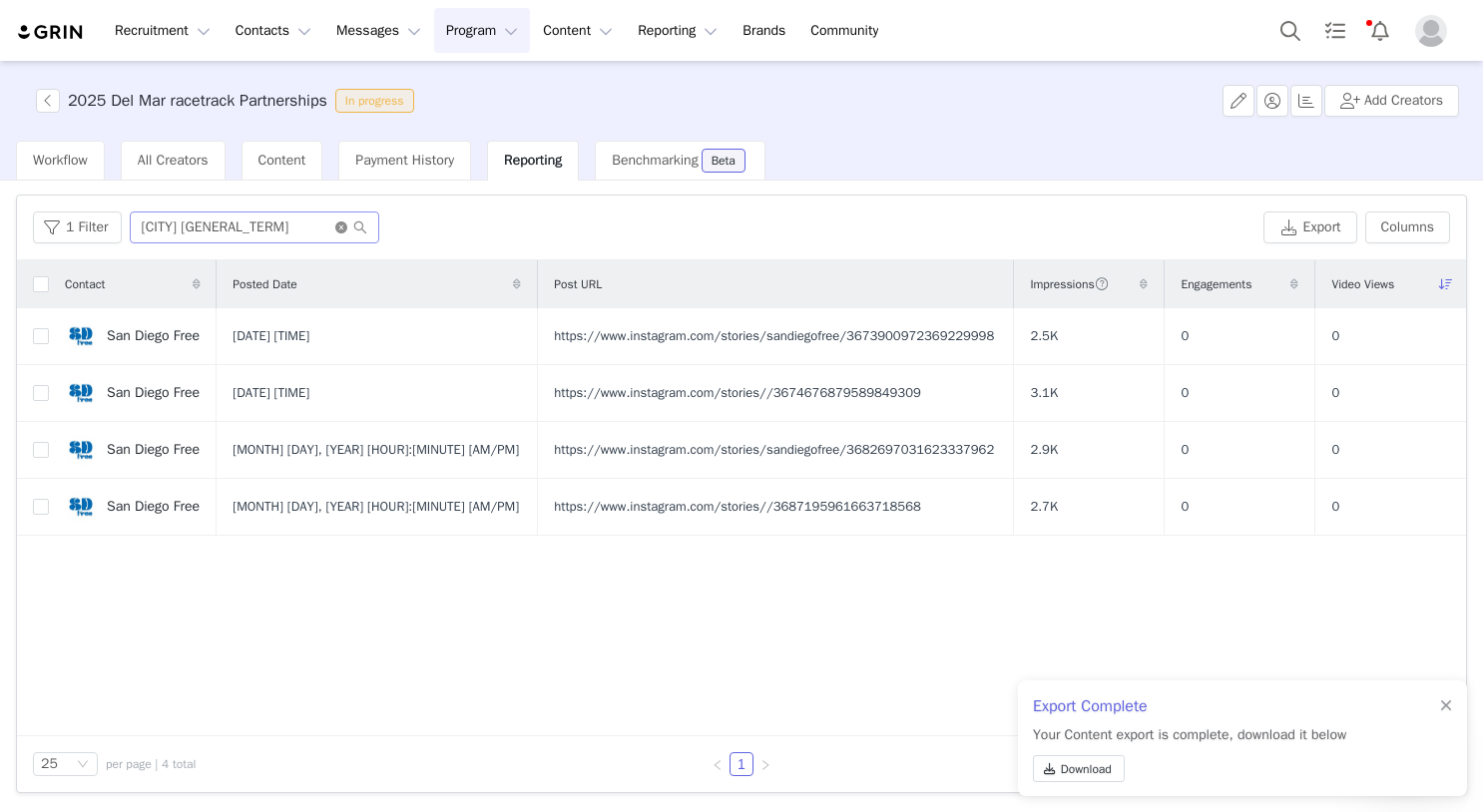 click 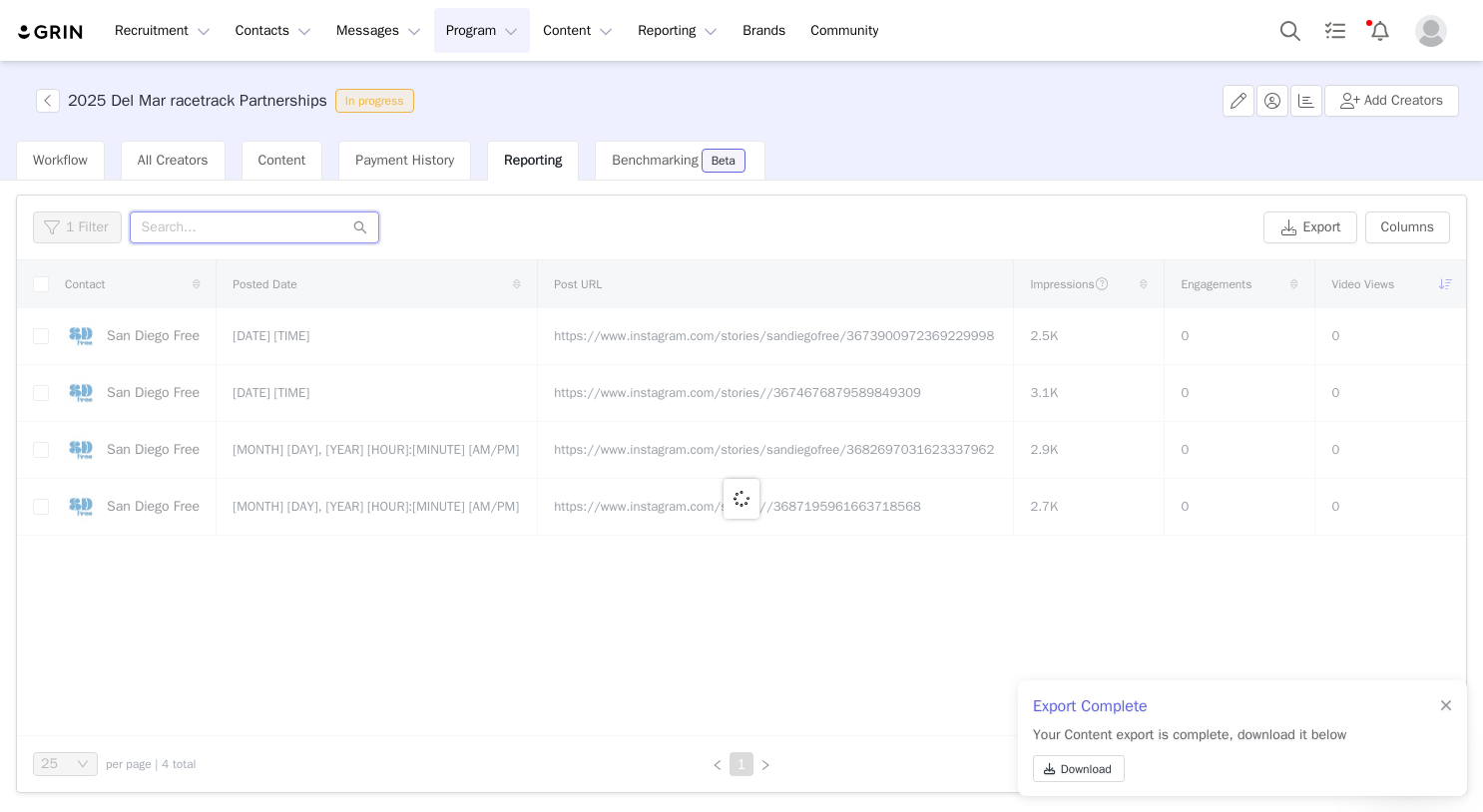 click at bounding box center (254, 227) 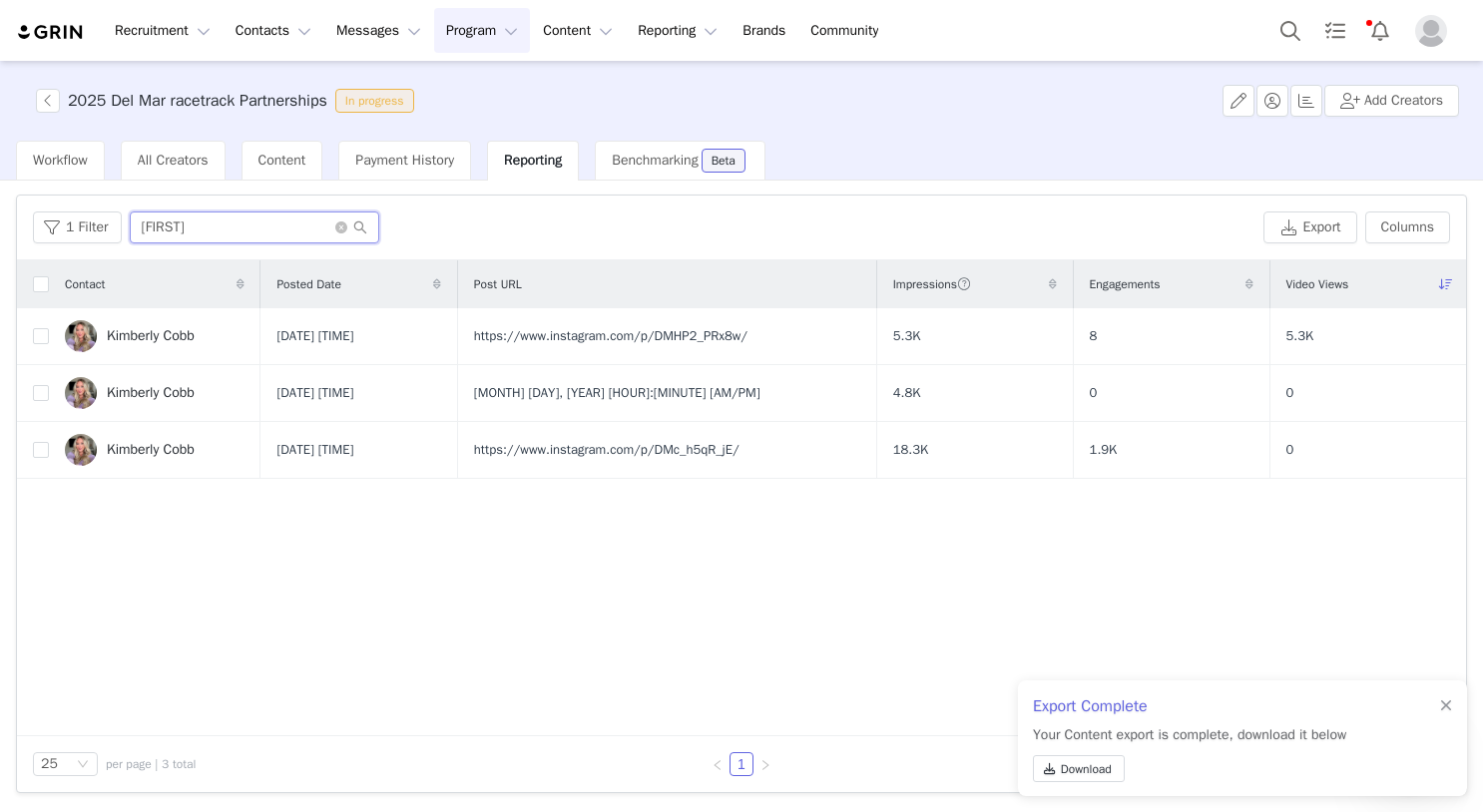 type on "kimberly" 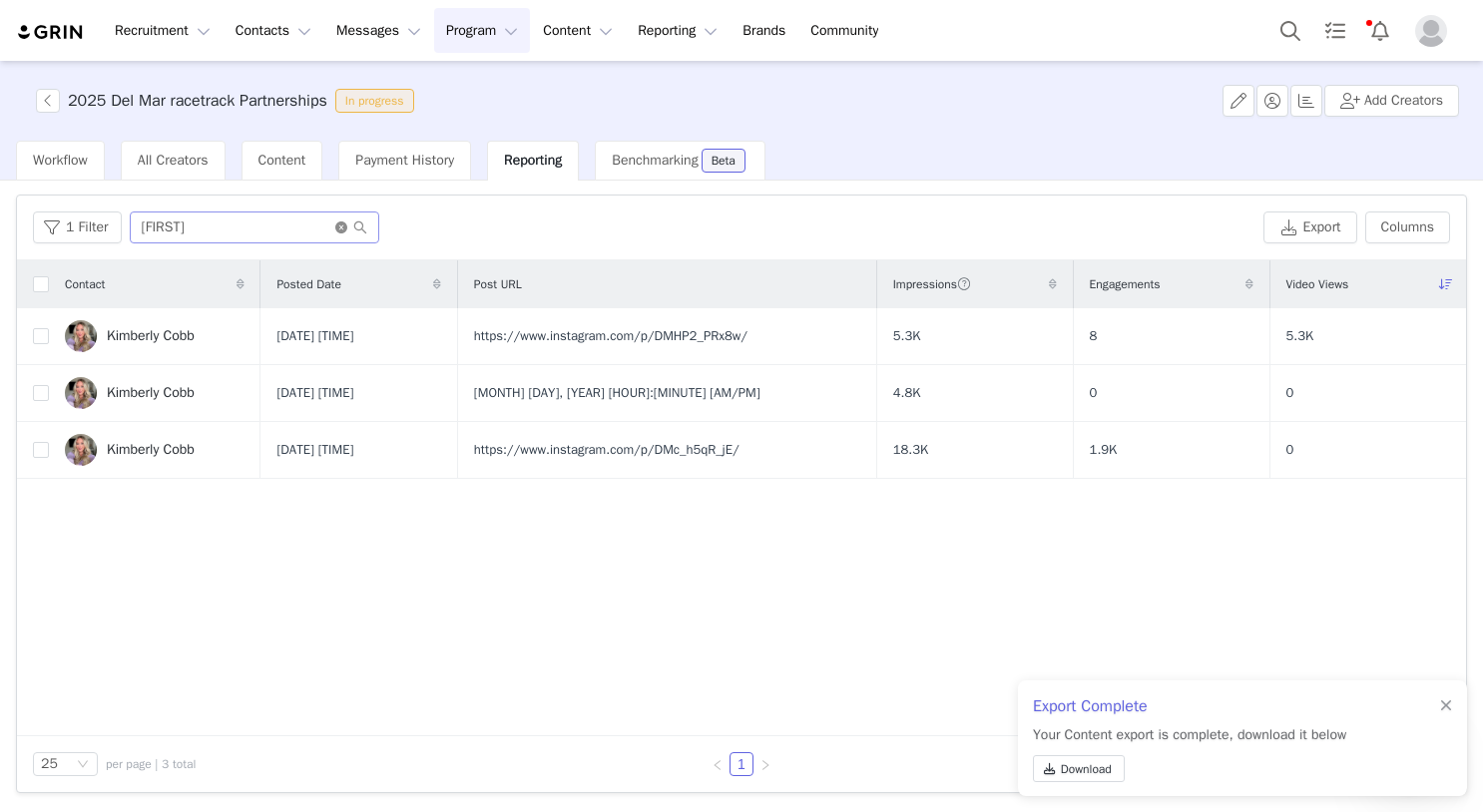 drag, startPoint x: 341, startPoint y: 229, endPoint x: 289, endPoint y: 230, distance: 52.009614 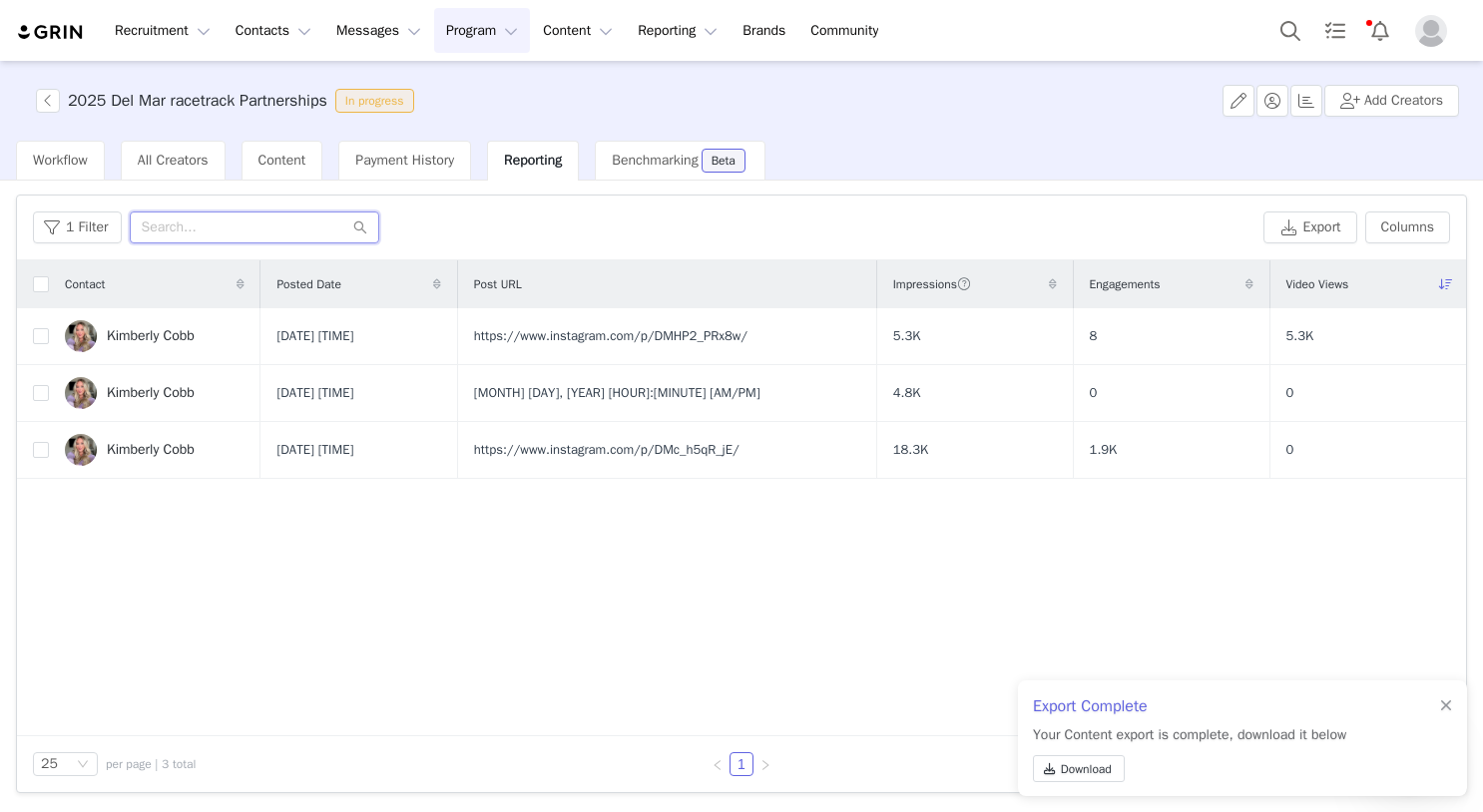 click at bounding box center (254, 227) 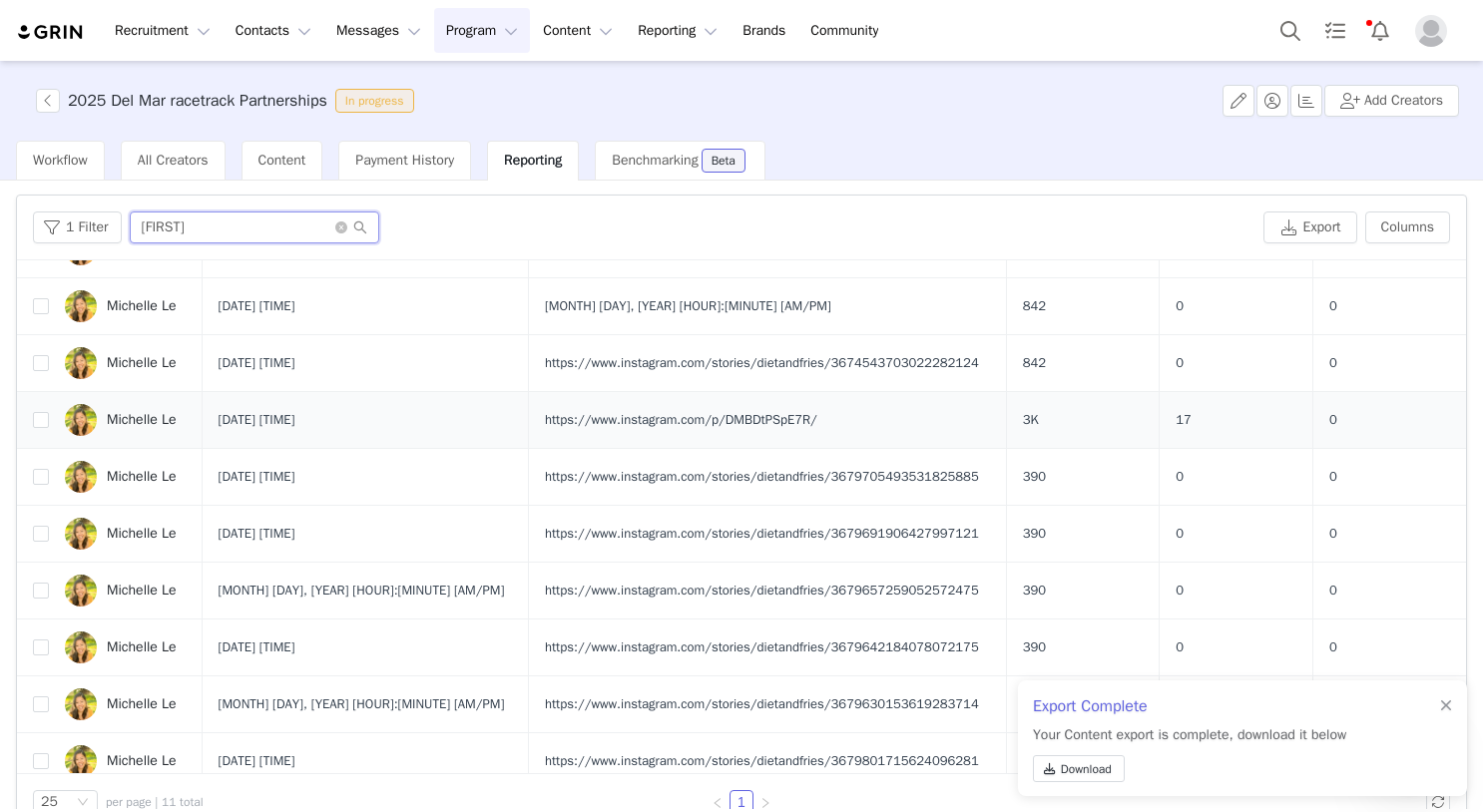 scroll, scrollTop: 160, scrollLeft: 0, axis: vertical 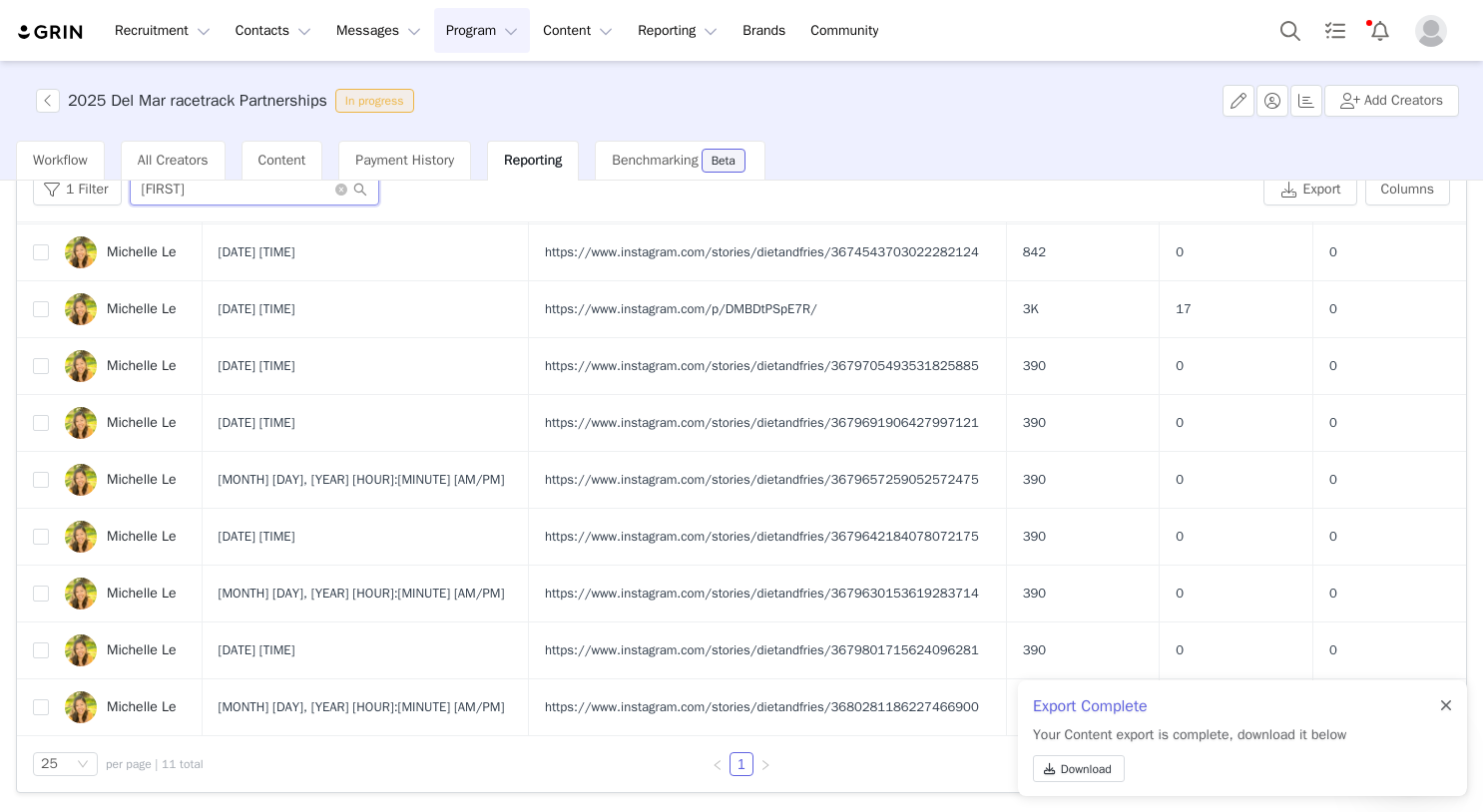 type on "Michelle" 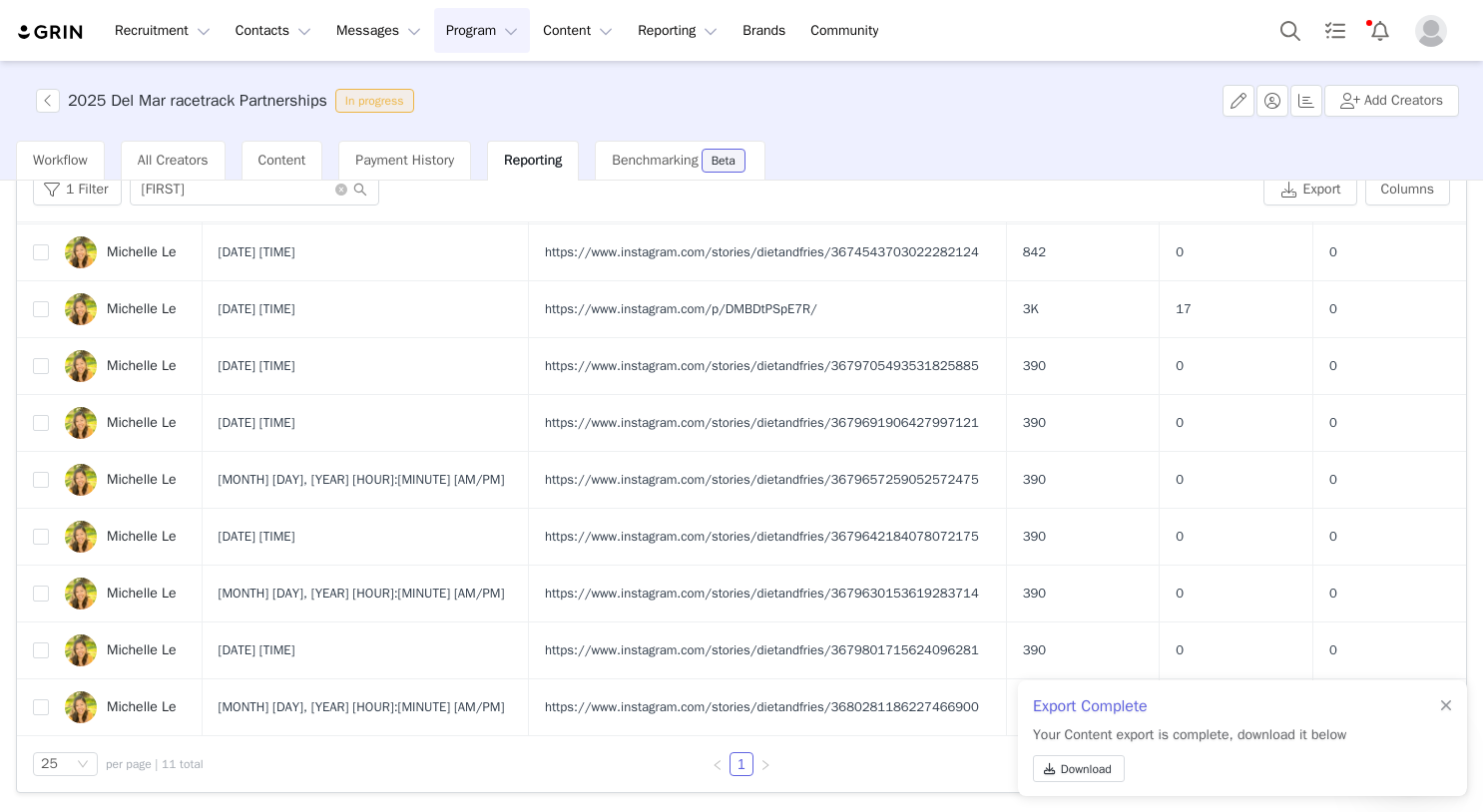 drag, startPoint x: 1446, startPoint y: 704, endPoint x: 1428, endPoint y: 700, distance: 18.439089 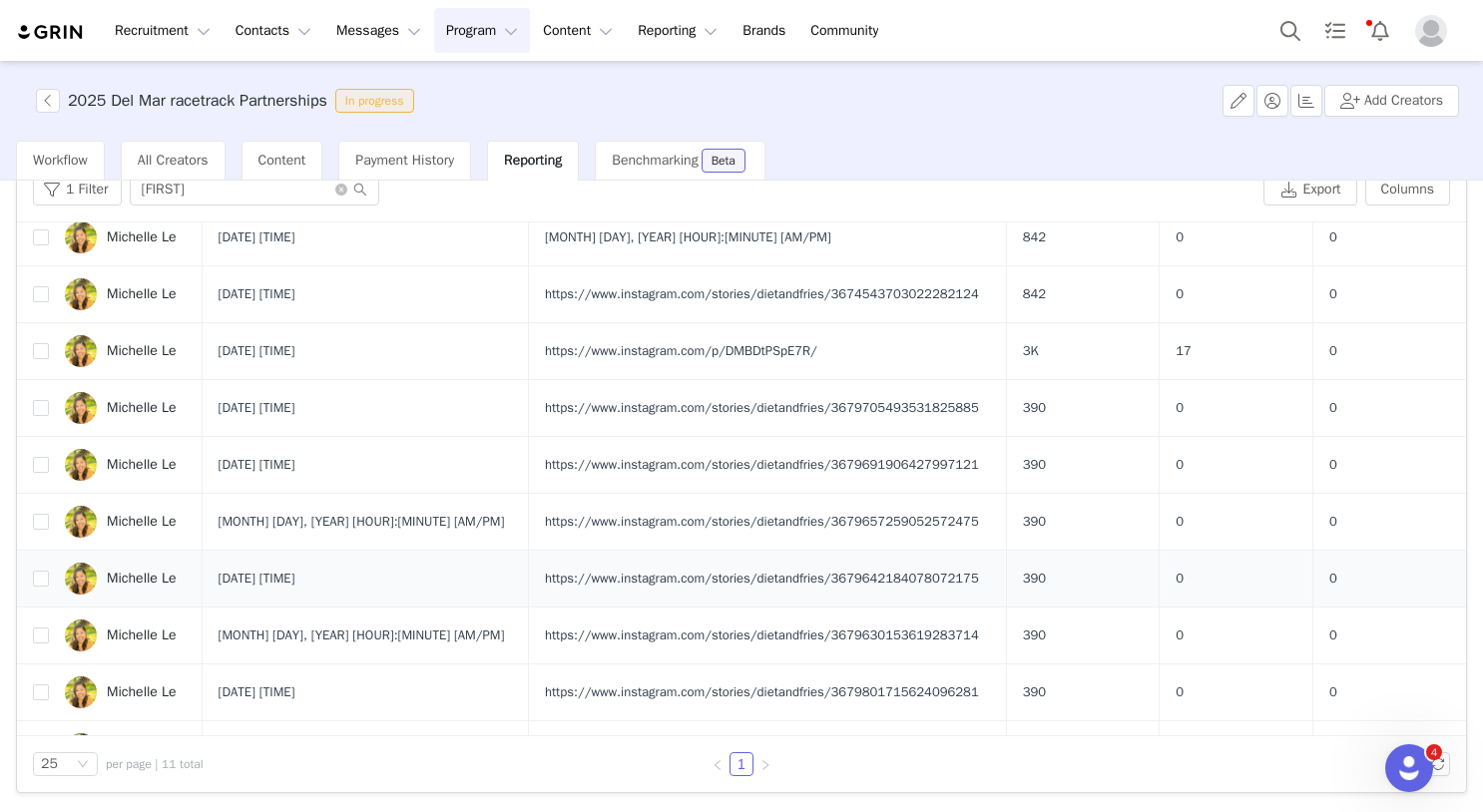 scroll, scrollTop: 160, scrollLeft: 0, axis: vertical 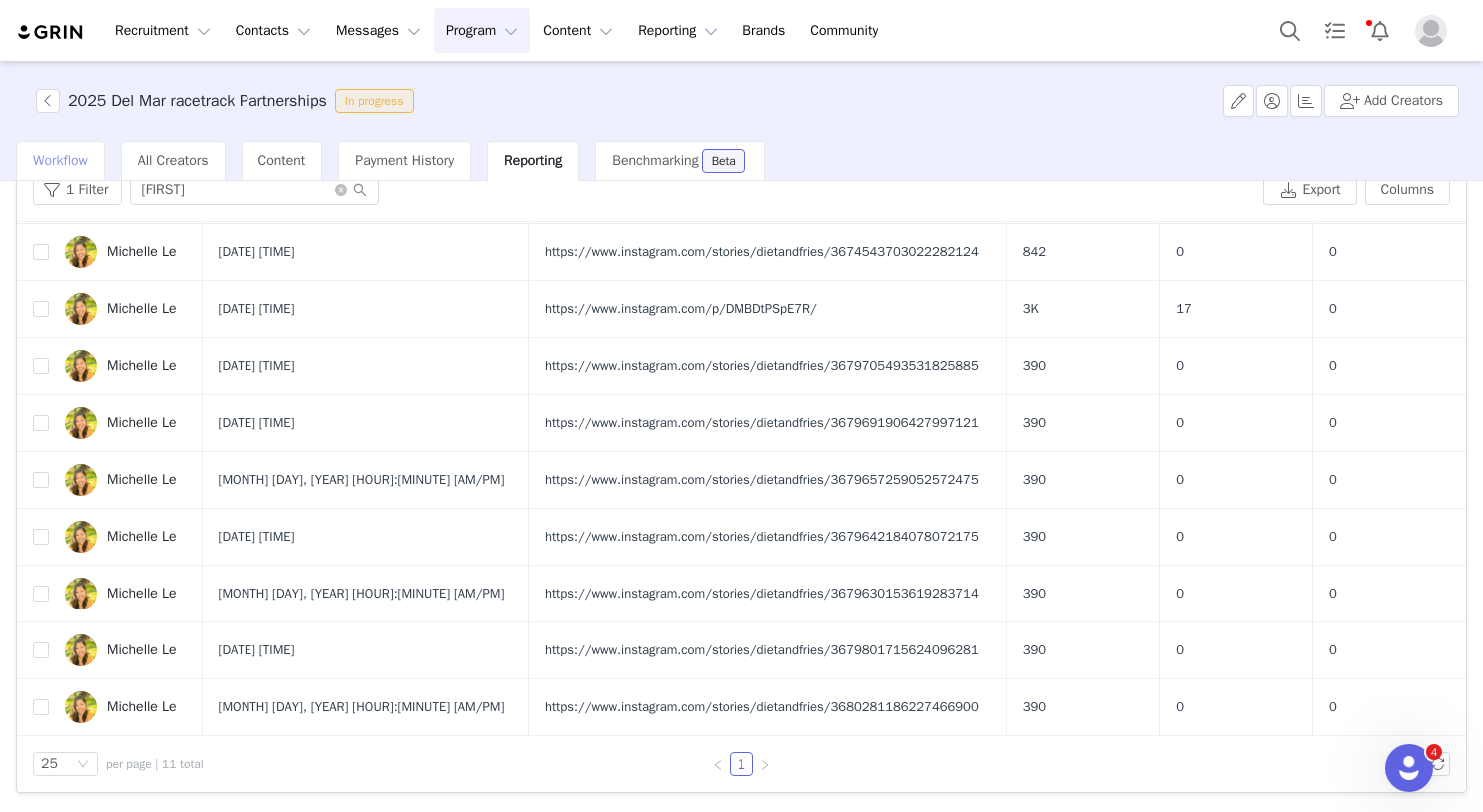 click on "Workflow" at bounding box center [60, 160] 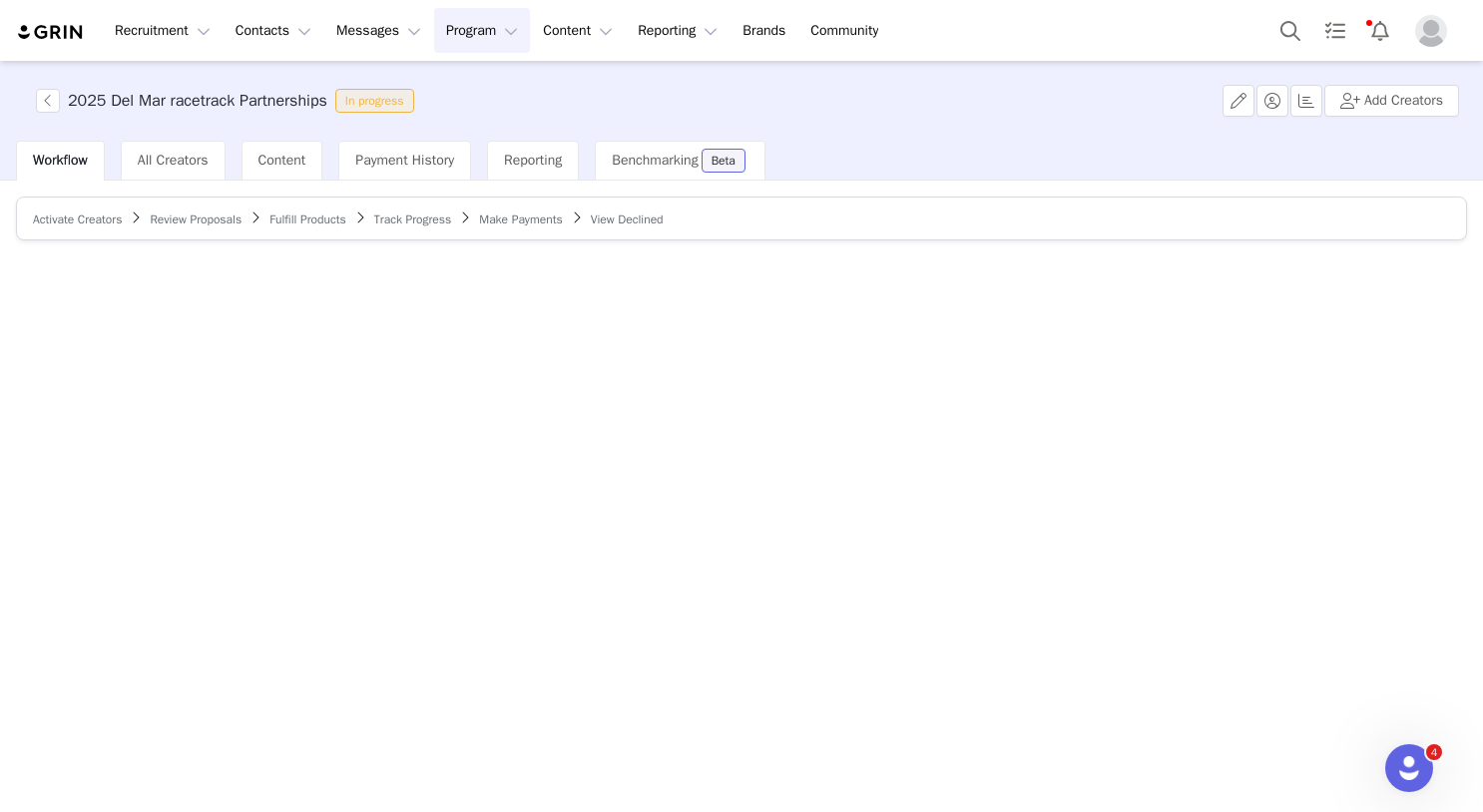 click on "Track Progress" at bounding box center [412, 219] 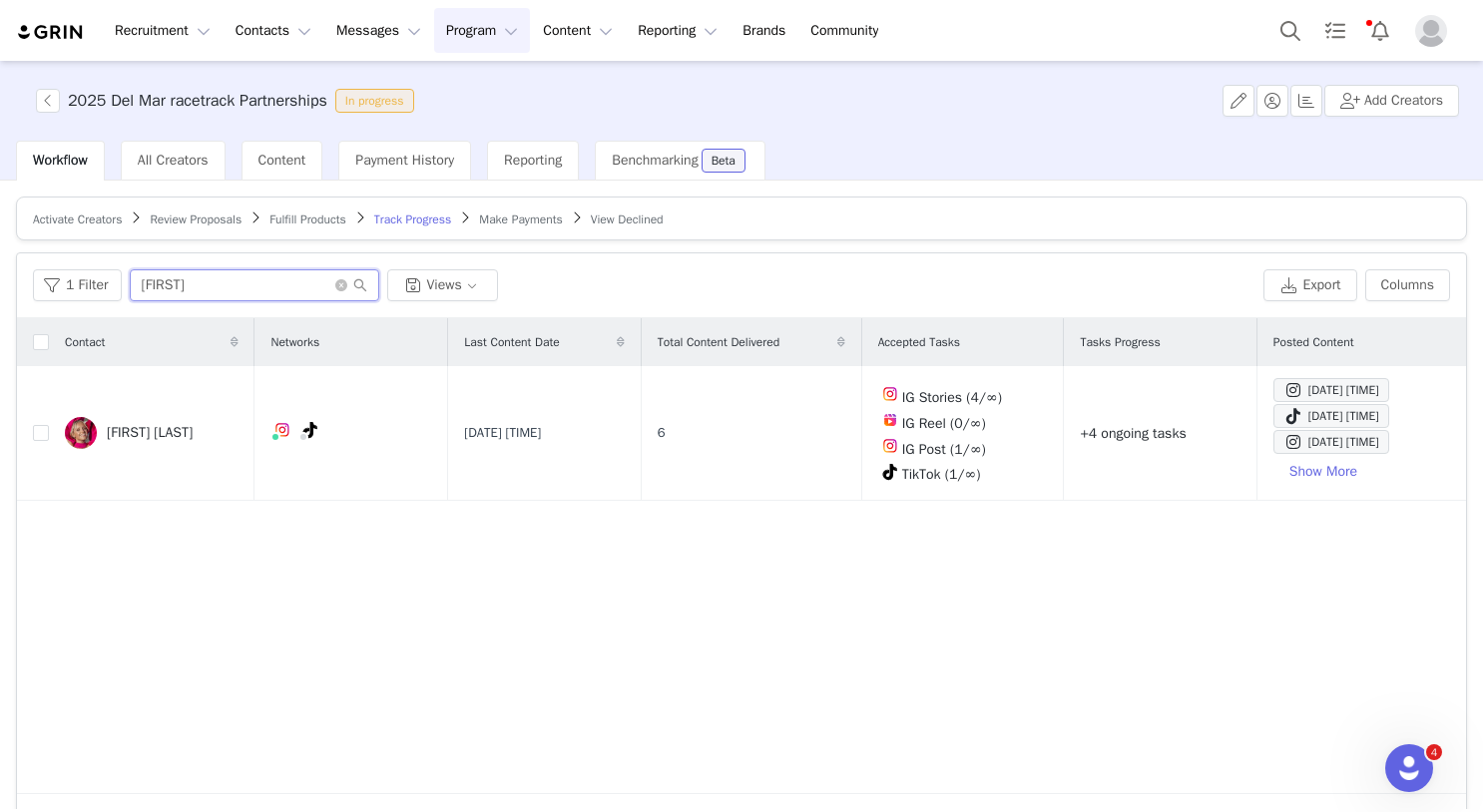 click on "Daisy" at bounding box center [254, 285] 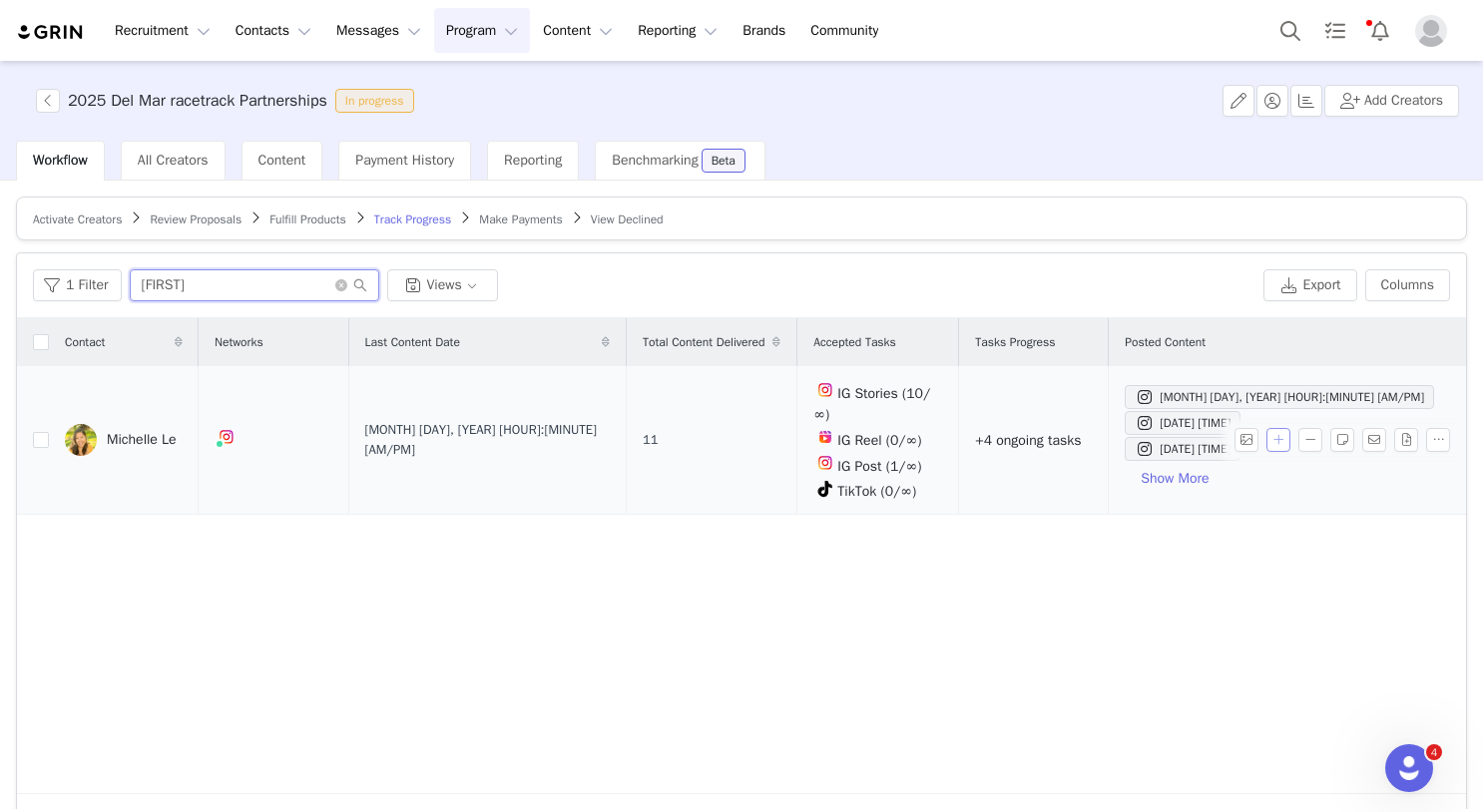 type on "Michelle" 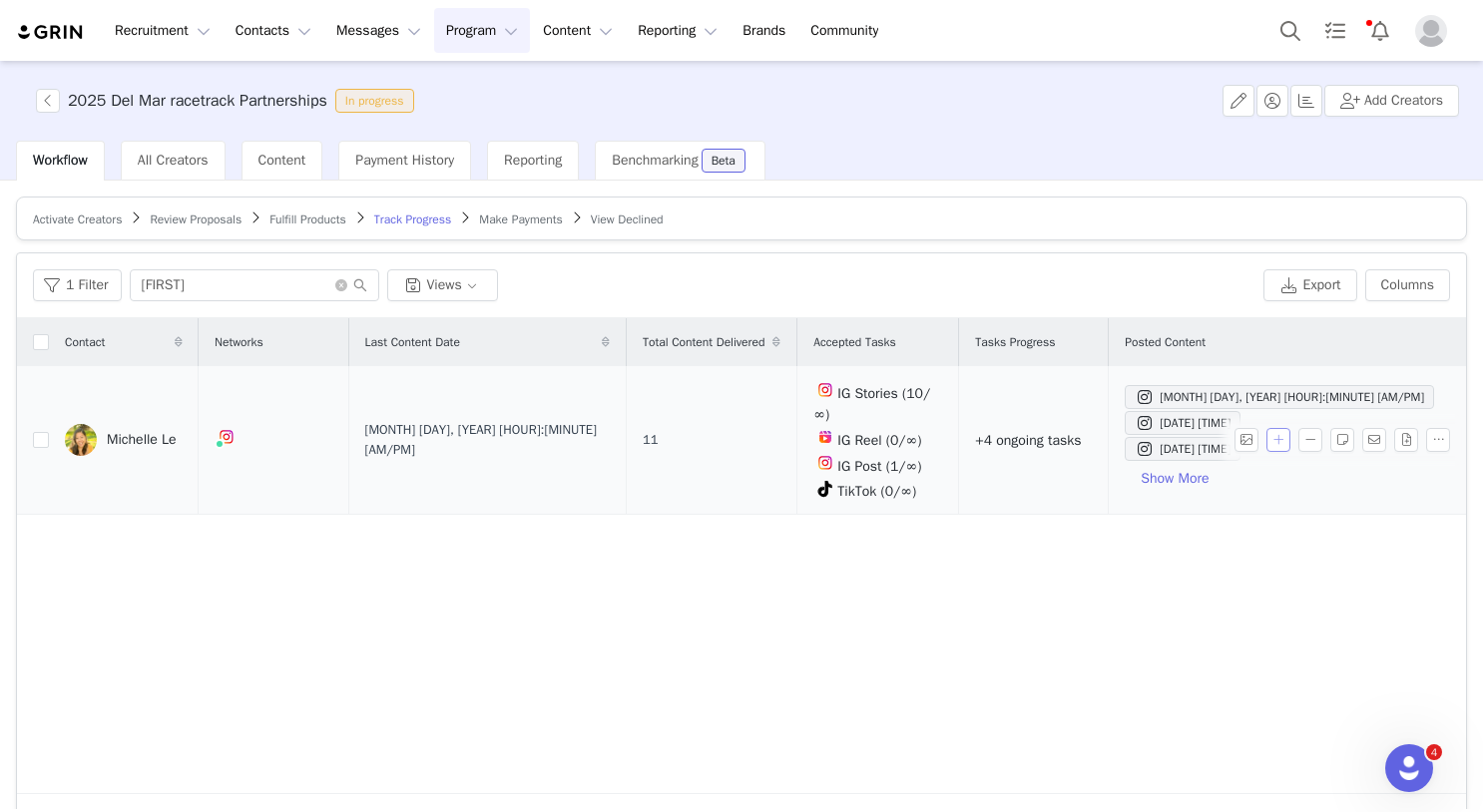 click at bounding box center (1278, 440) 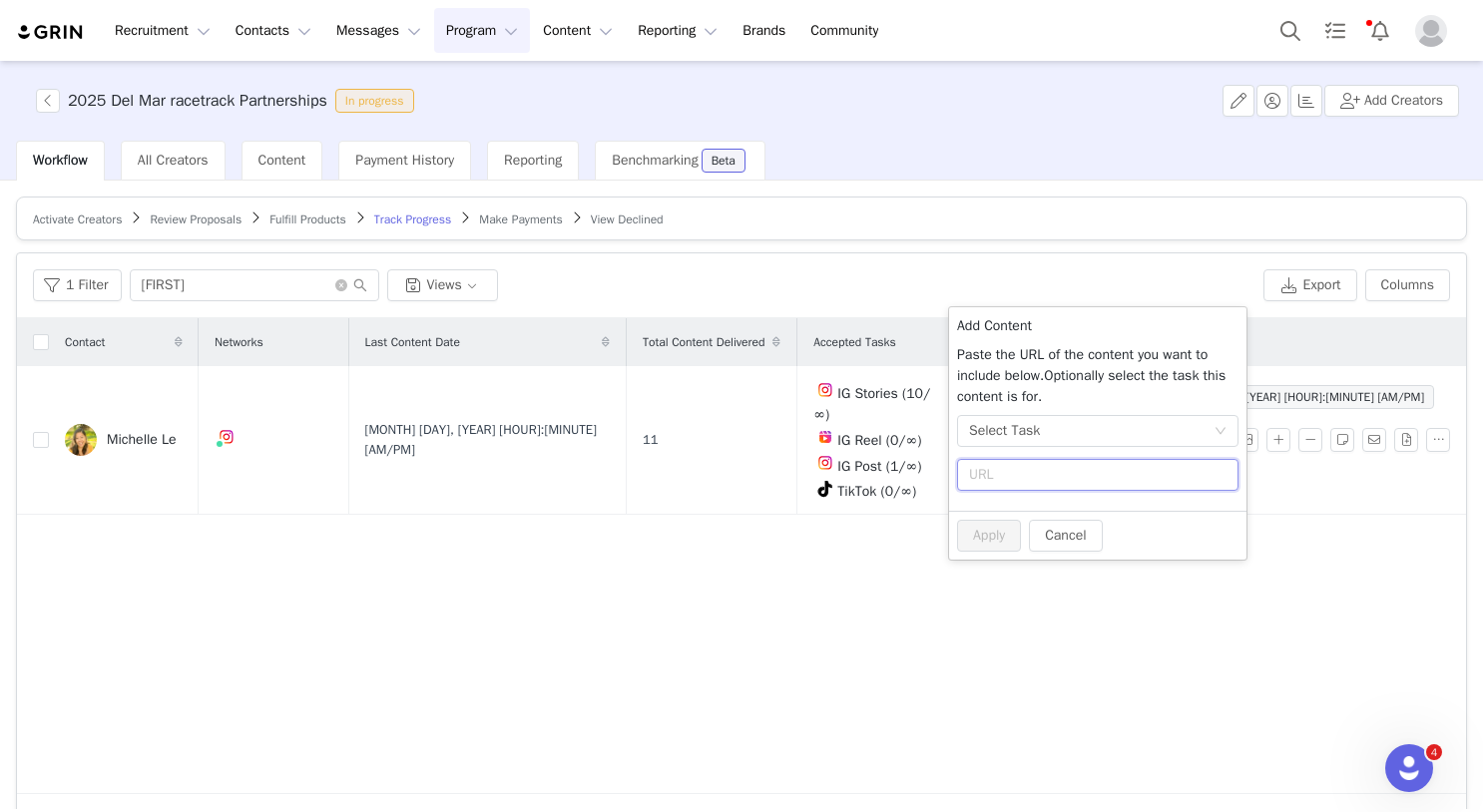 click at bounding box center [1098, 475] 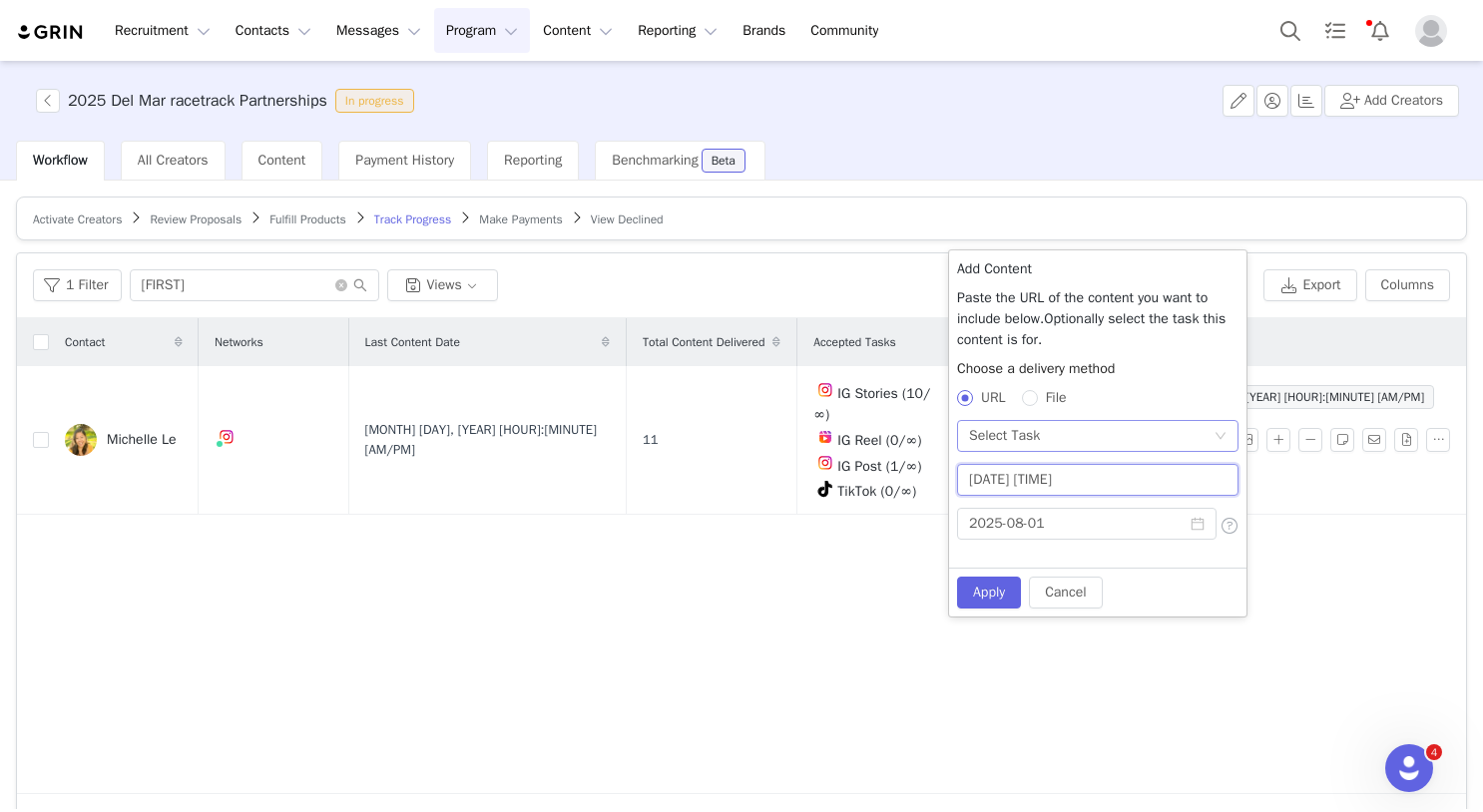 scroll, scrollTop: 0, scrollLeft: 169, axis: horizontal 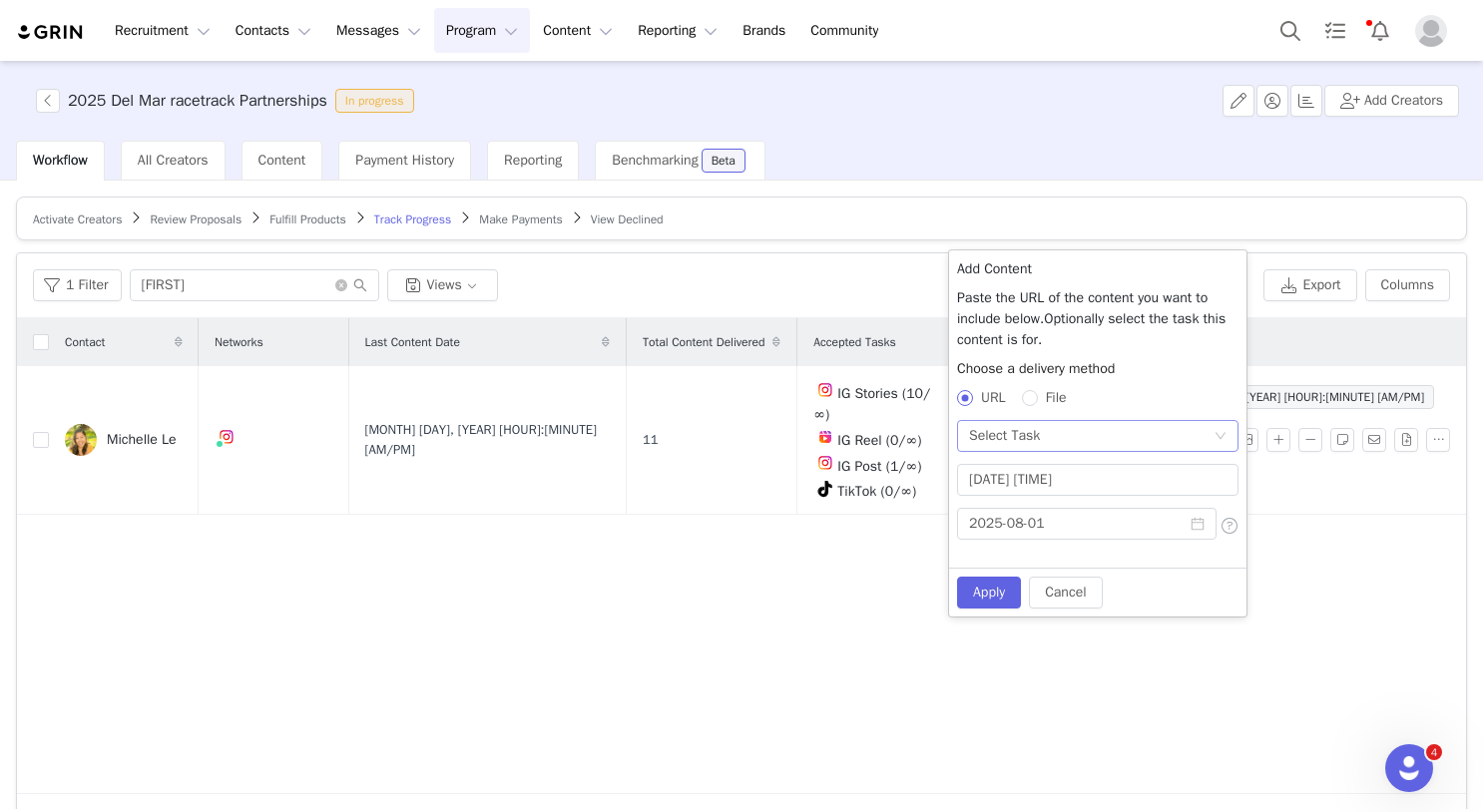 click on "Select Task" at bounding box center (1091, 436) 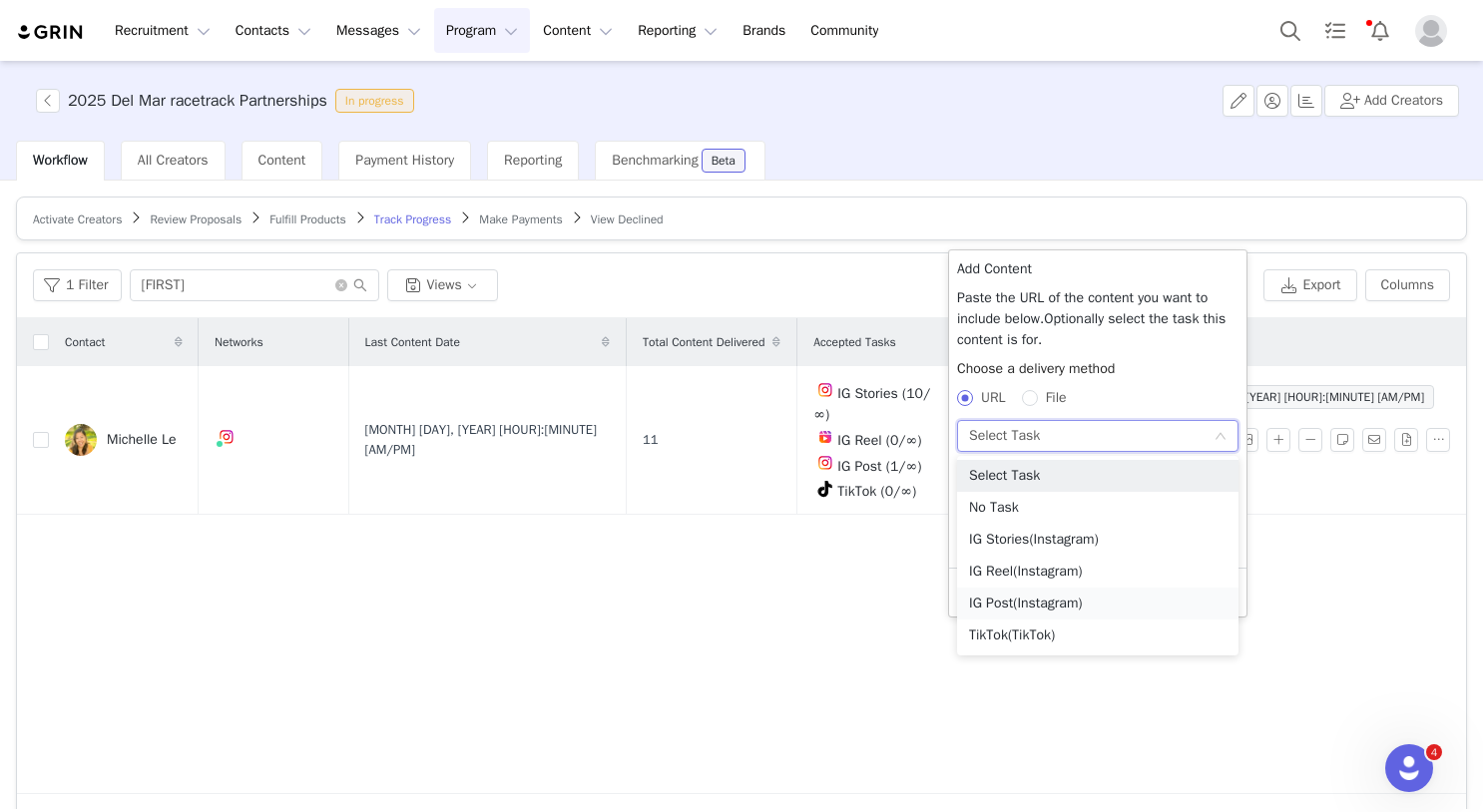 click on "(Instagram)" at bounding box center [1047, 603] 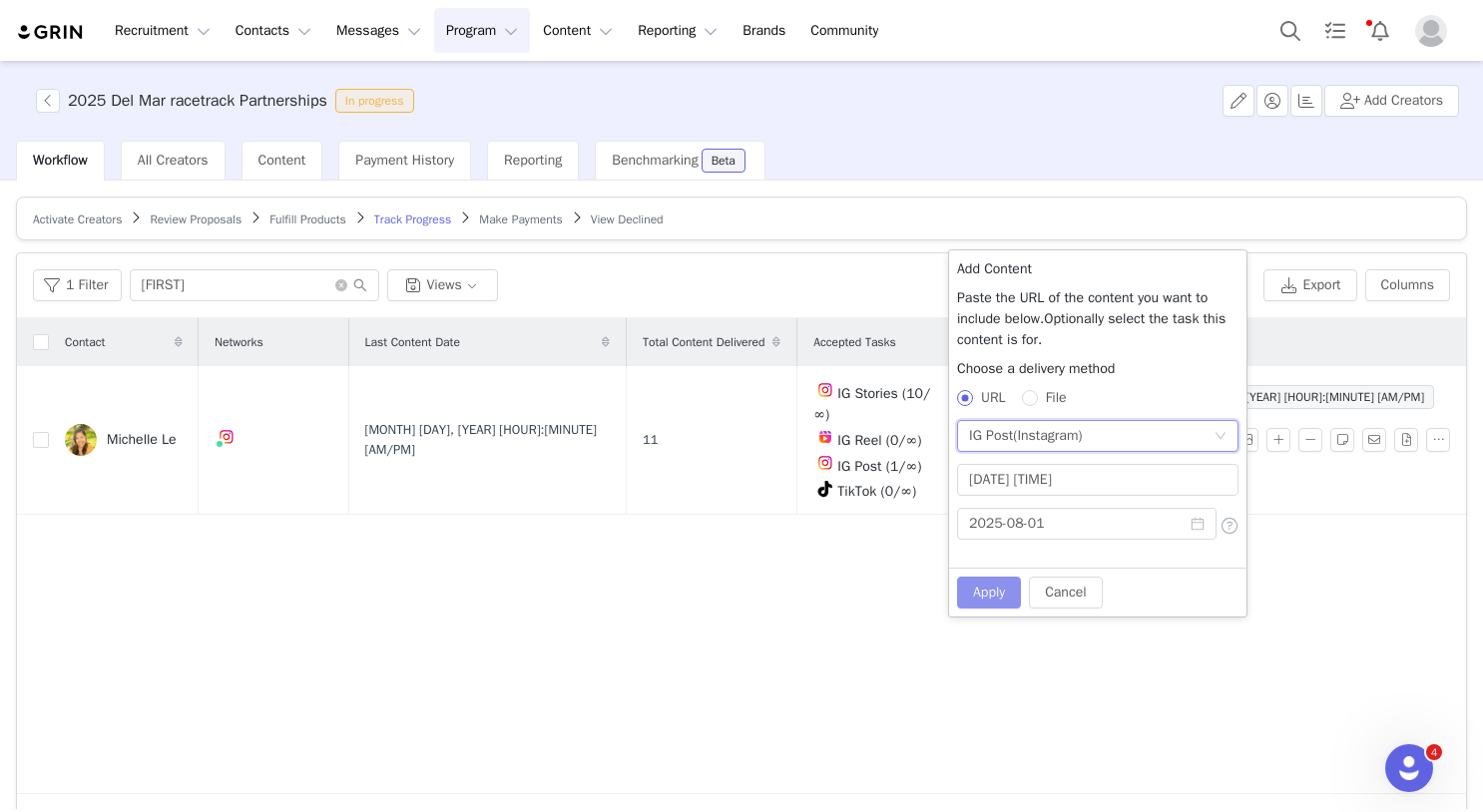 click on "Apply" at bounding box center [989, 593] 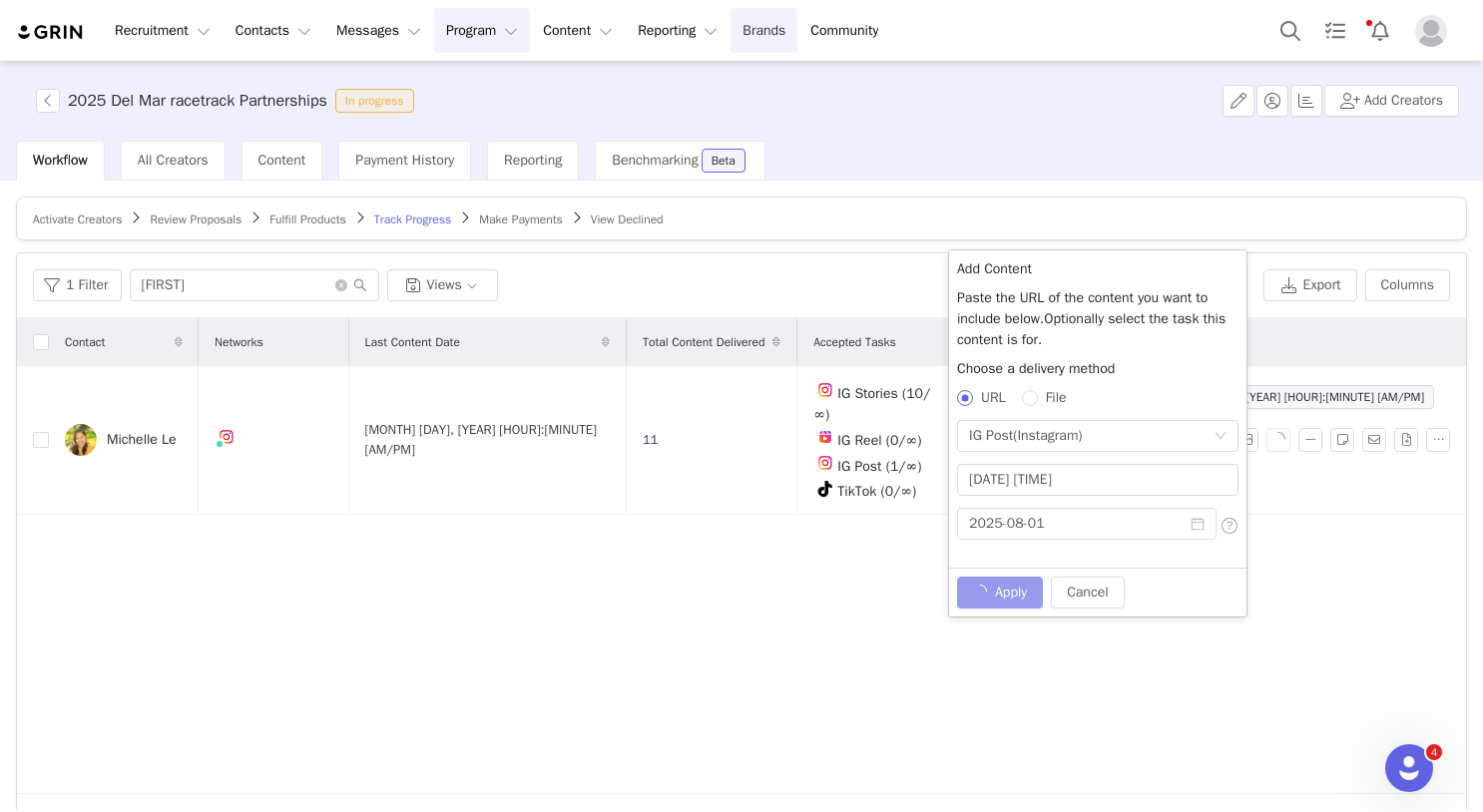 type 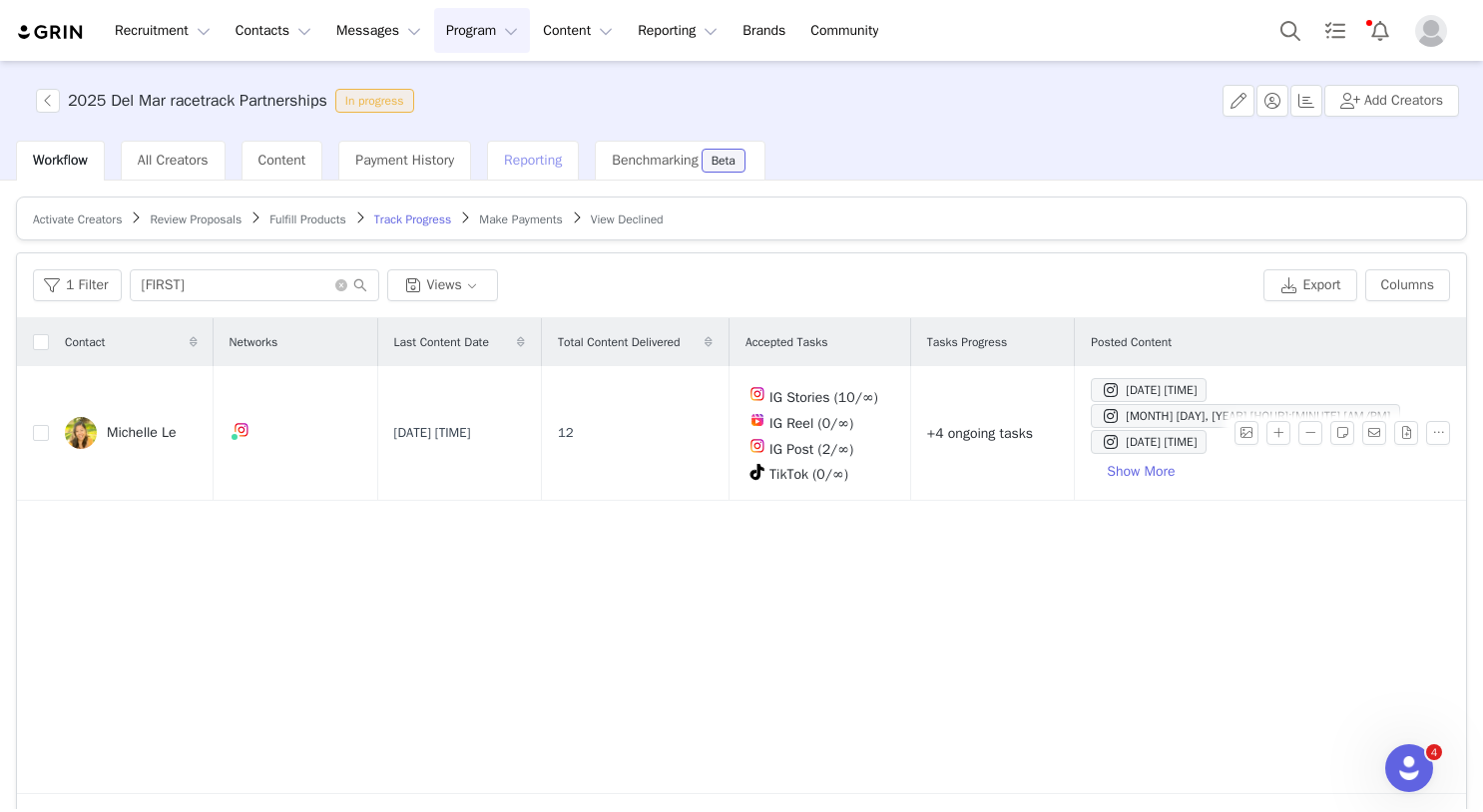 click on "Reporting" at bounding box center (533, 160) 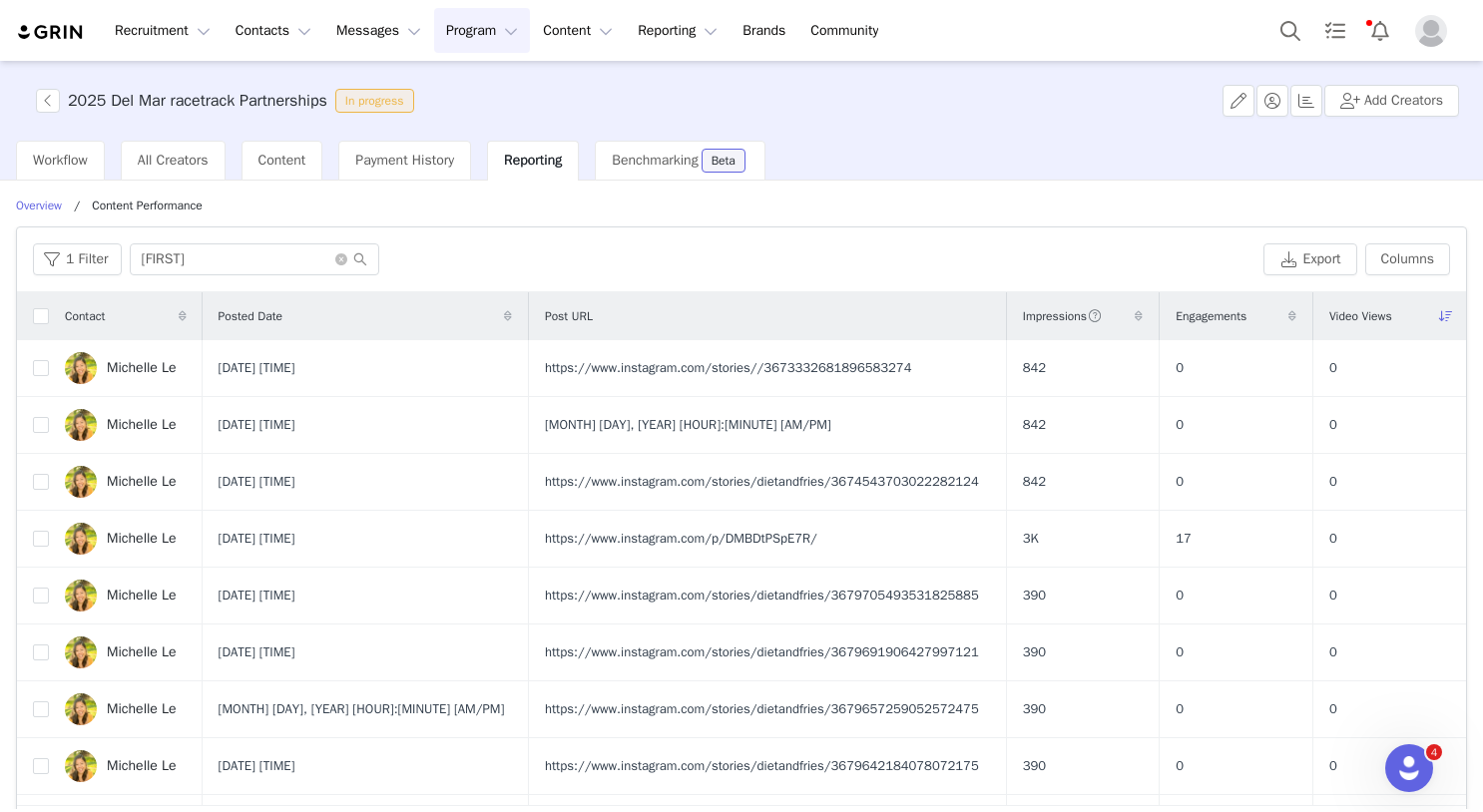 scroll, scrollTop: 216, scrollLeft: 0, axis: vertical 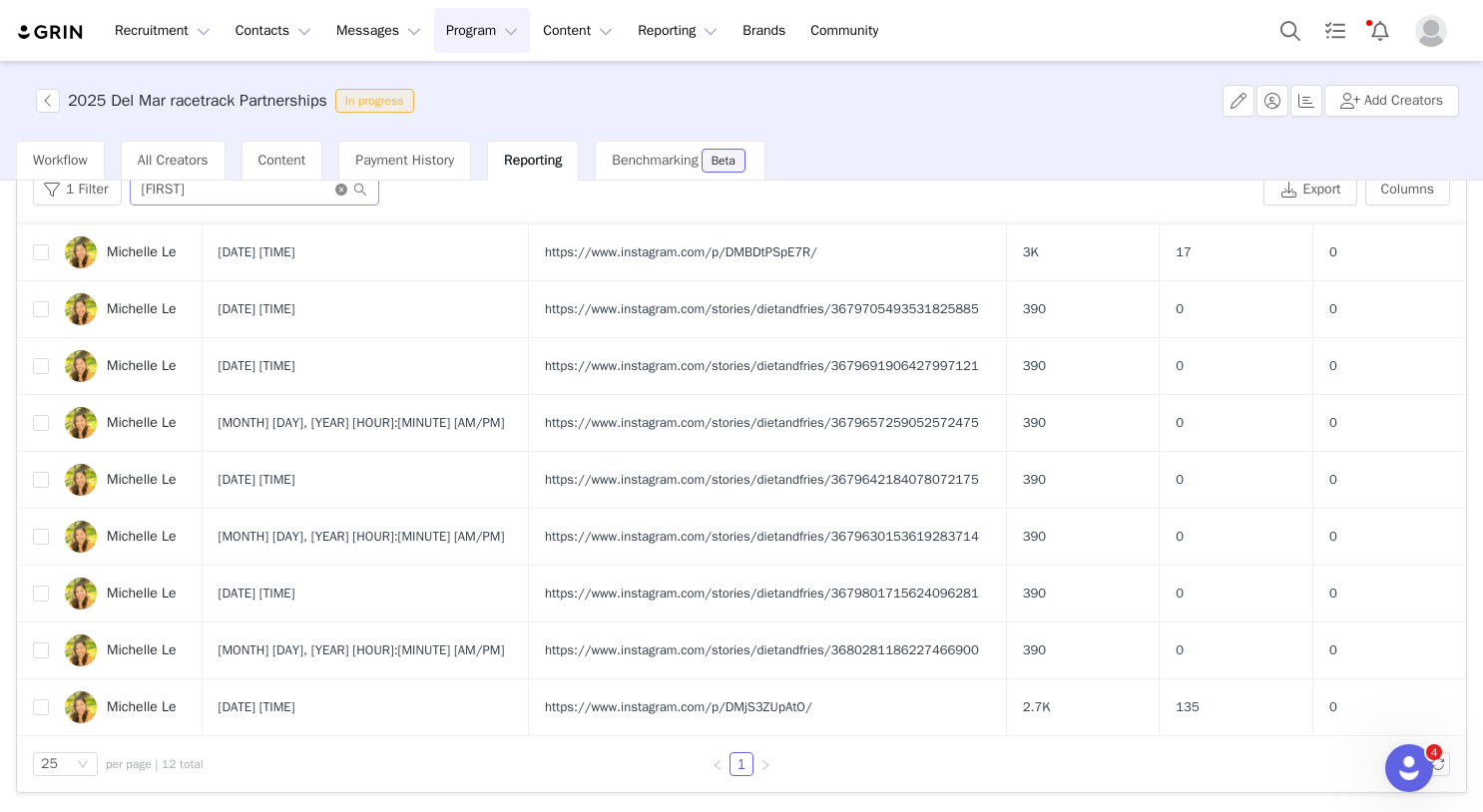drag, startPoint x: 342, startPoint y: 193, endPoint x: 290, endPoint y: 195, distance: 52.03845 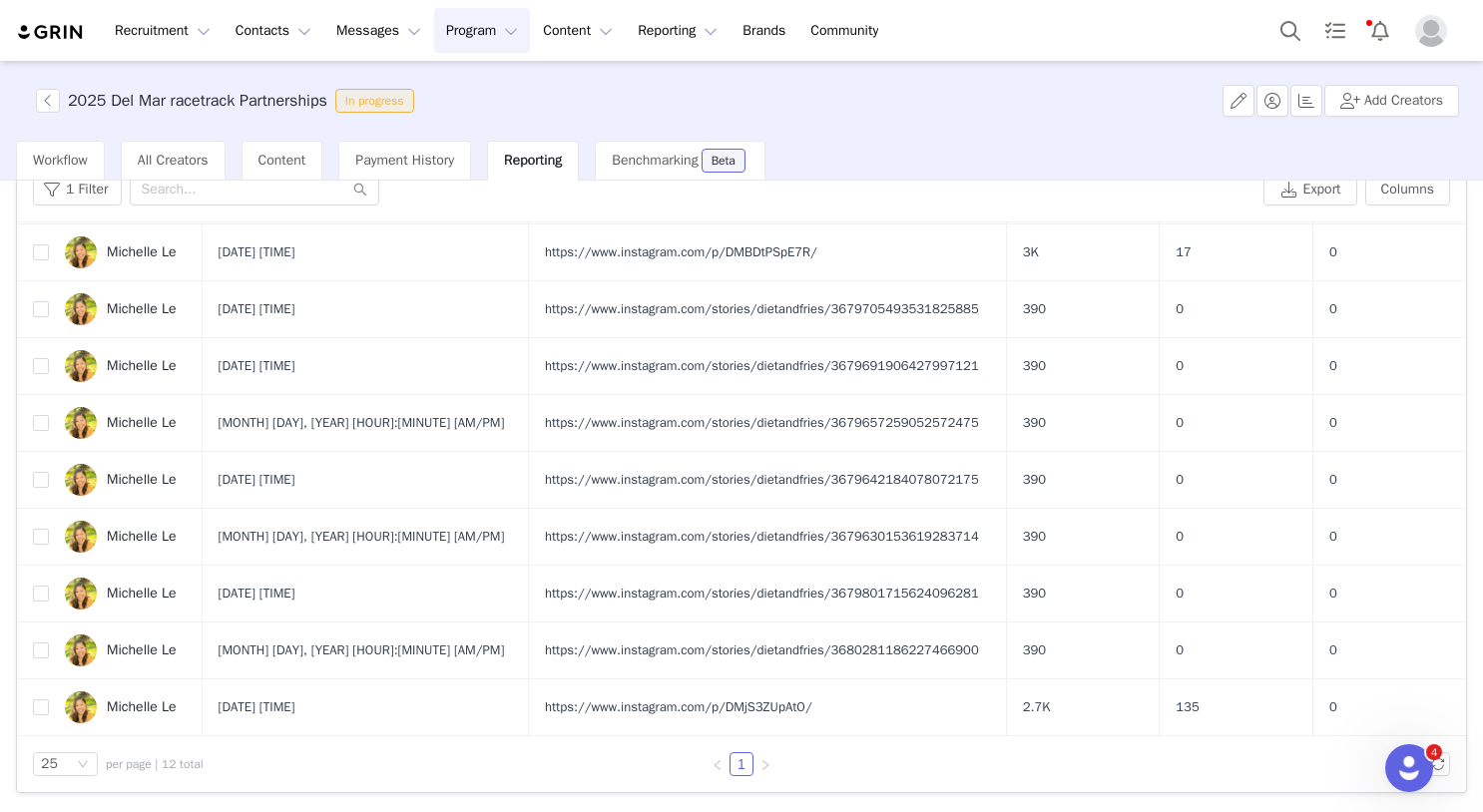 scroll, scrollTop: 0, scrollLeft: 0, axis: both 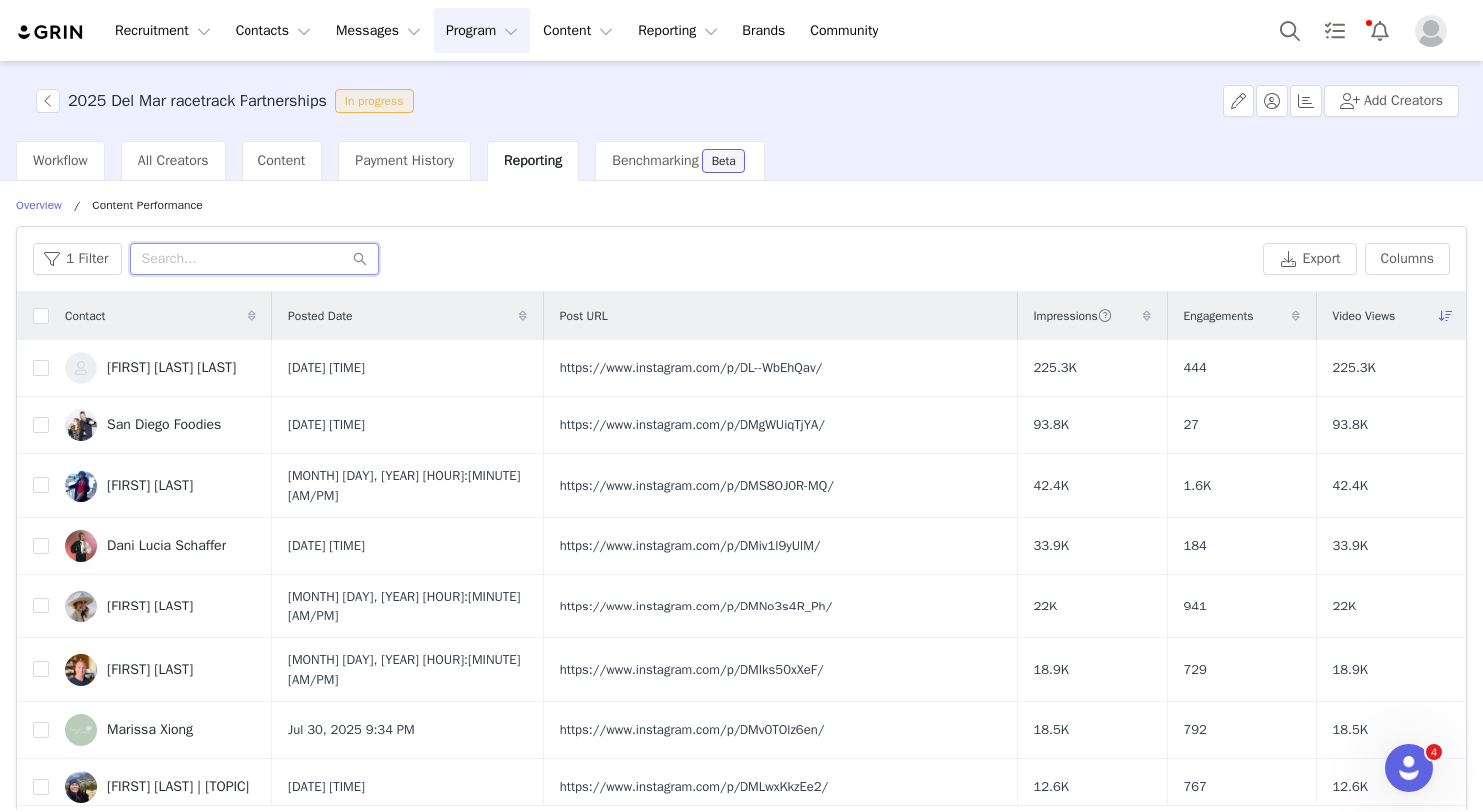 click at bounding box center (254, 259) 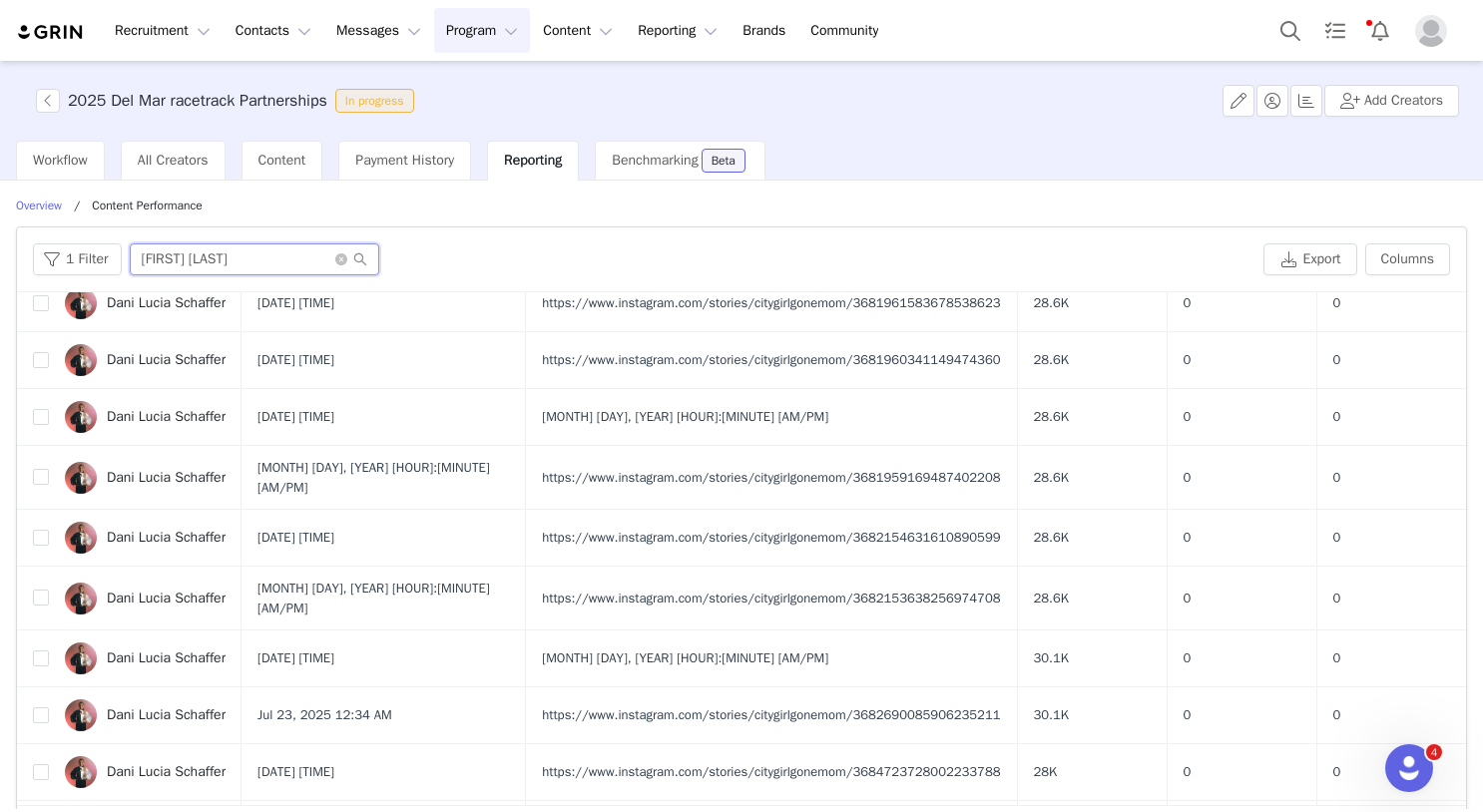 scroll, scrollTop: 728, scrollLeft: 0, axis: vertical 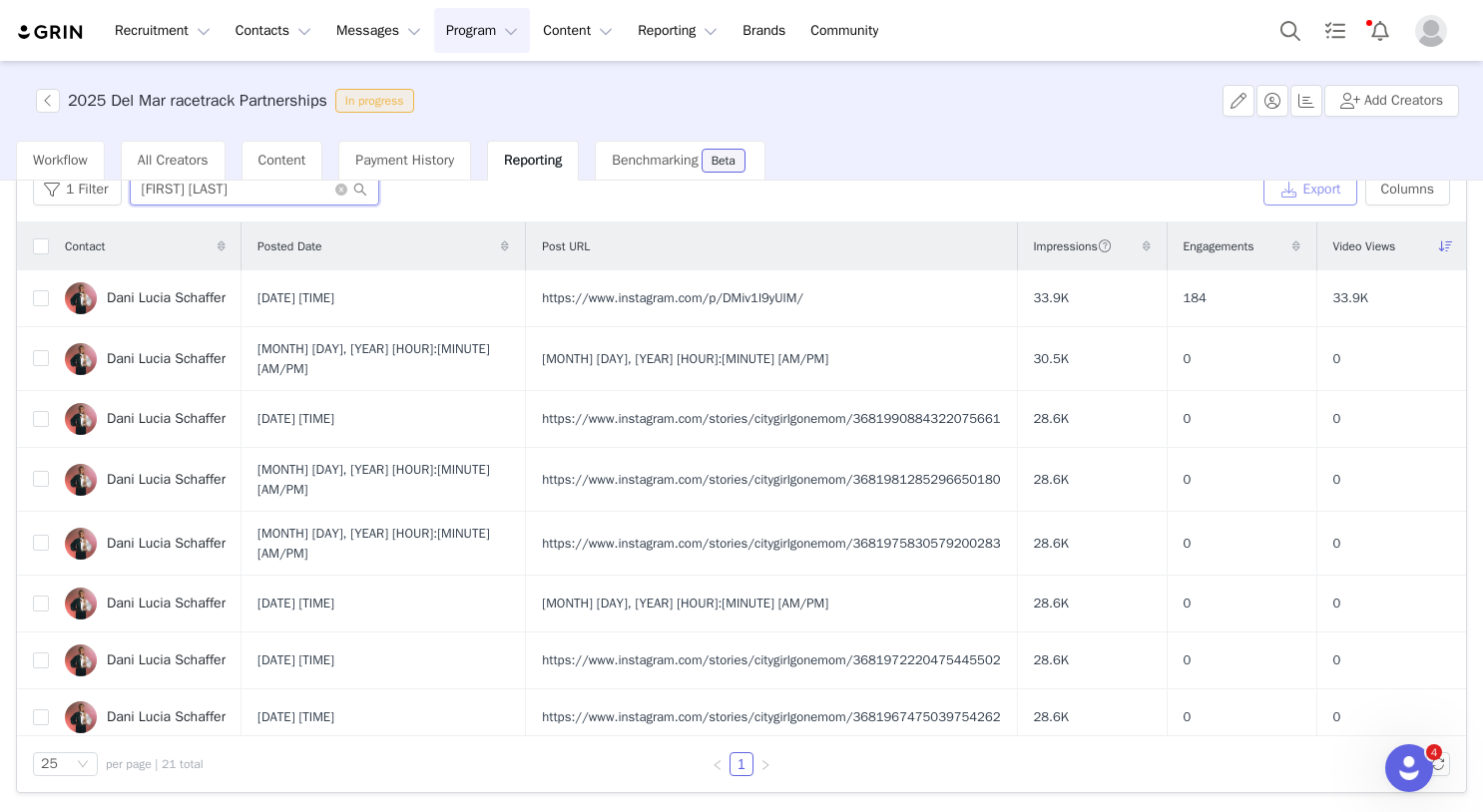 type on "Dani Lucia" 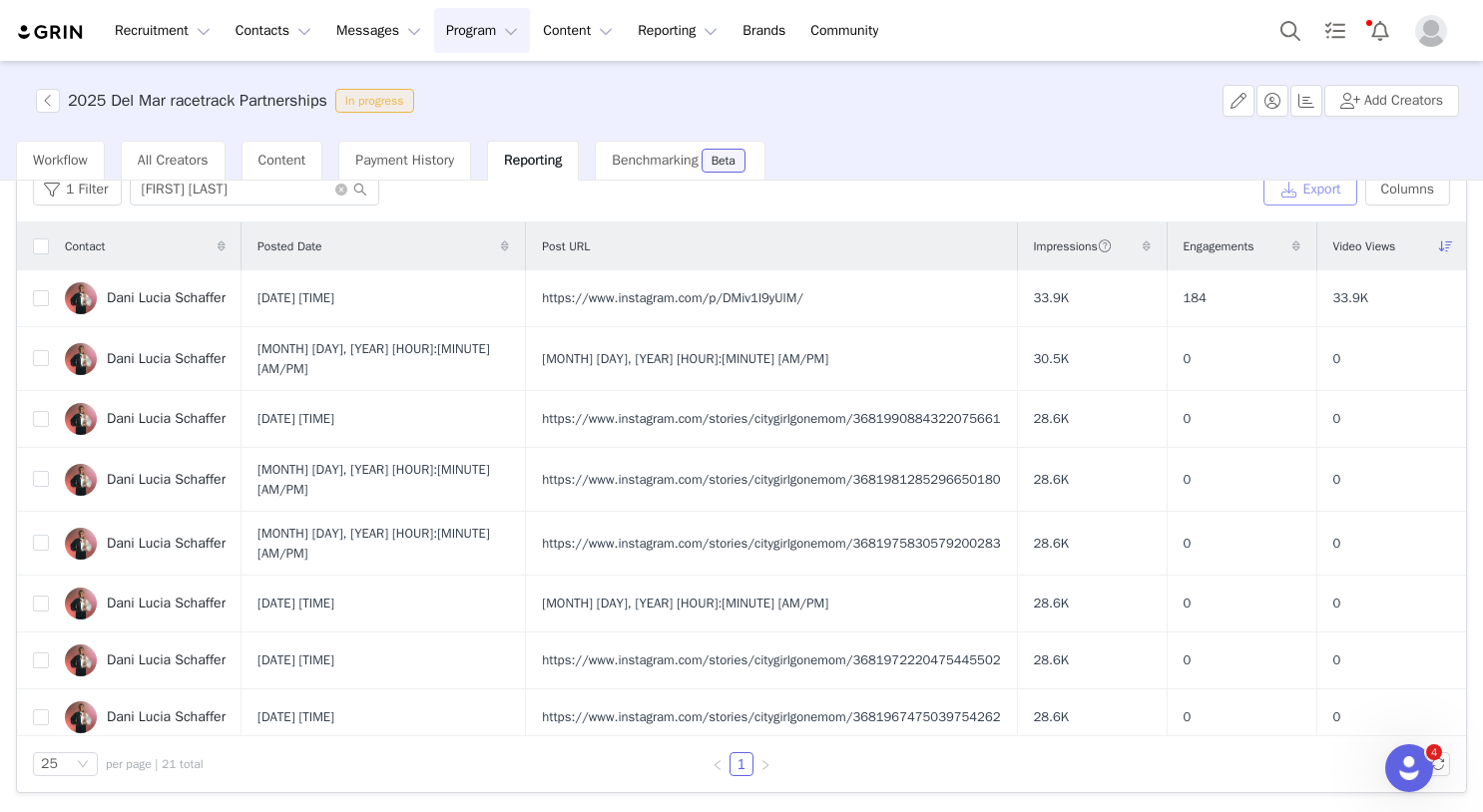 click on "Export" at bounding box center [1310, 190] 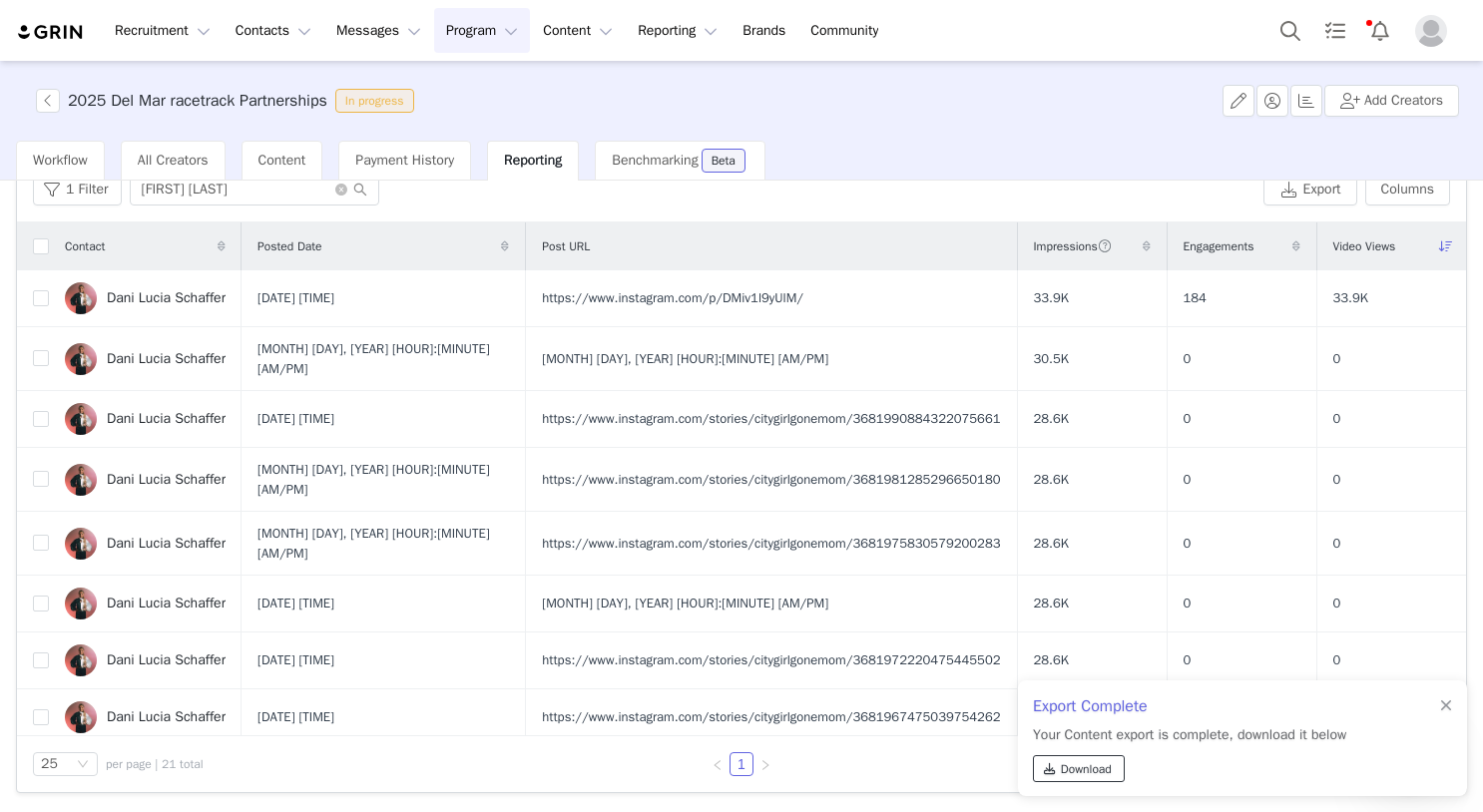 click on "Download" at bounding box center (1086, 769) 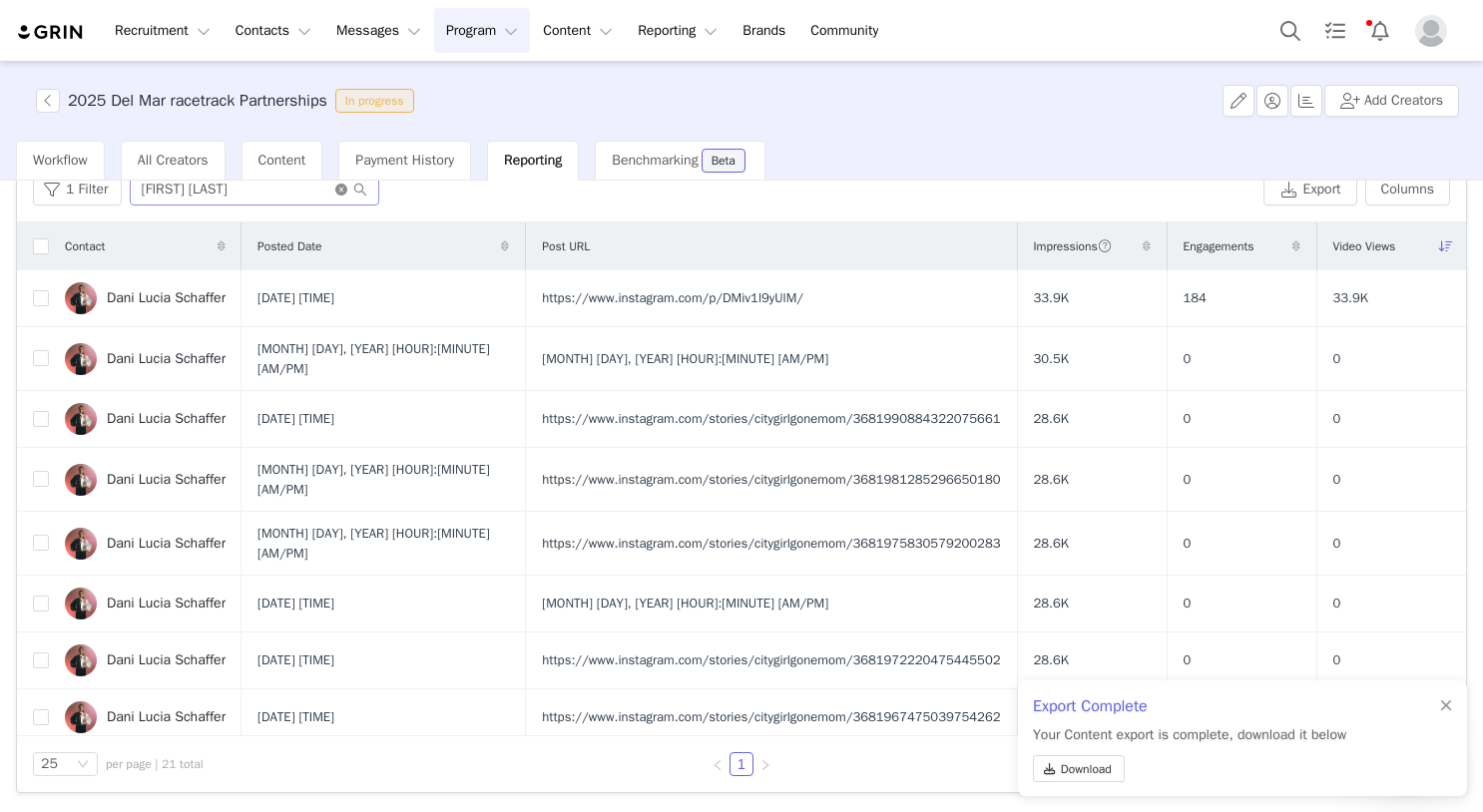 drag, startPoint x: 343, startPoint y: 191, endPoint x: 267, endPoint y: 187, distance: 76.10519 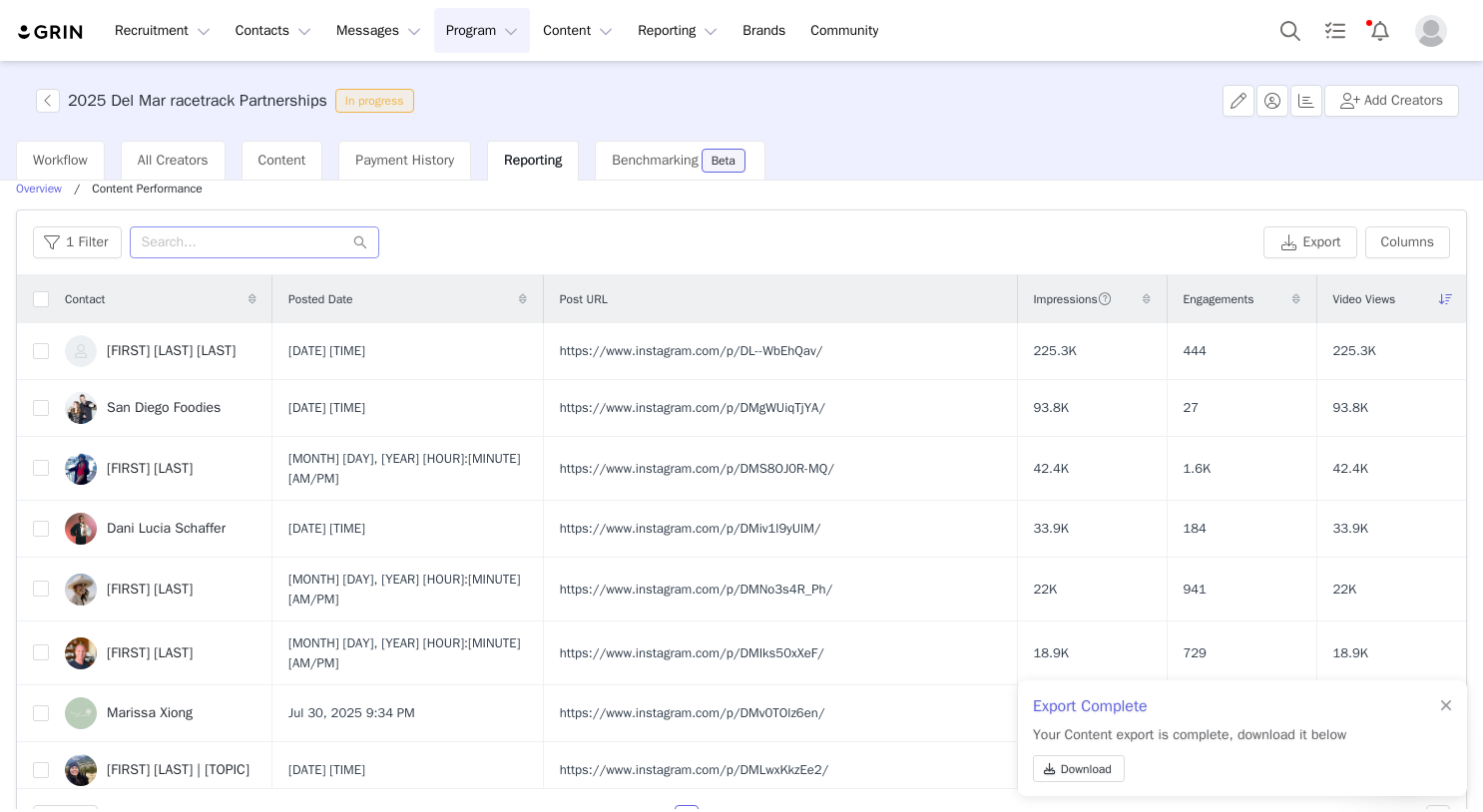 scroll, scrollTop: 10, scrollLeft: 0, axis: vertical 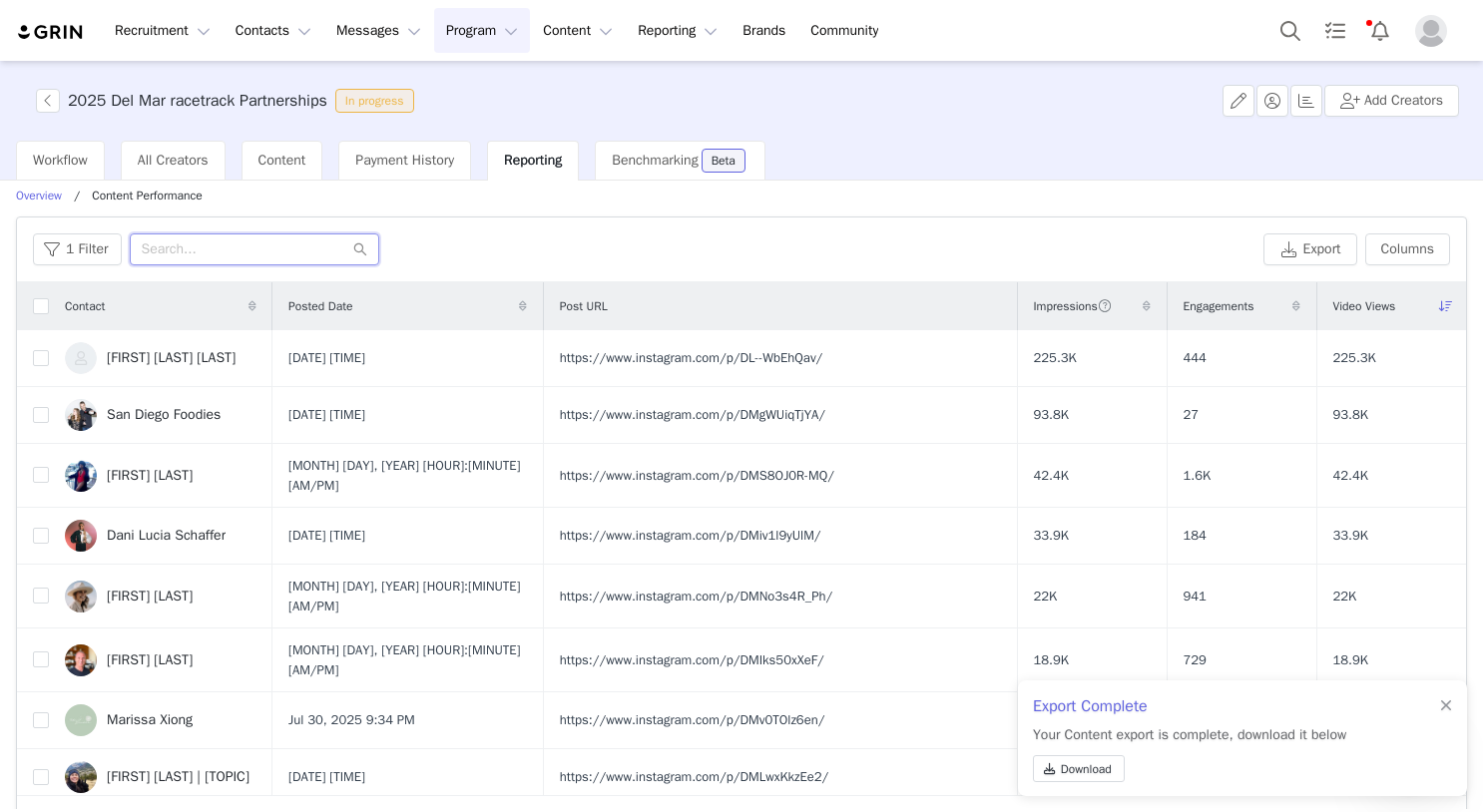 click at bounding box center [254, 249] 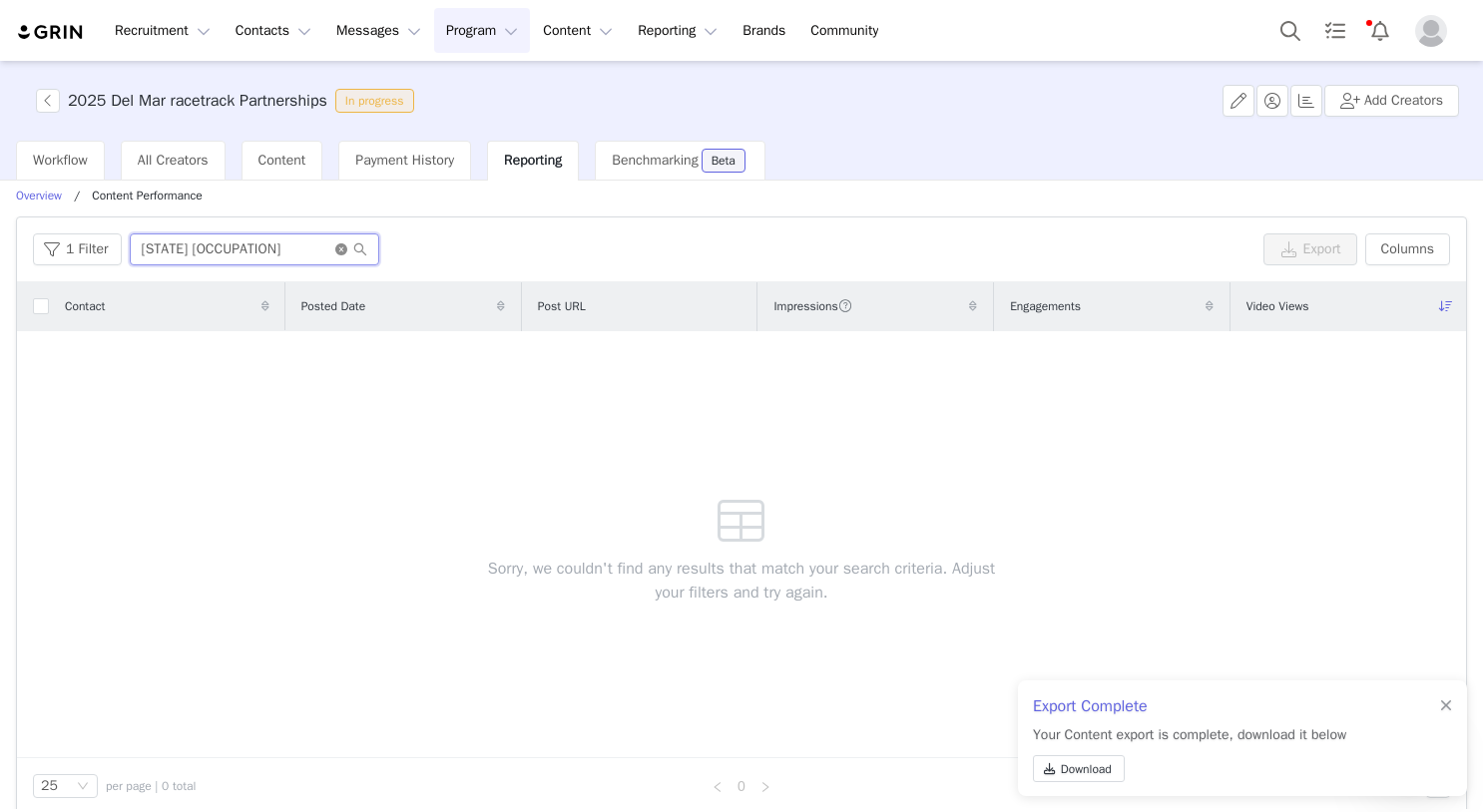 type on "SD Foodies" 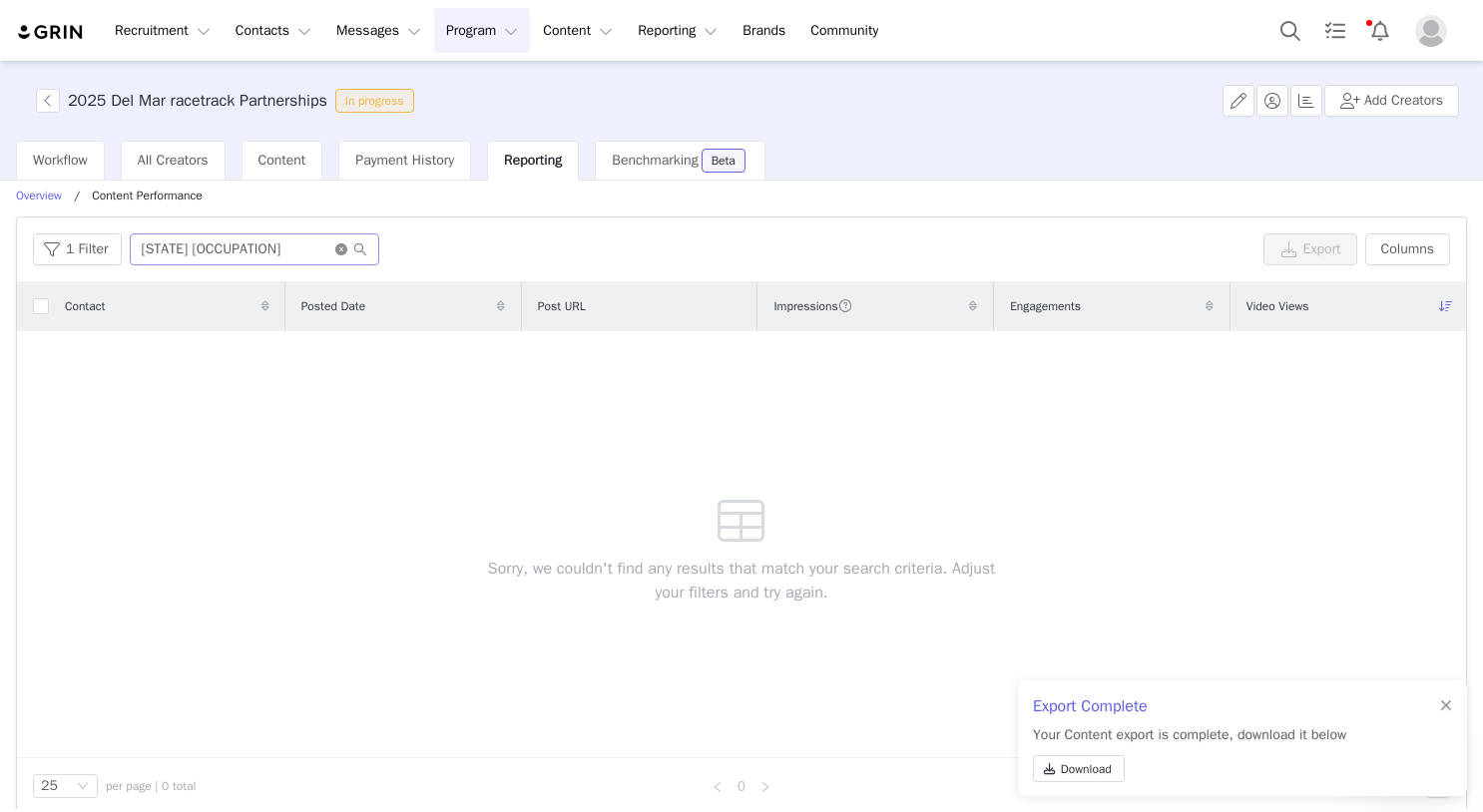 drag, startPoint x: 344, startPoint y: 246, endPoint x: 331, endPoint y: 249, distance: 13.341664 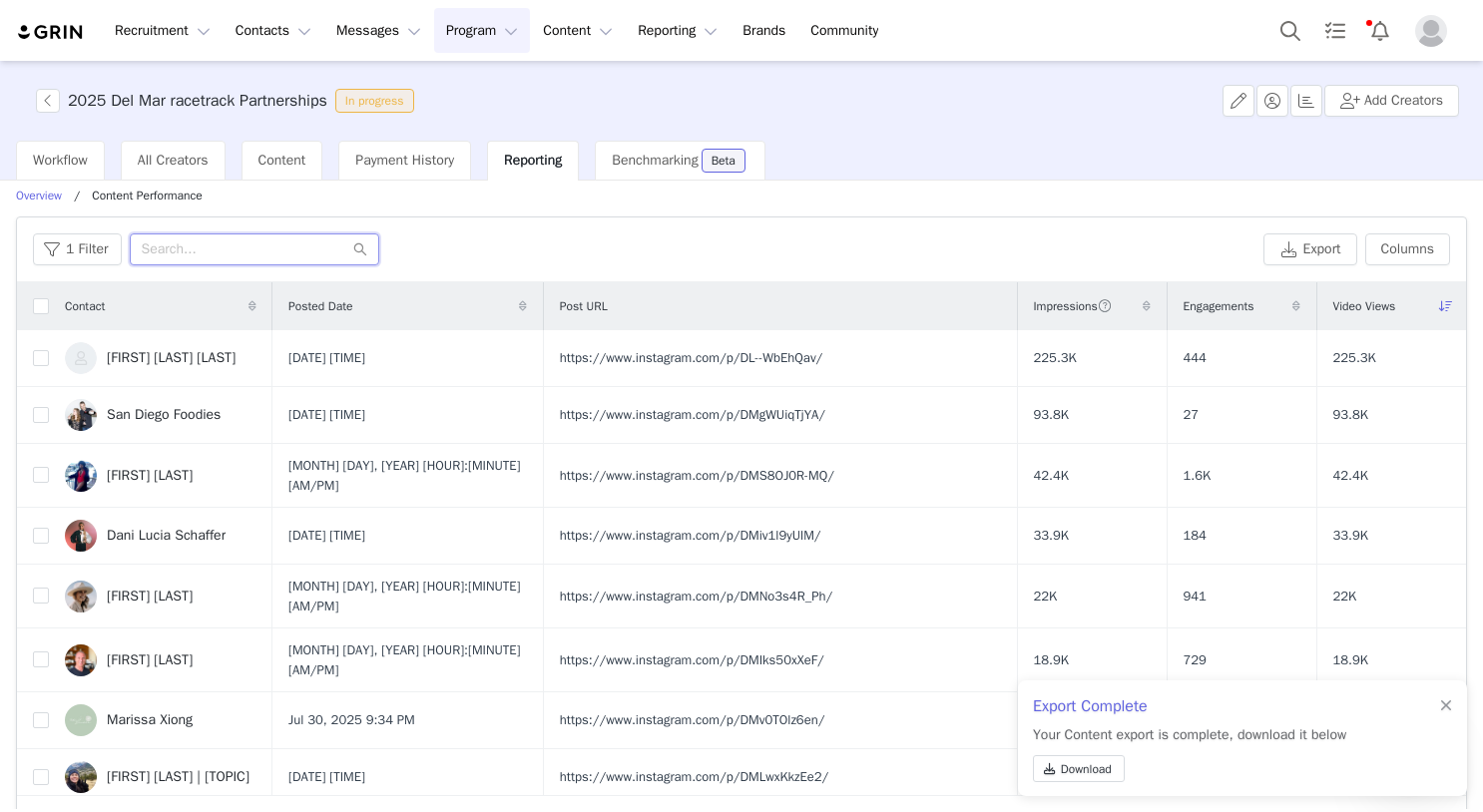 click at bounding box center (254, 249) 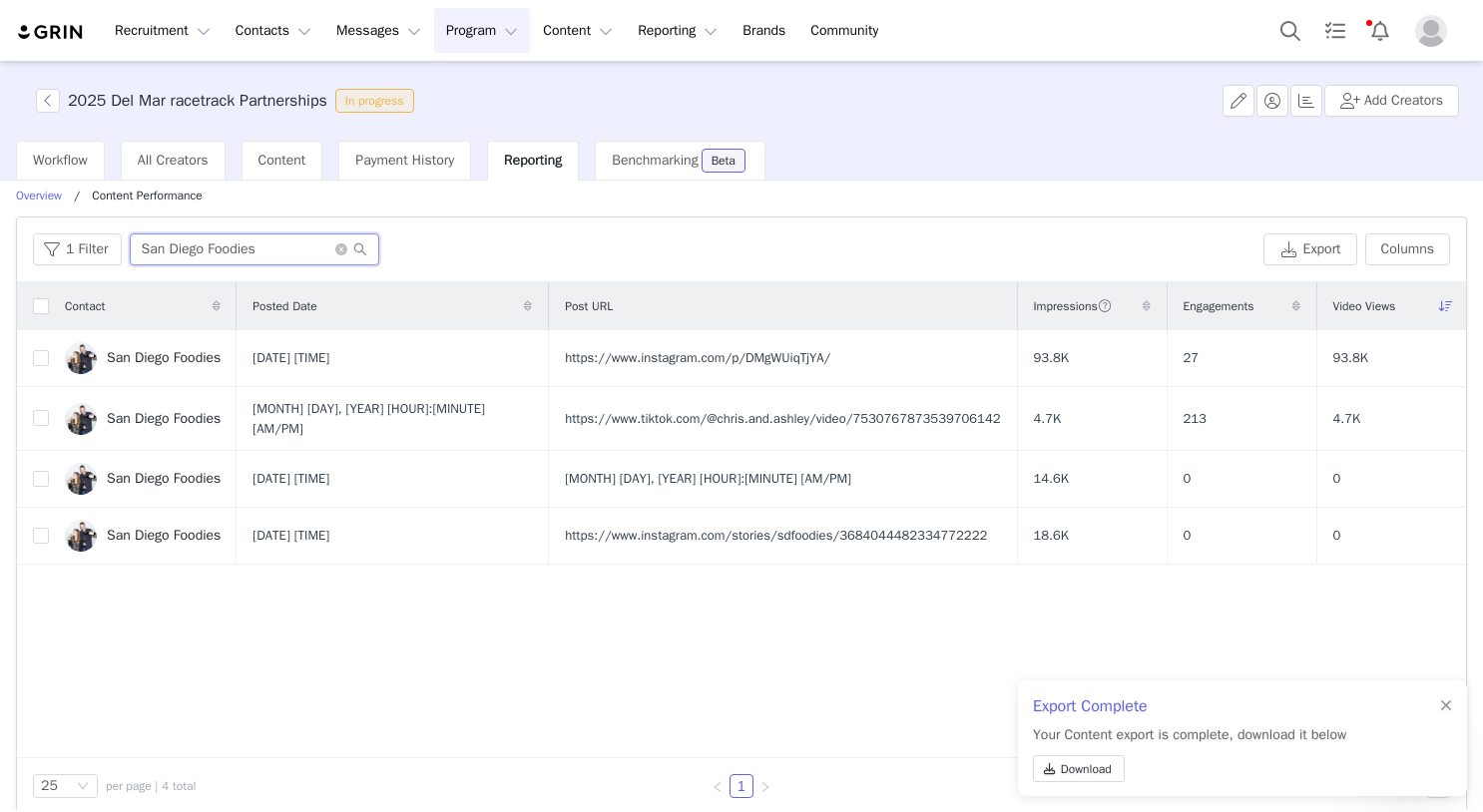 type on "San Diego Foodies" 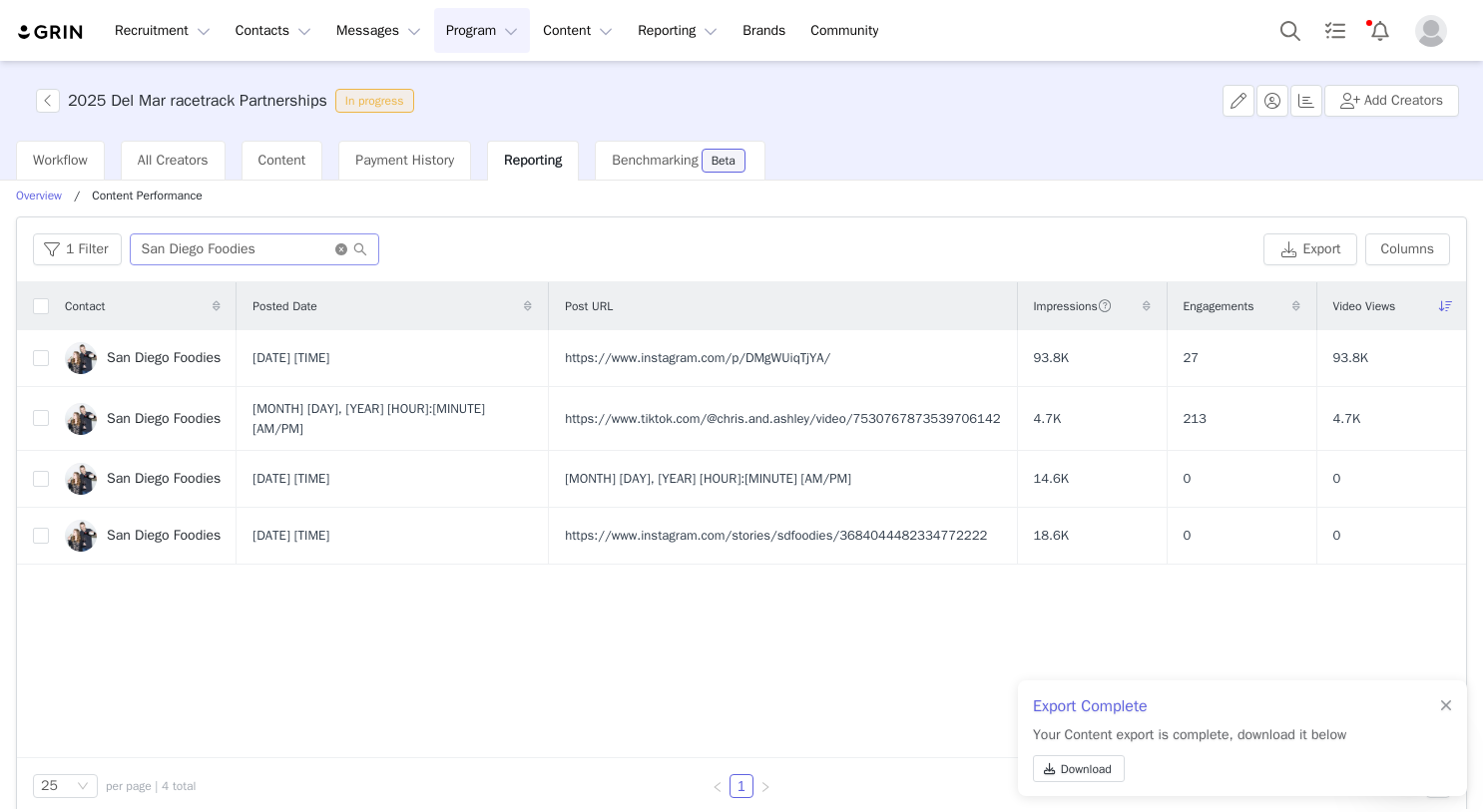 click 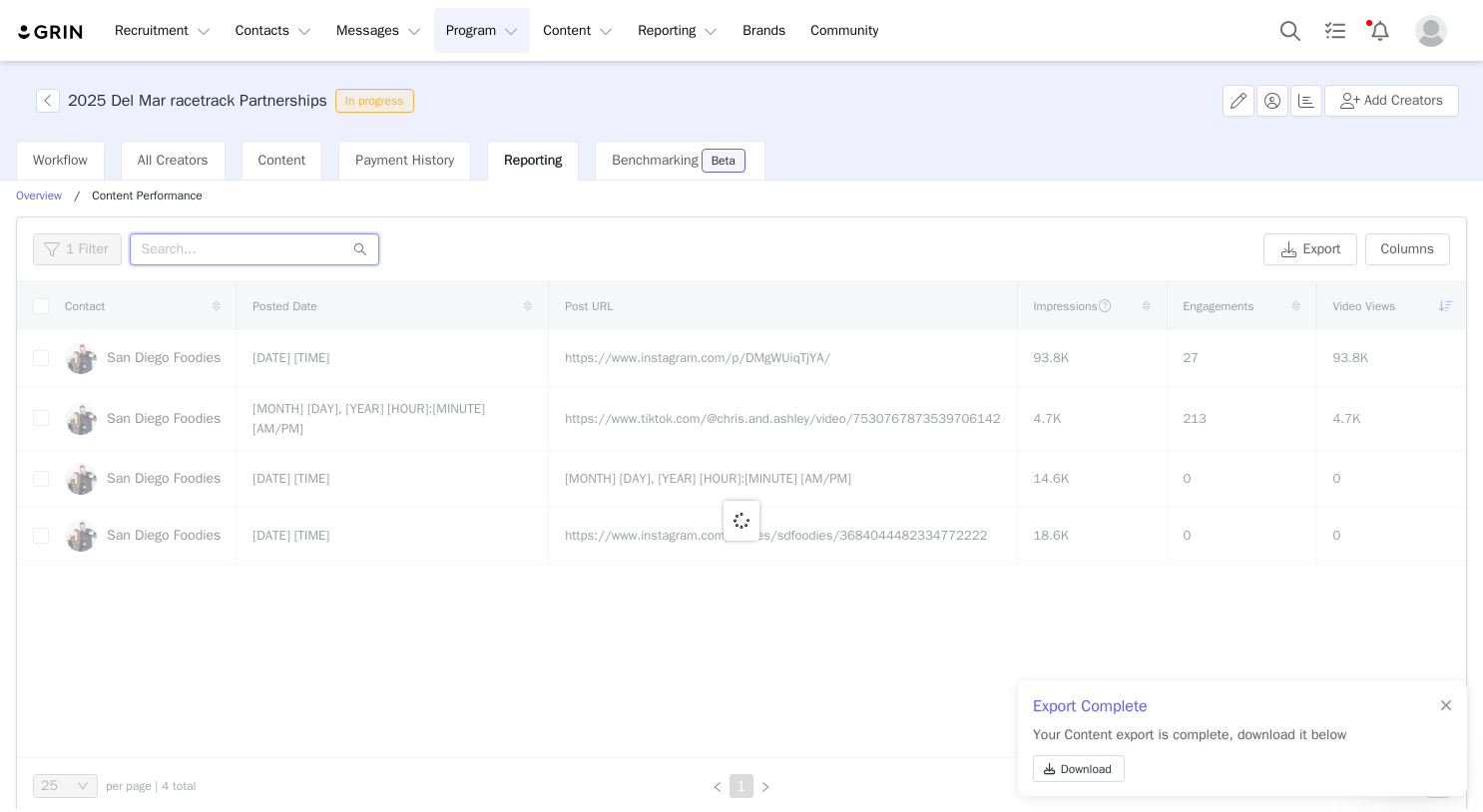 click at bounding box center [254, 249] 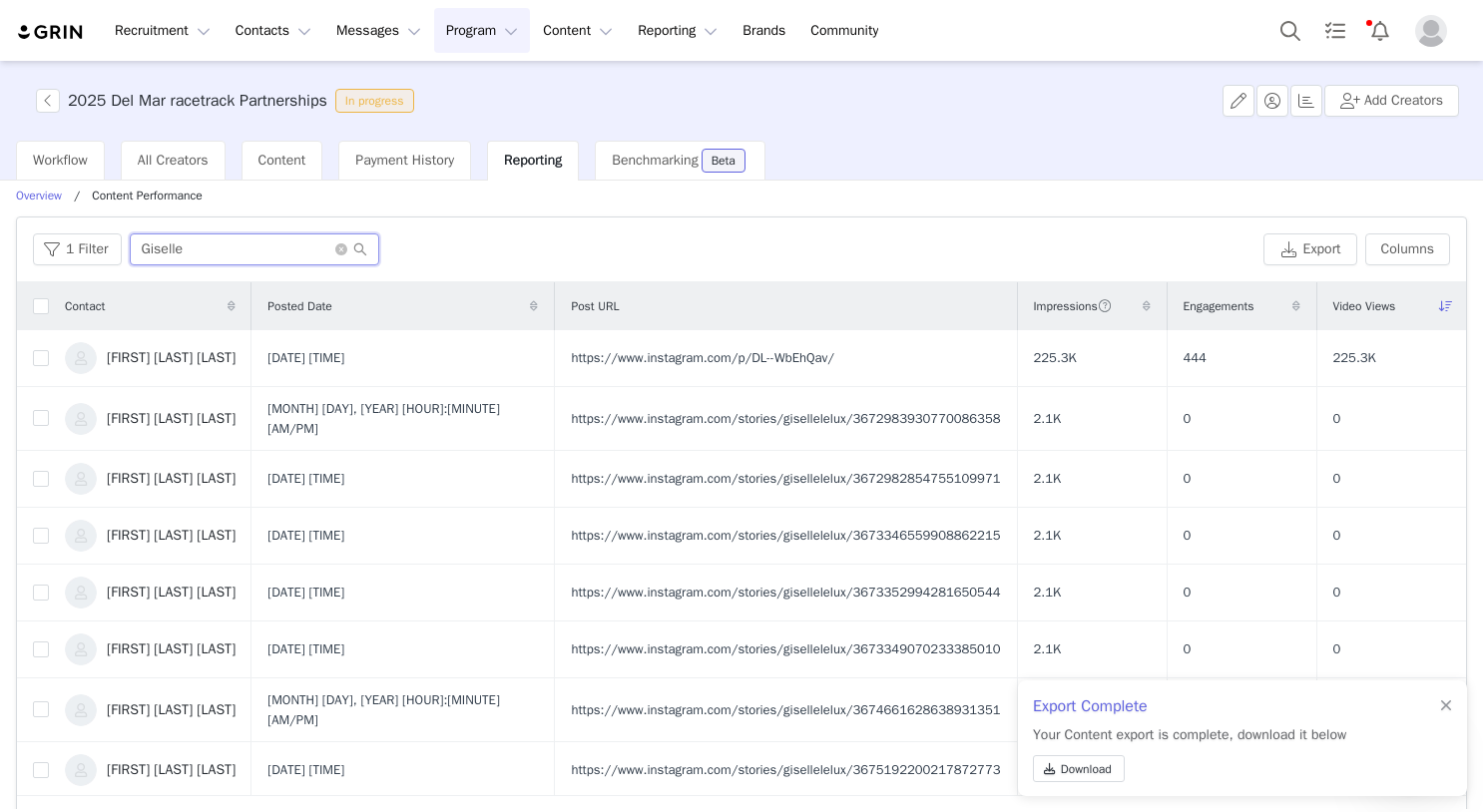 type on "Giselle" 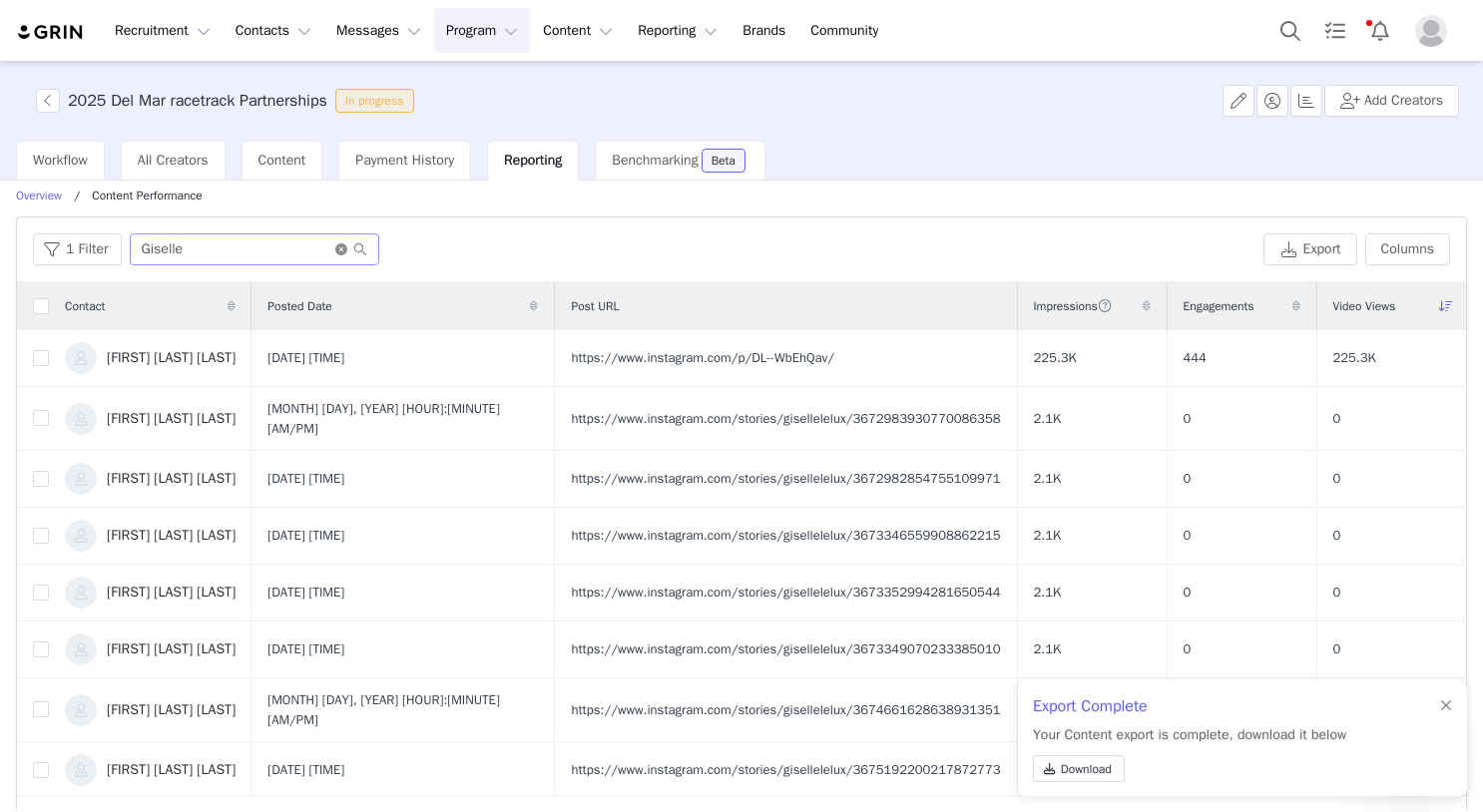 drag, startPoint x: 346, startPoint y: 252, endPoint x: 263, endPoint y: 253, distance: 83.00602 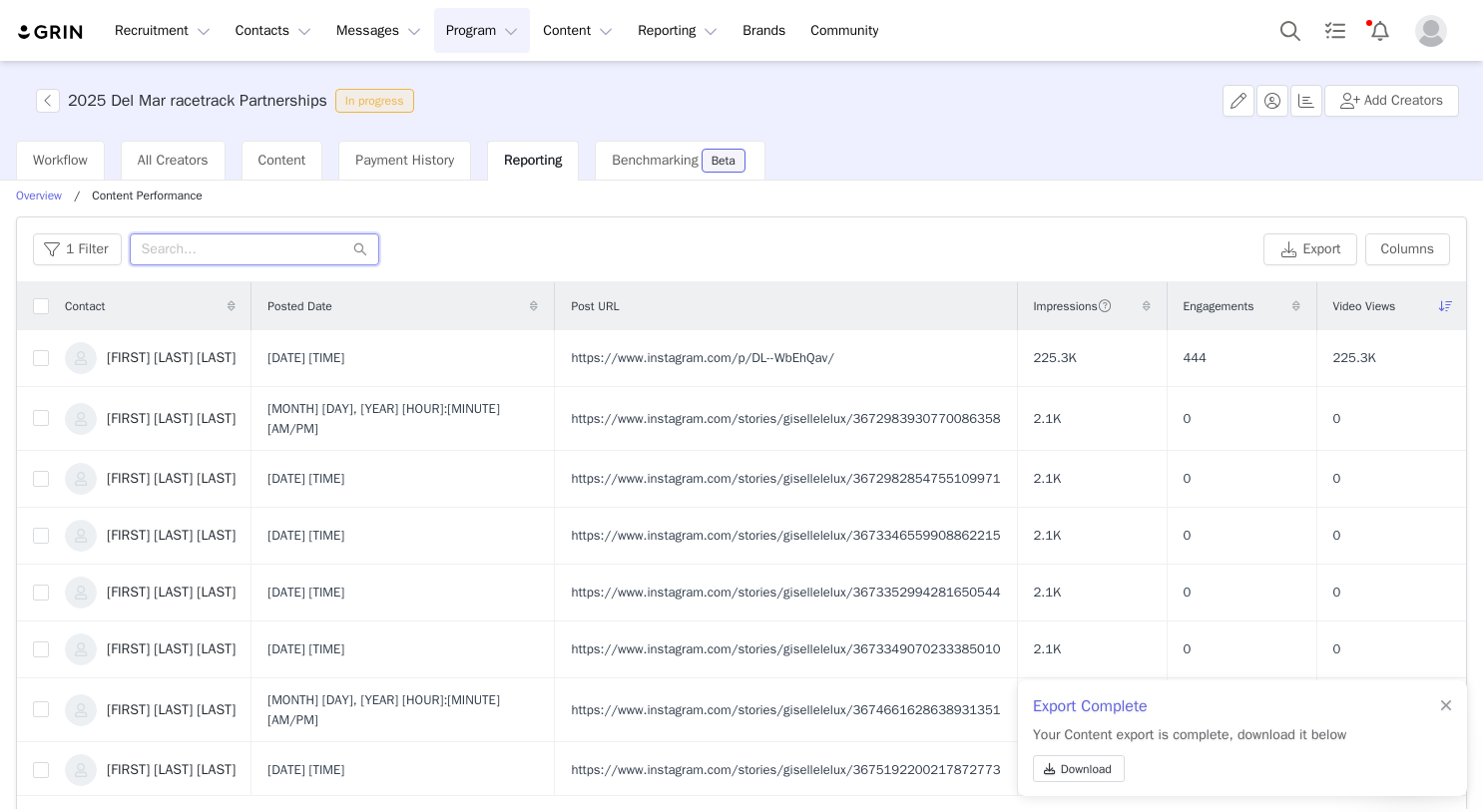 click at bounding box center (254, 249) 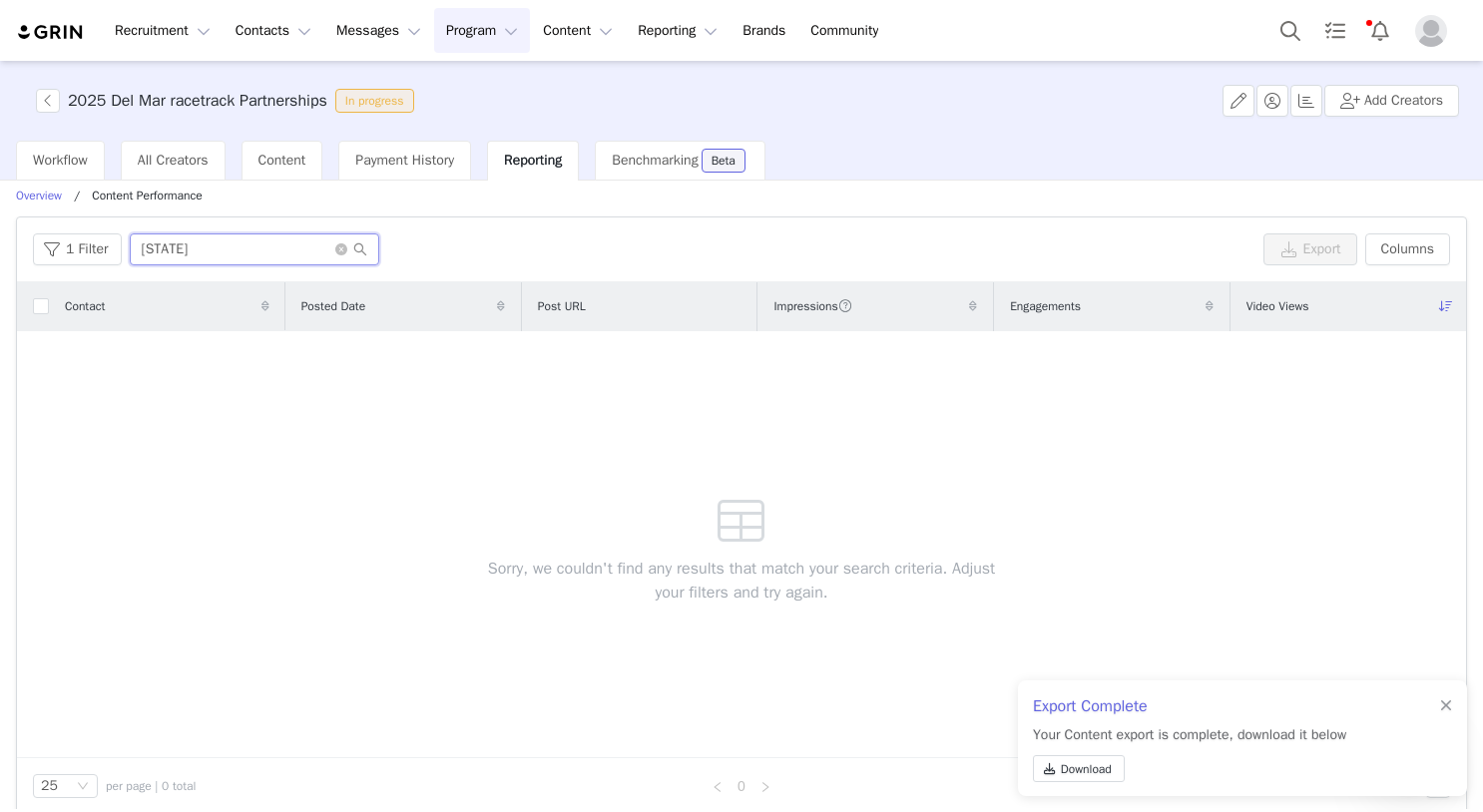 type on "Sna Diego" 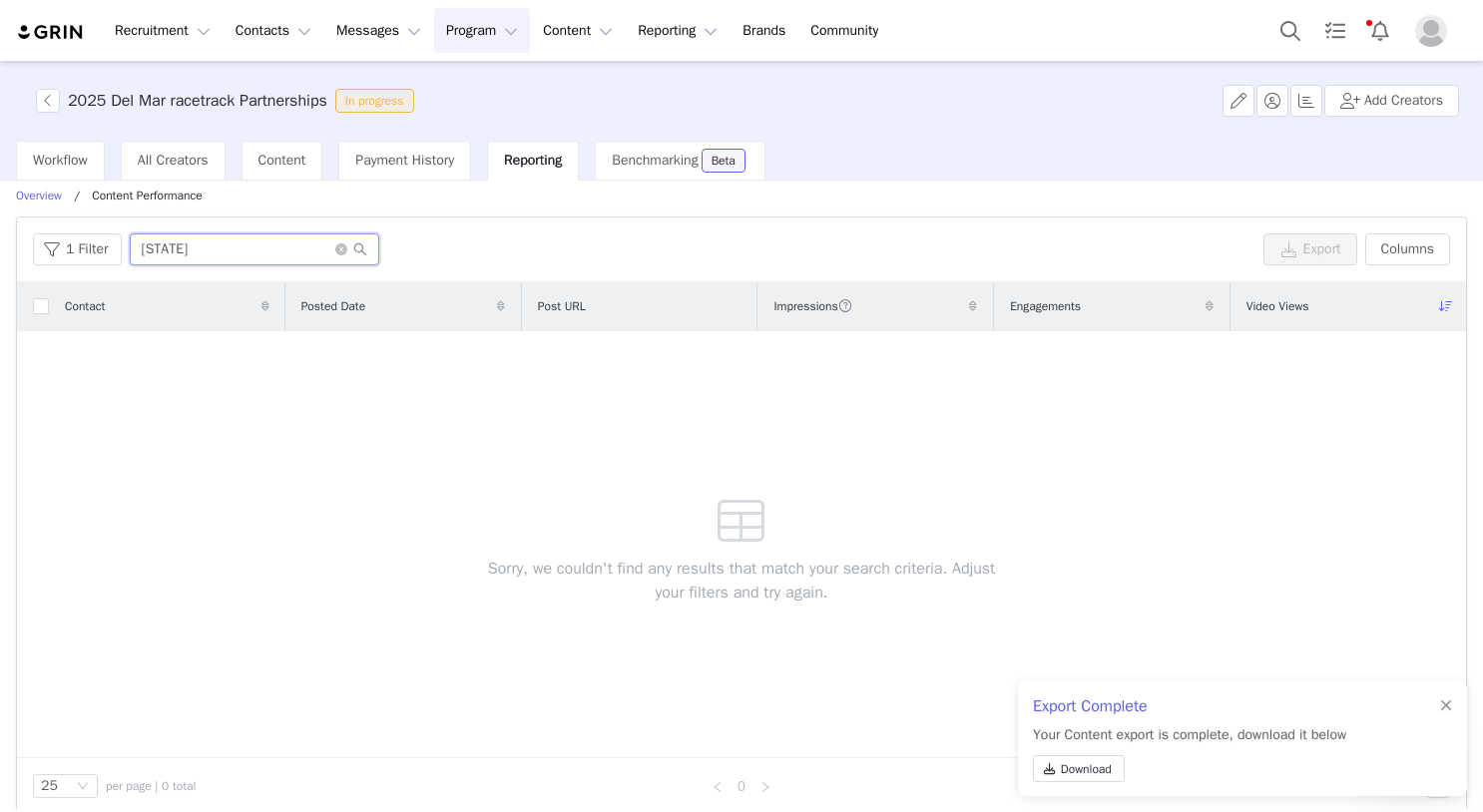 click on "Sna Diego" at bounding box center (254, 249) 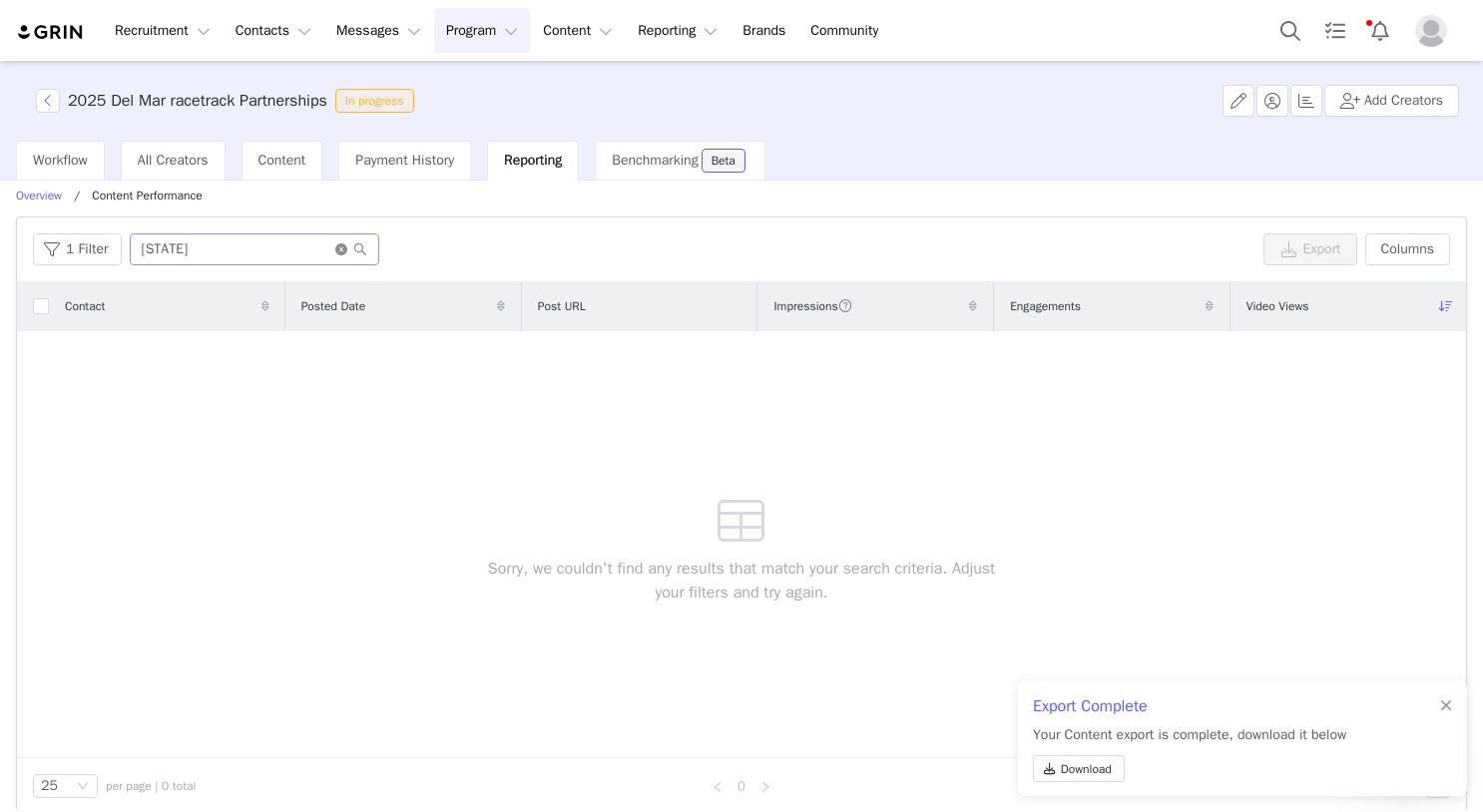drag, startPoint x: 342, startPoint y: 245, endPoint x: 322, endPoint y: 248, distance: 20.22375 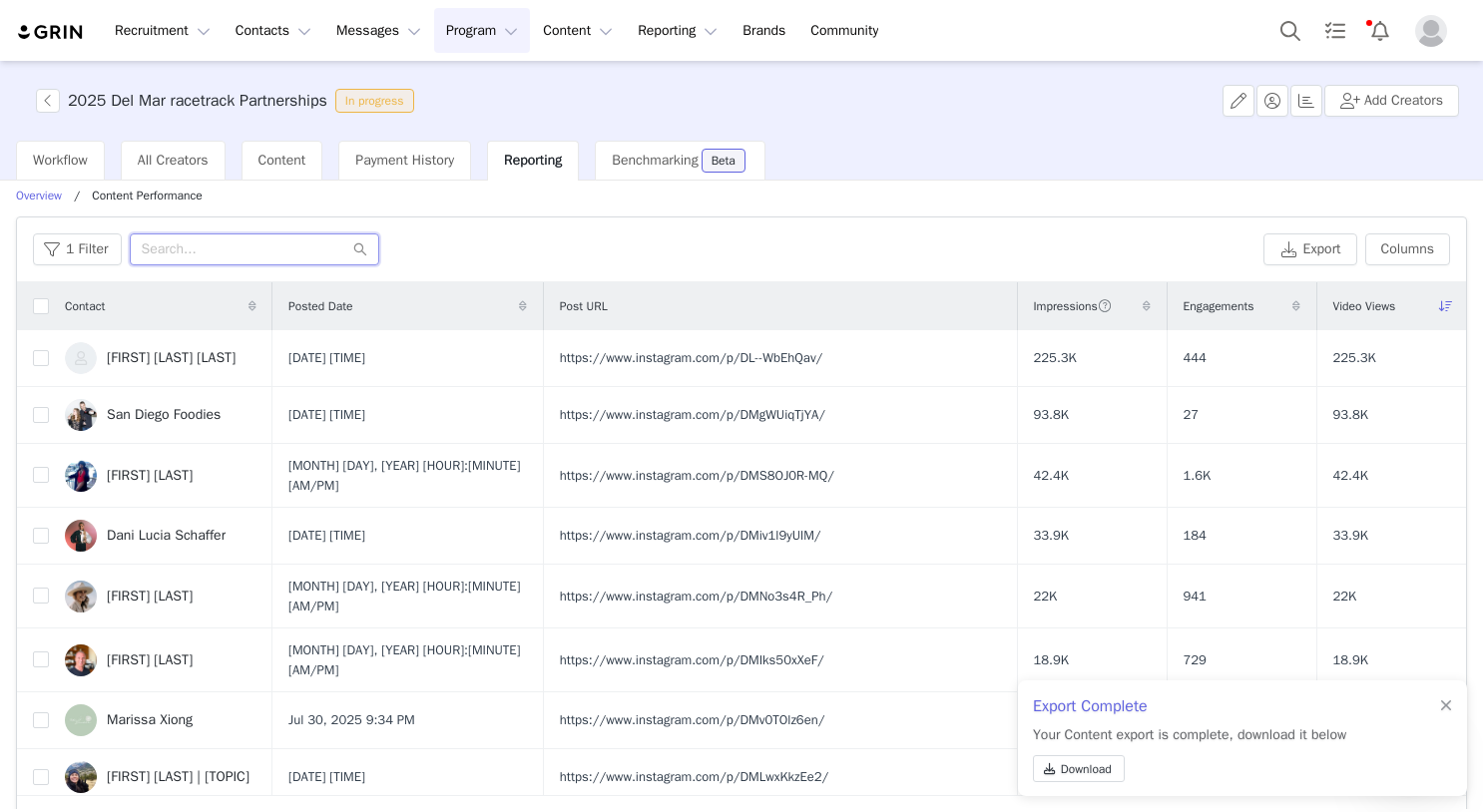 click at bounding box center [254, 249] 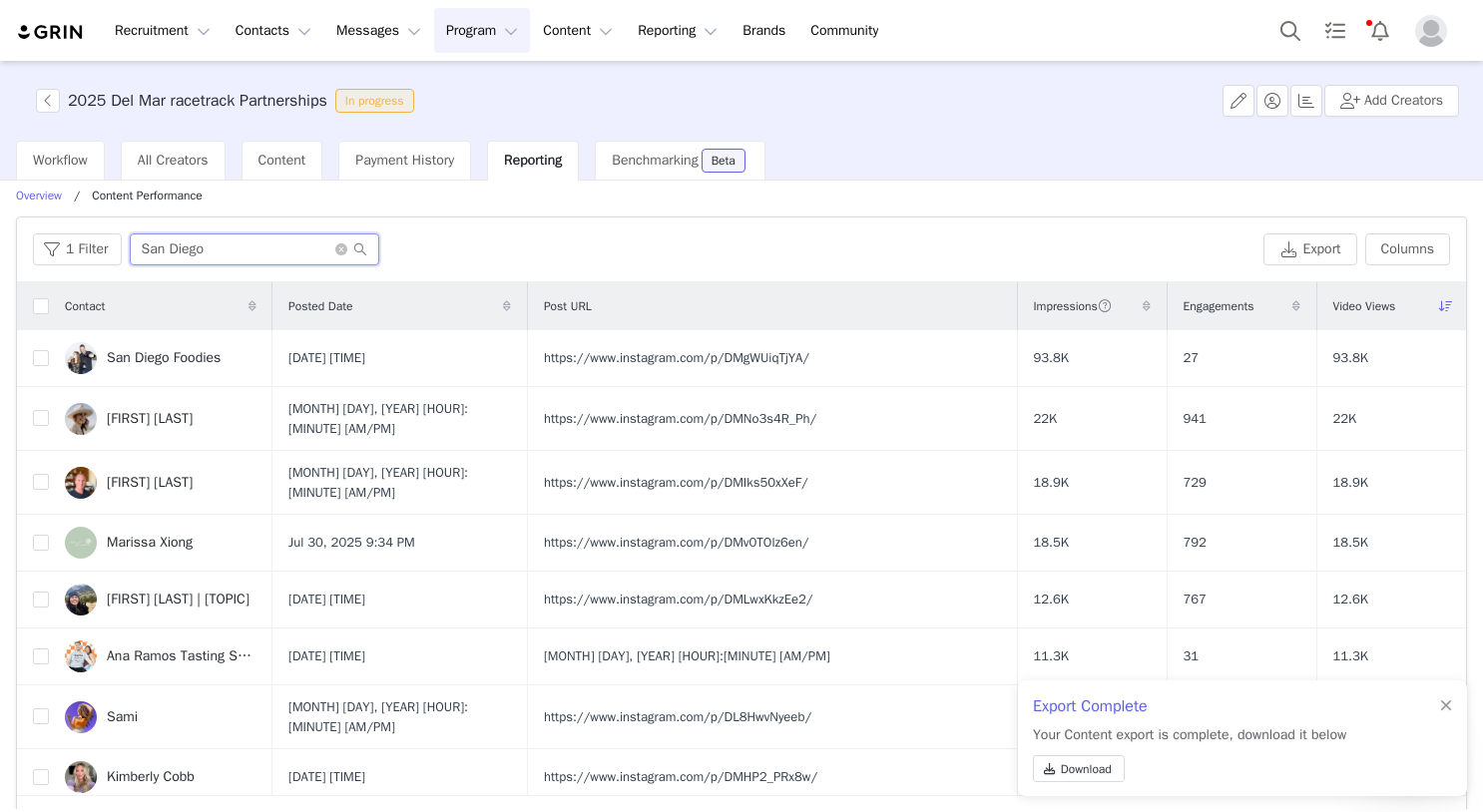 type on "San Diego" 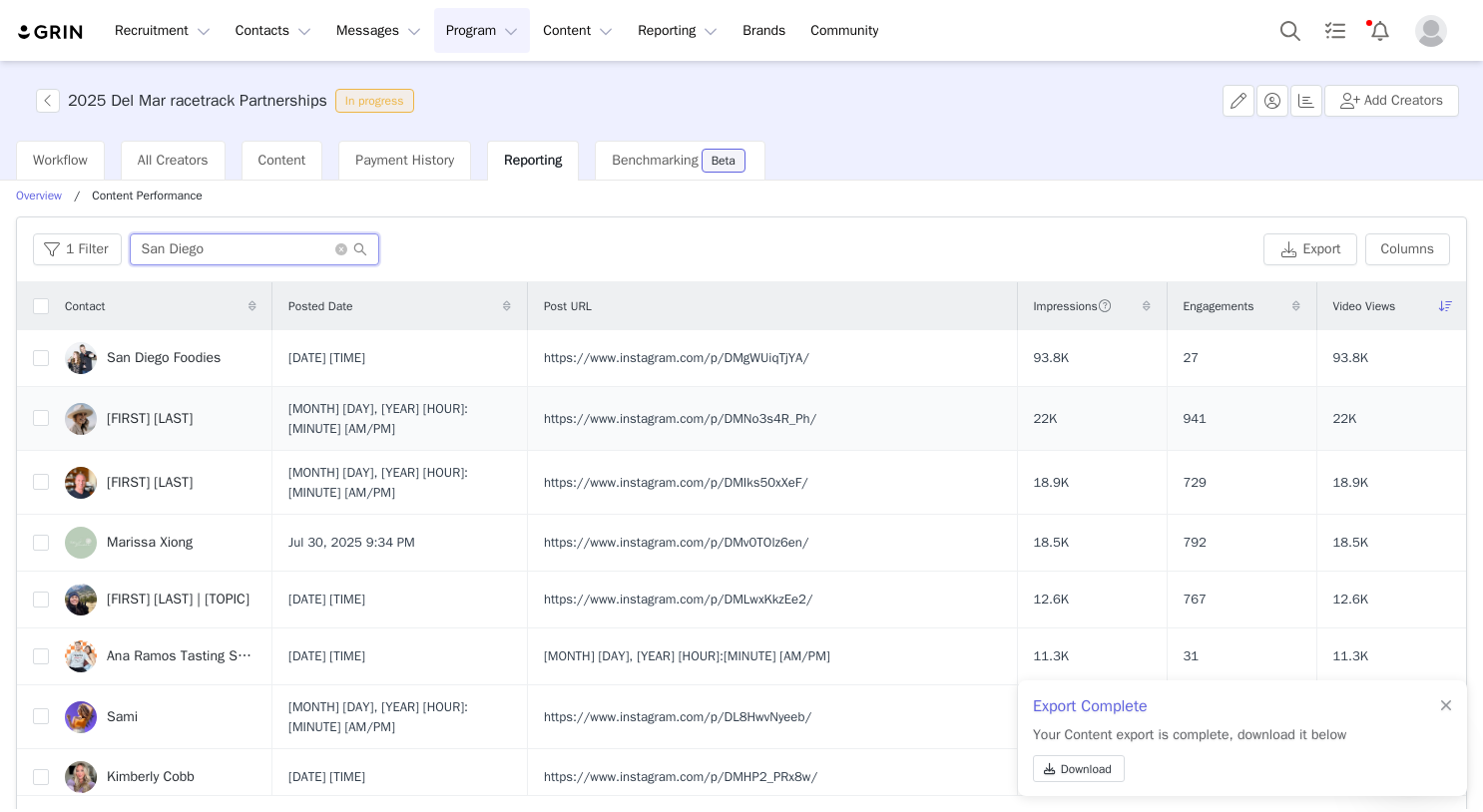scroll, scrollTop: 10, scrollLeft: 0, axis: vertical 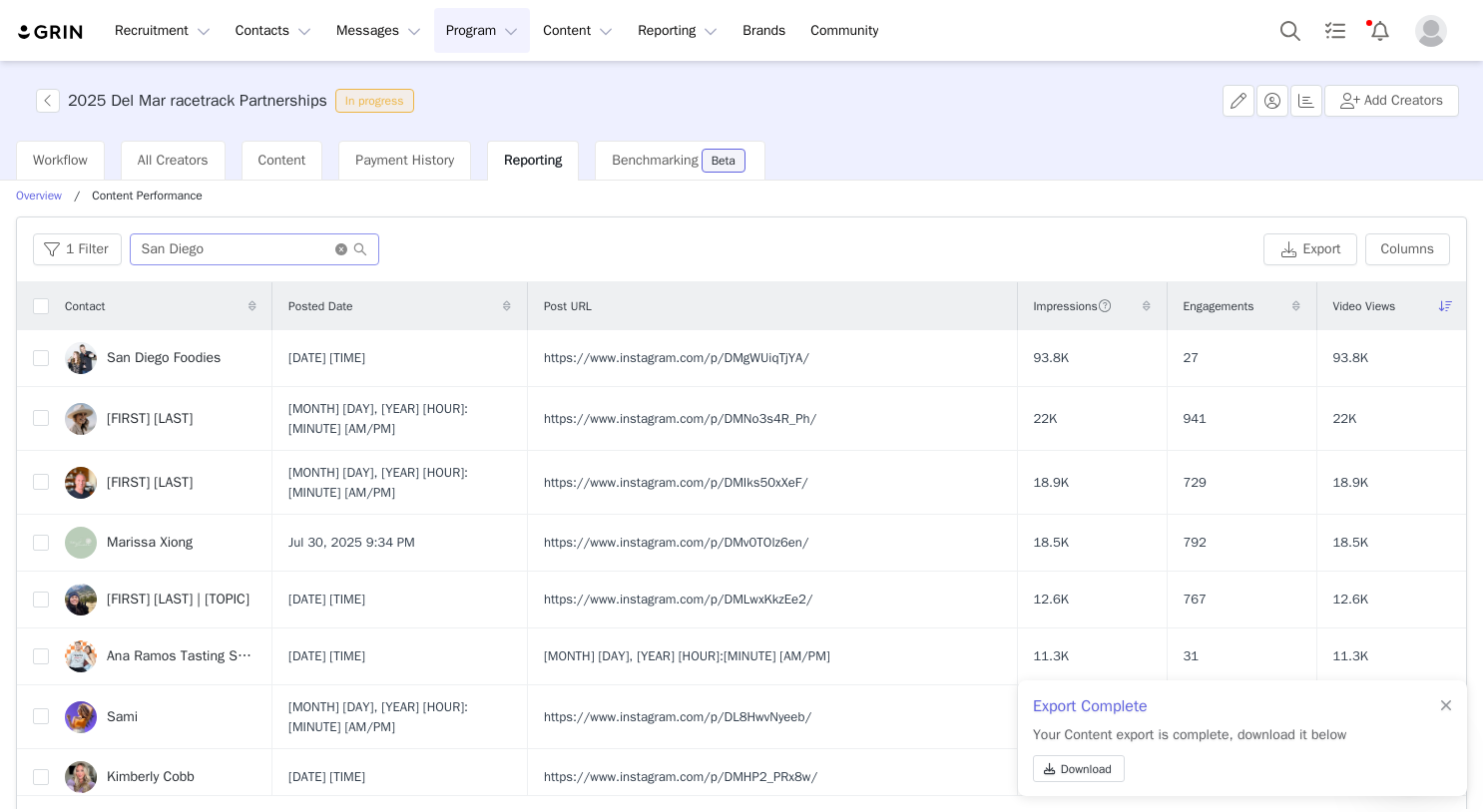 click 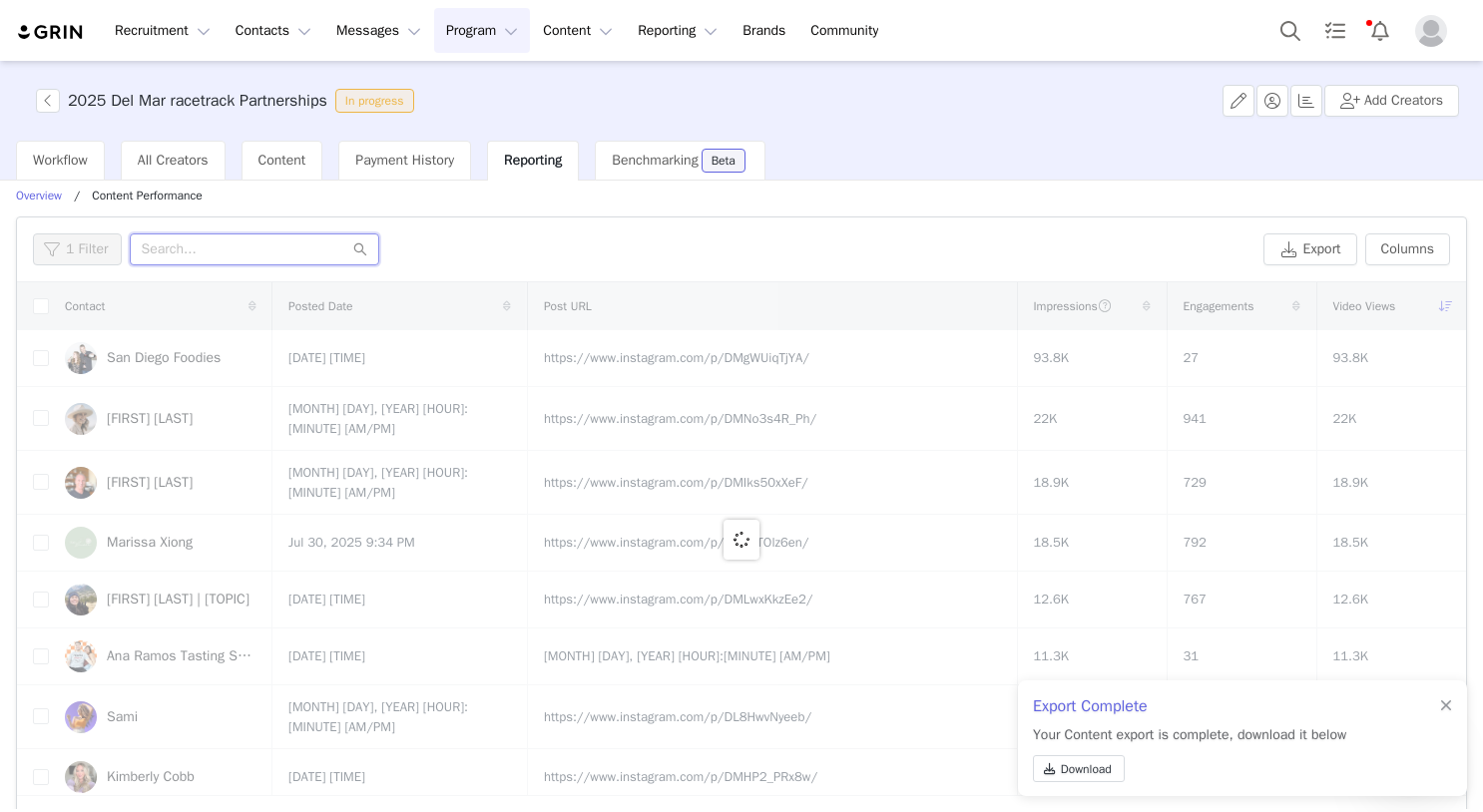 click at bounding box center [254, 249] 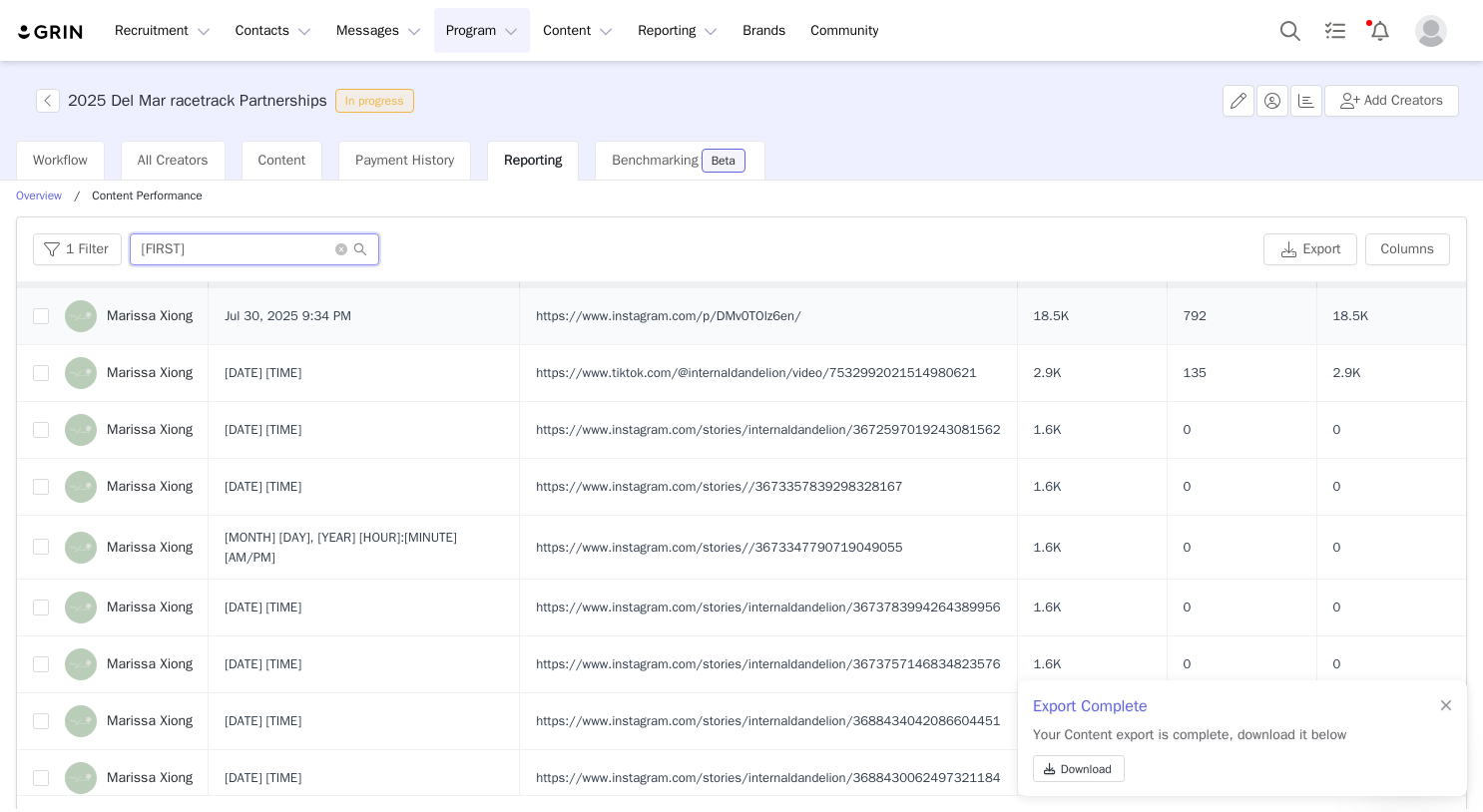 scroll, scrollTop: 103, scrollLeft: 0, axis: vertical 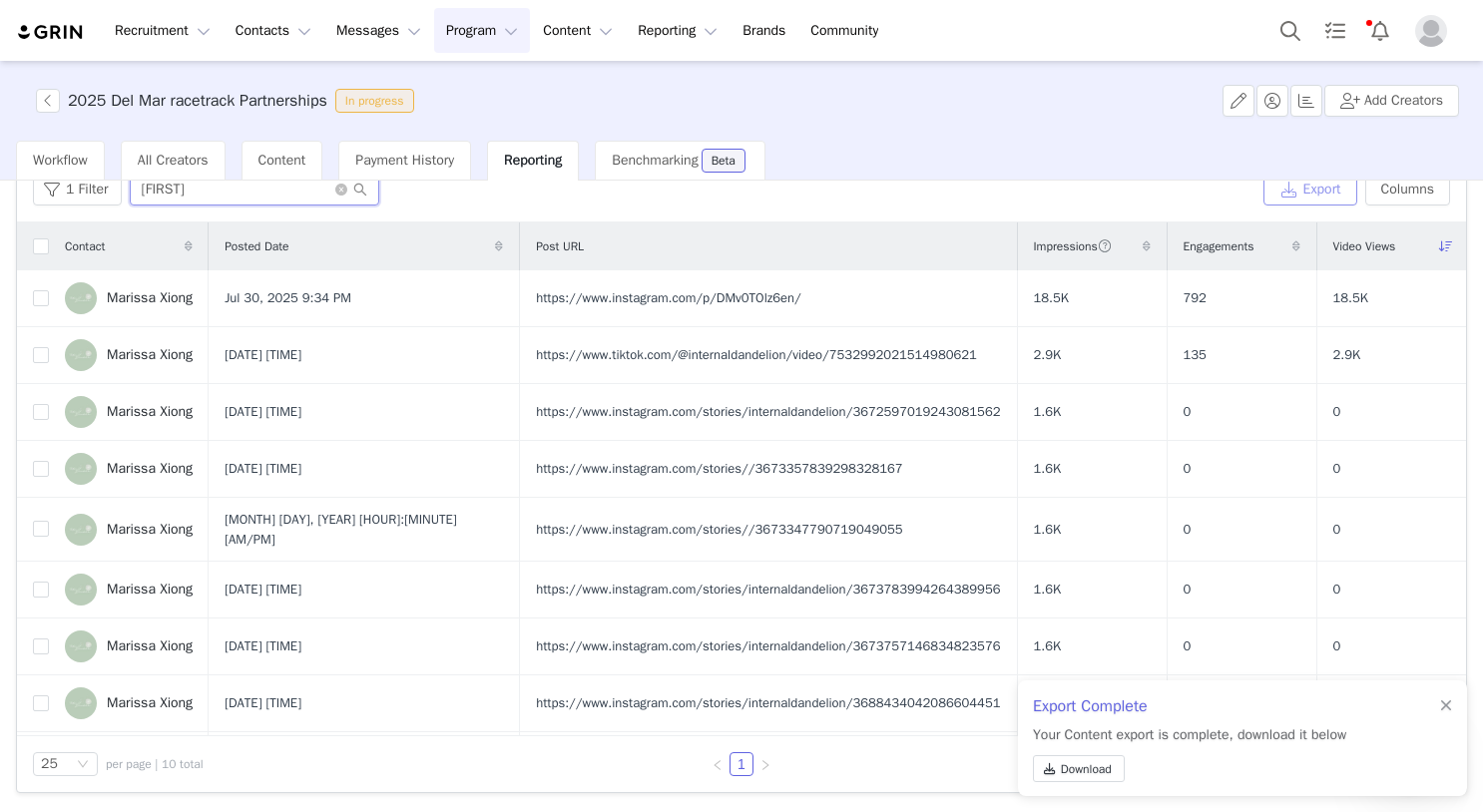 type on "Marissa" 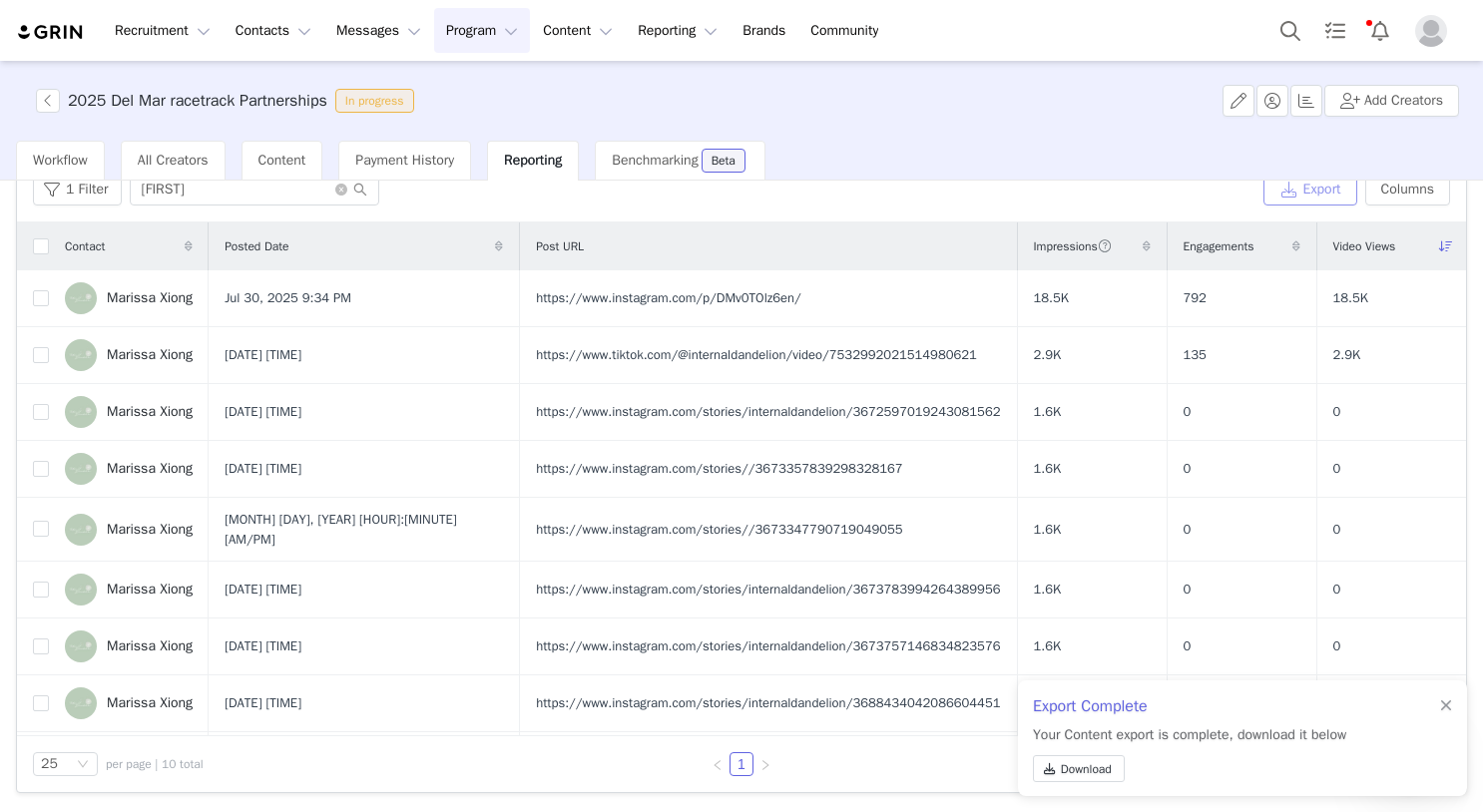 click on "Export" at bounding box center (1310, 190) 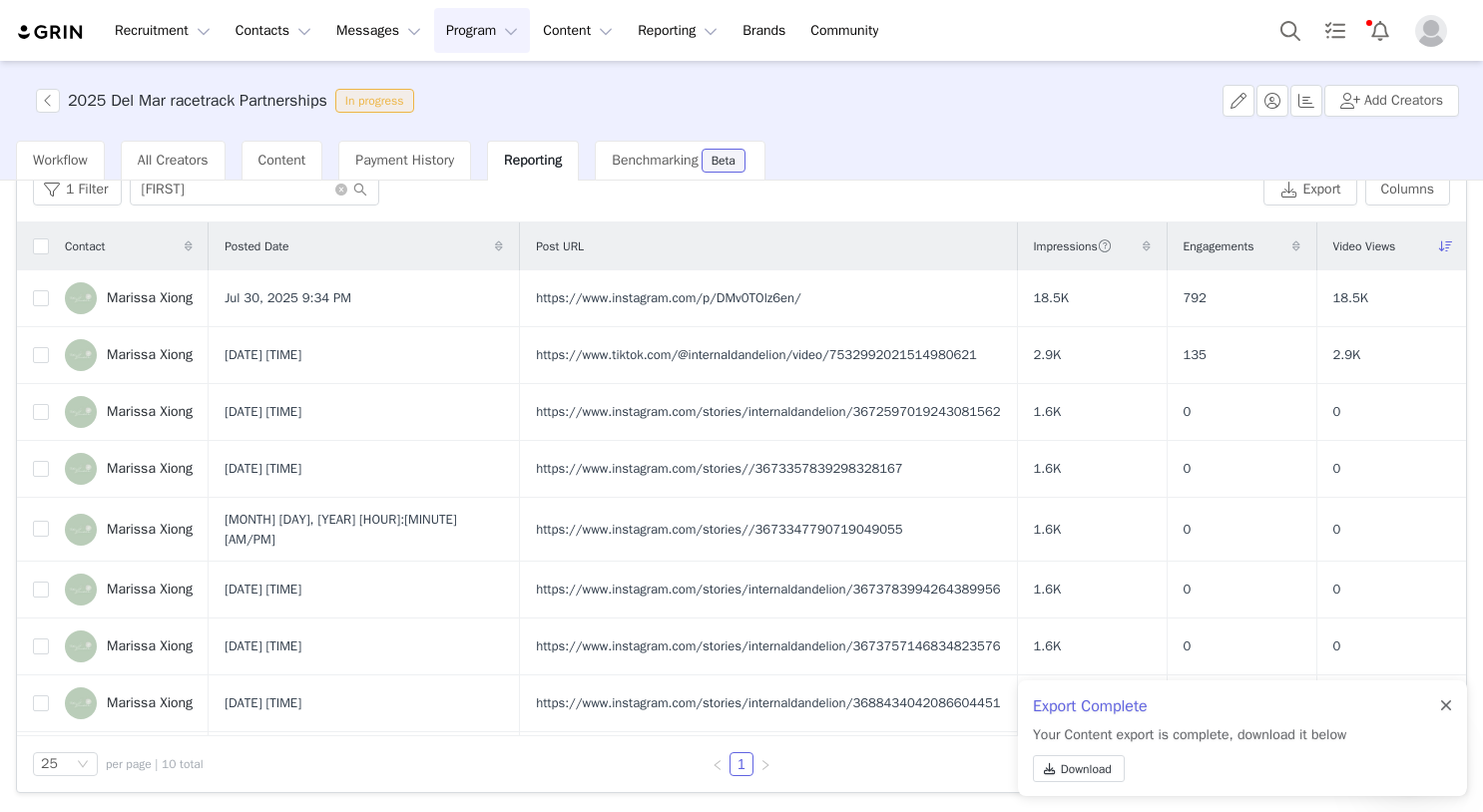click at bounding box center [1446, 706] 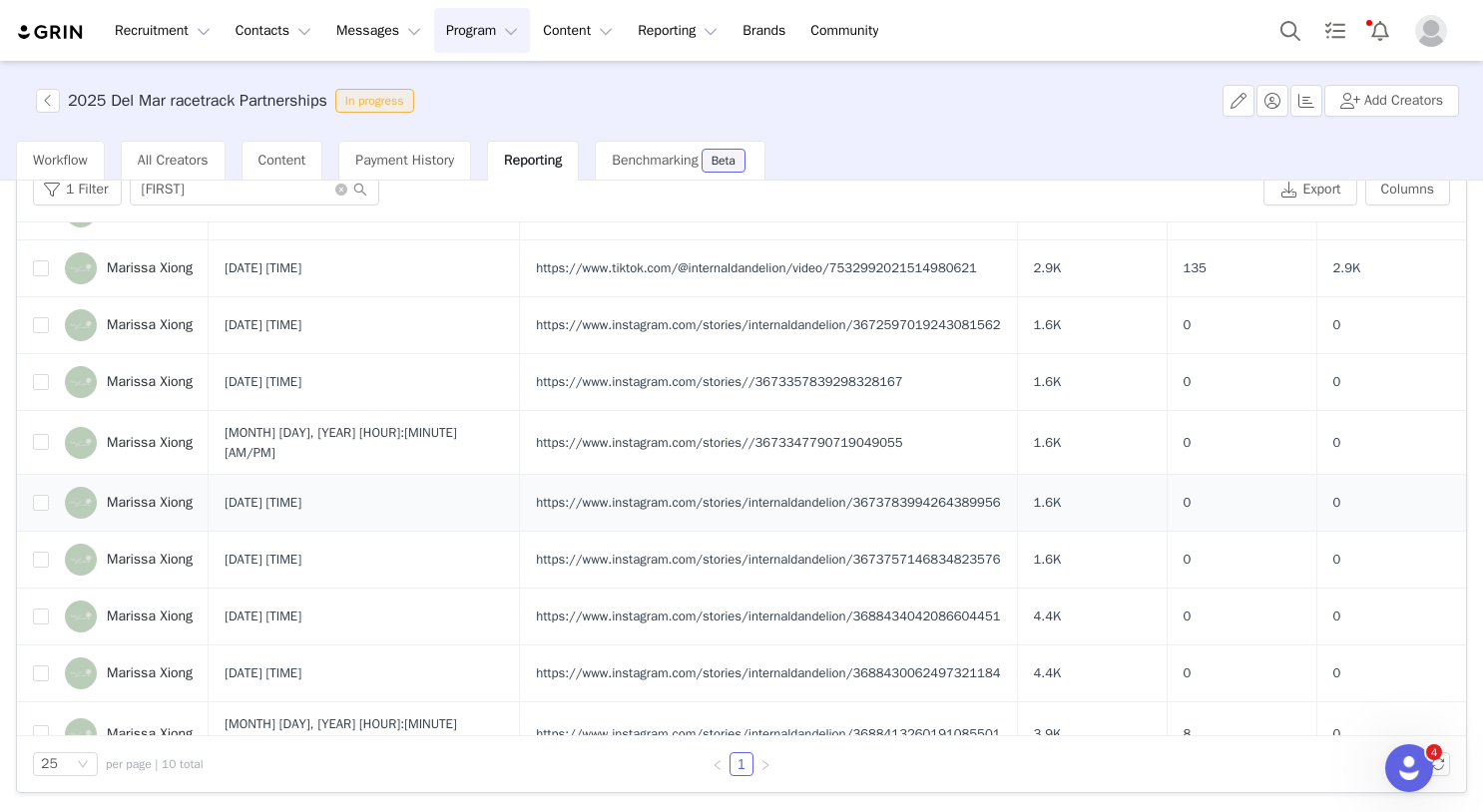 scroll, scrollTop: 103, scrollLeft: 0, axis: vertical 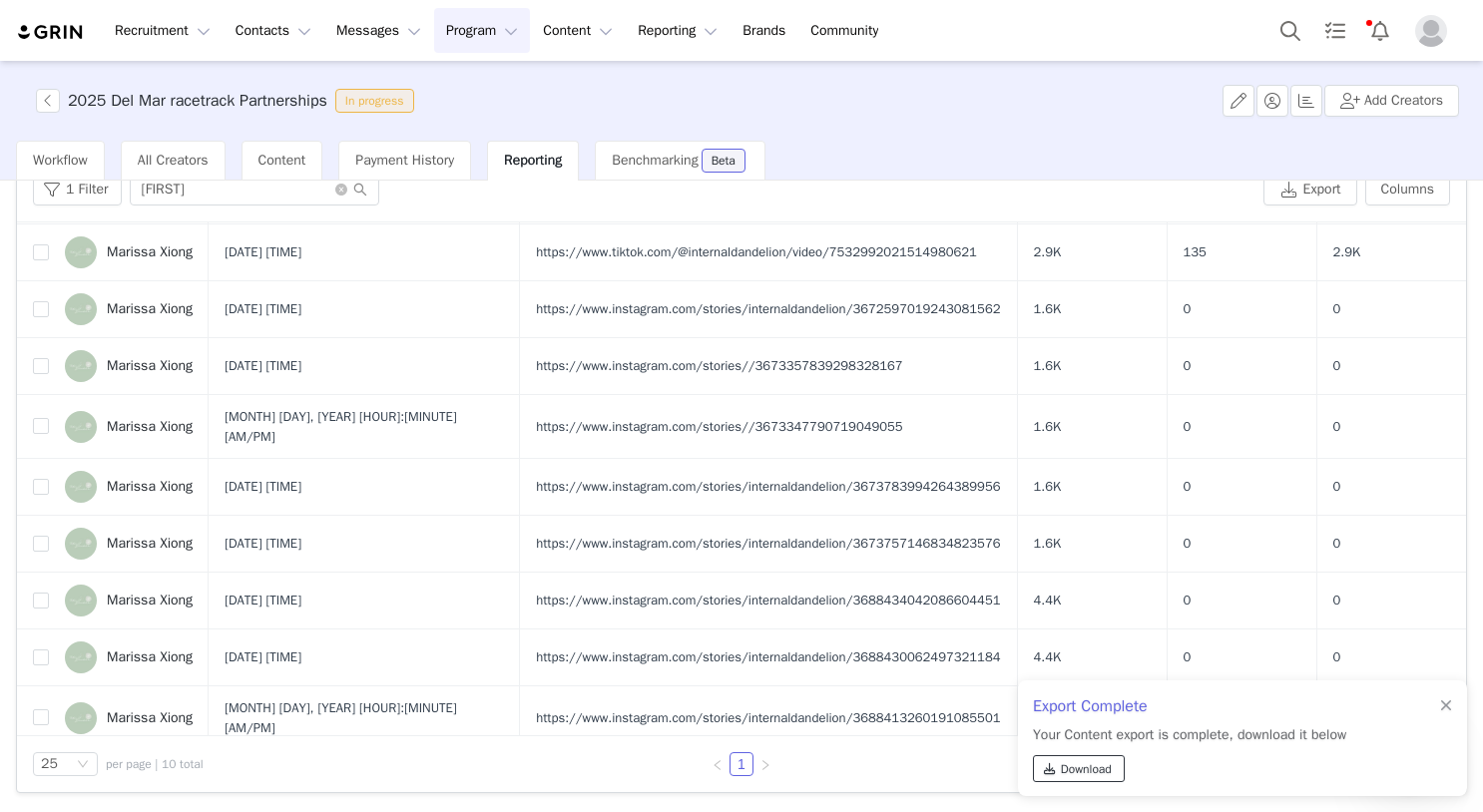 click on "Download" at bounding box center (1086, 769) 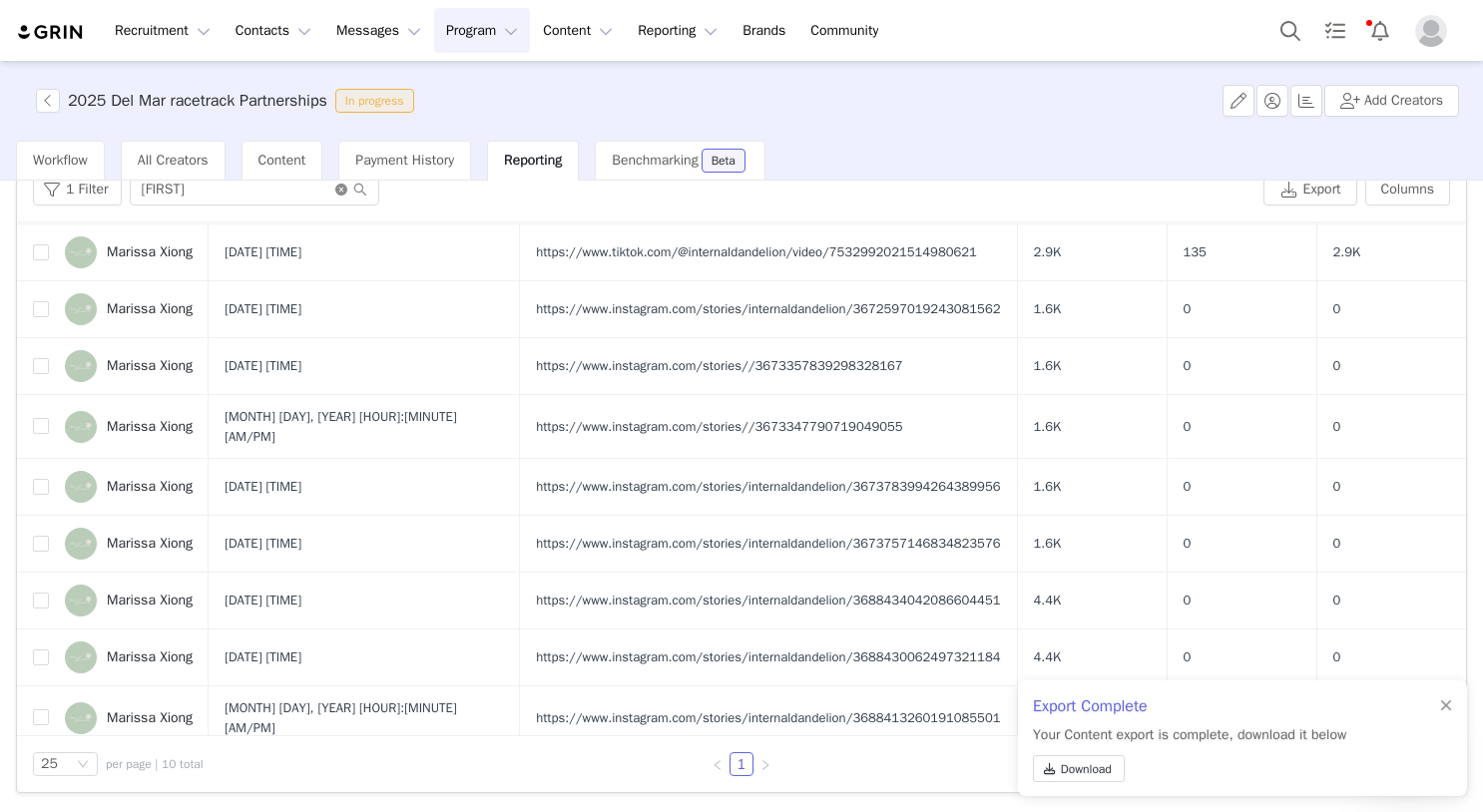 drag, startPoint x: 339, startPoint y: 190, endPoint x: 313, endPoint y: 194, distance: 26.305893 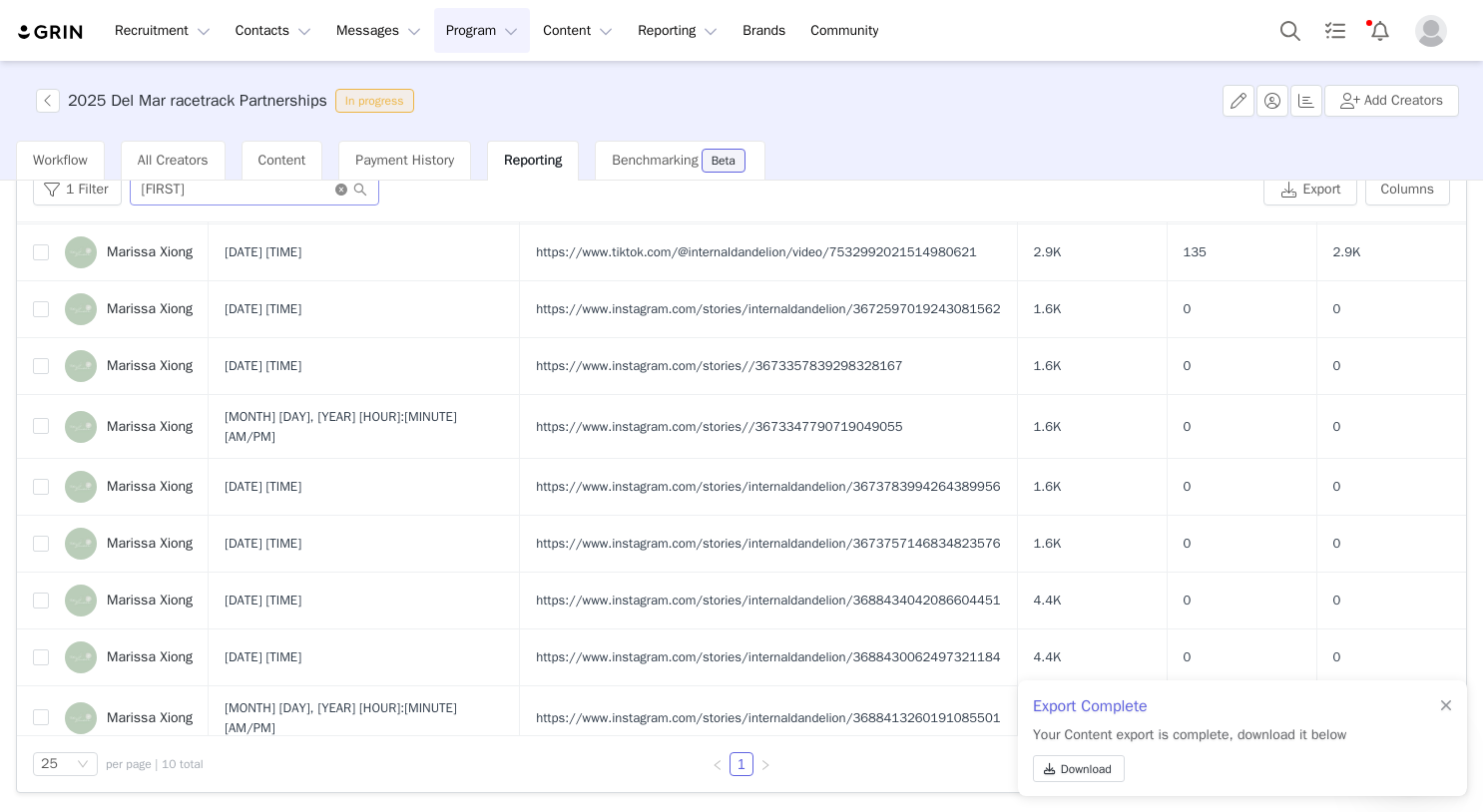click 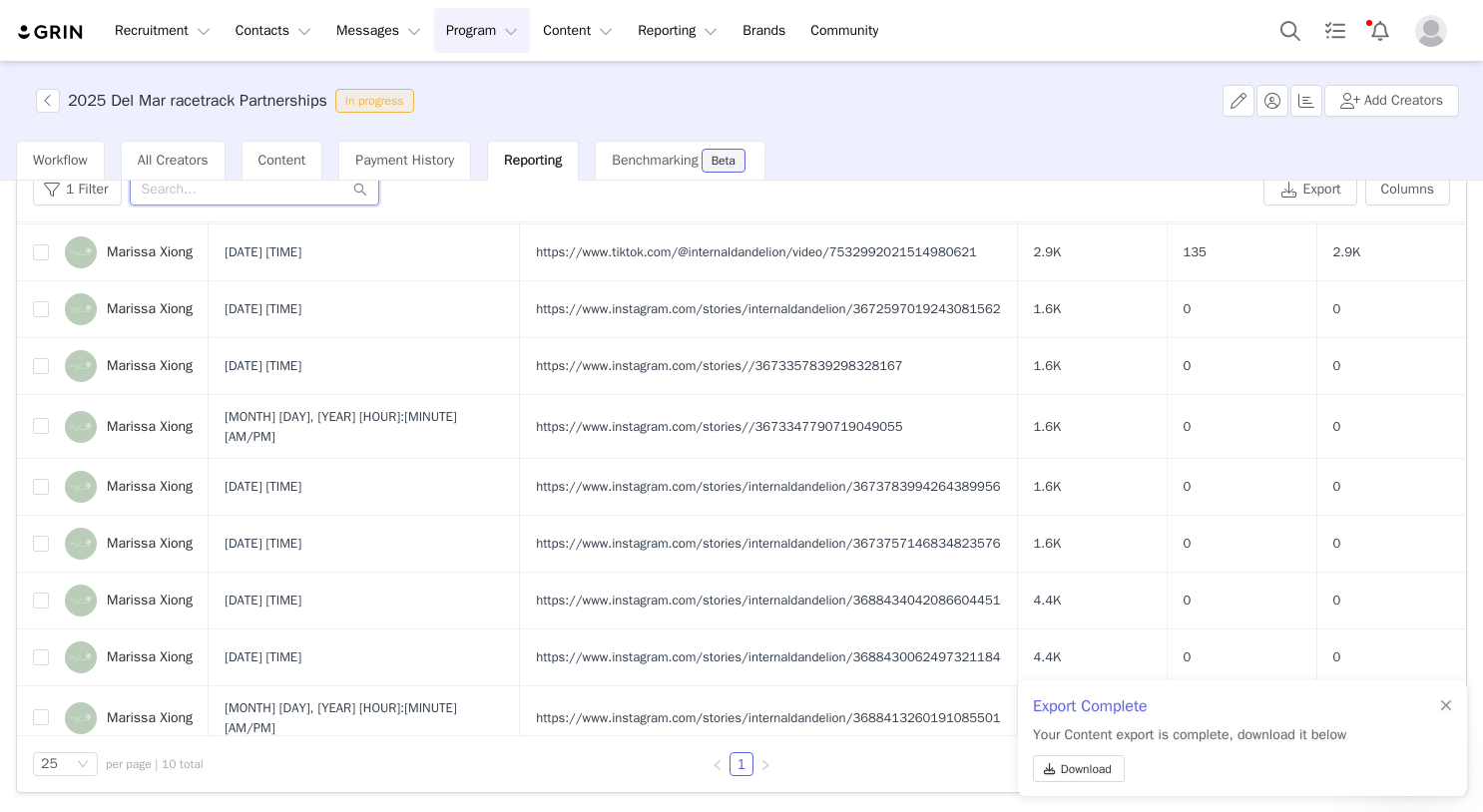 click at bounding box center [254, 190] 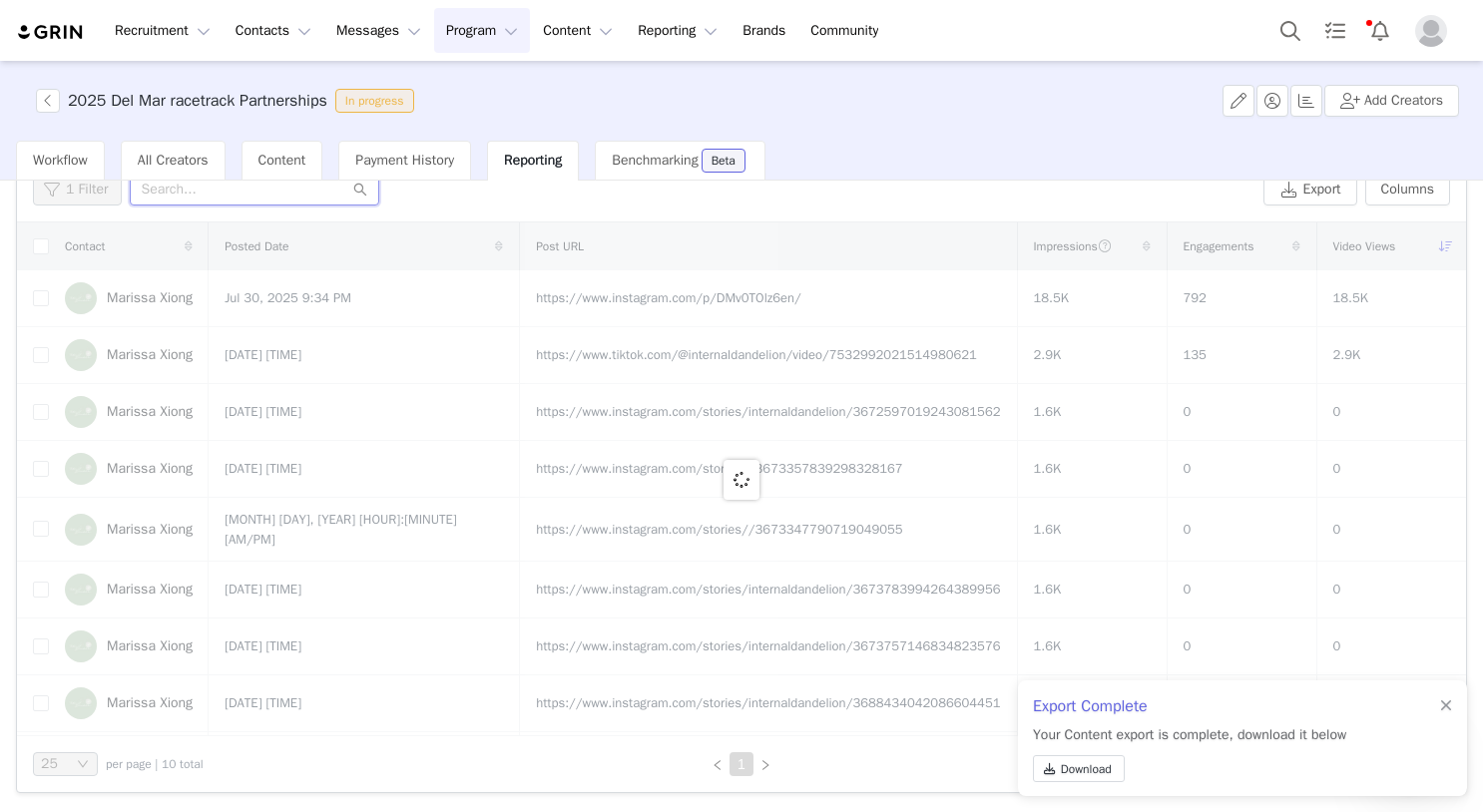 scroll, scrollTop: 0, scrollLeft: 0, axis: both 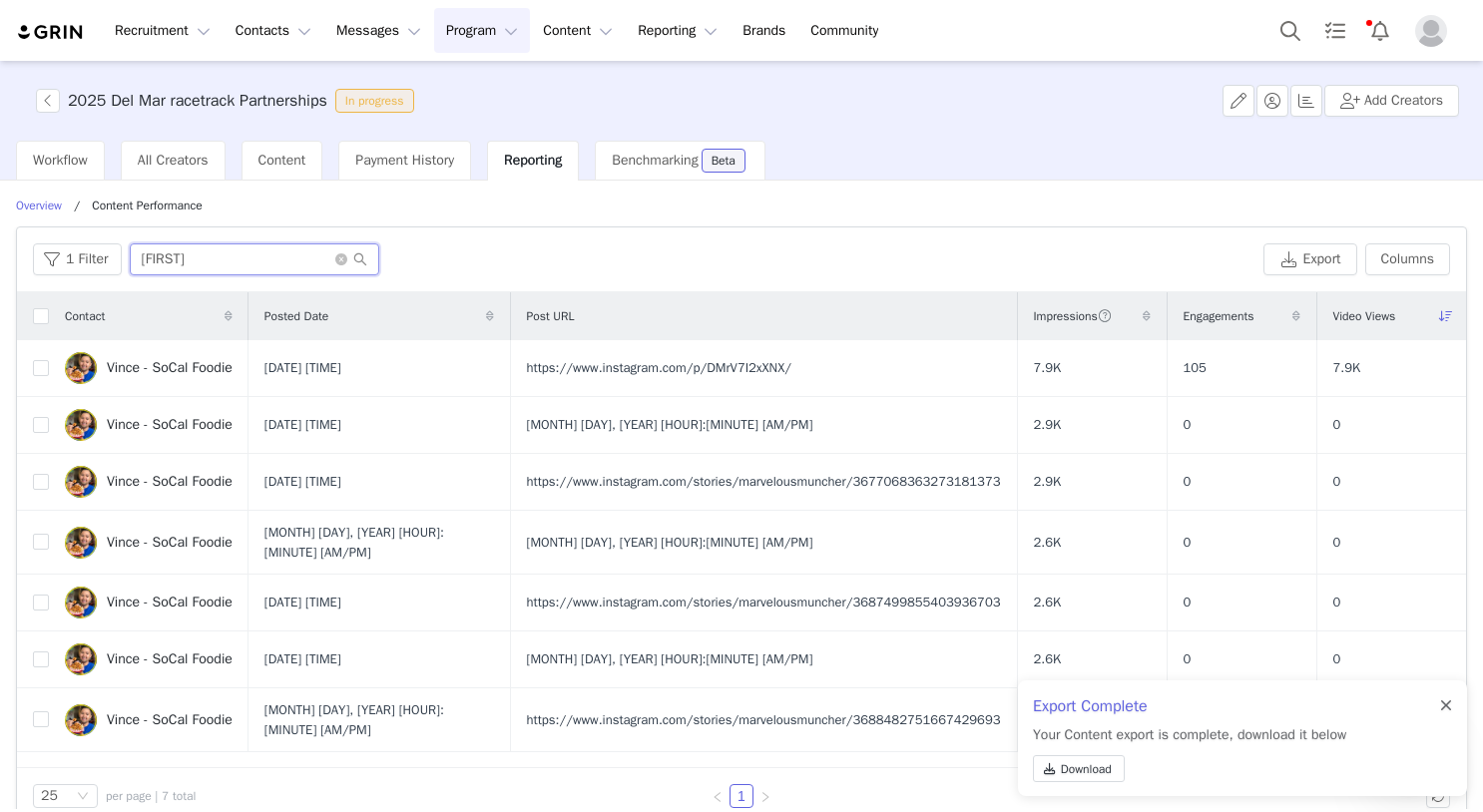 type on "vince" 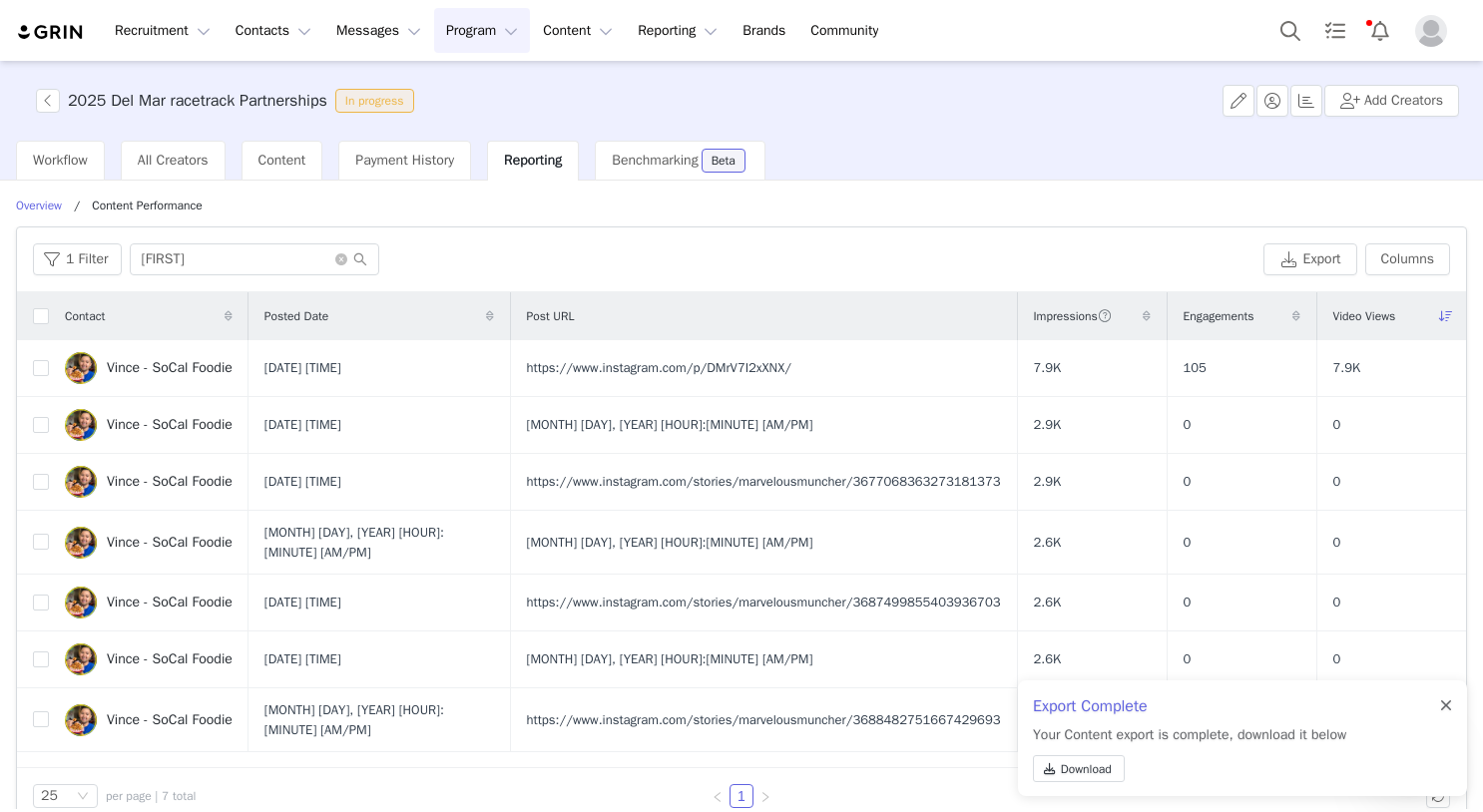 click at bounding box center (1446, 706) 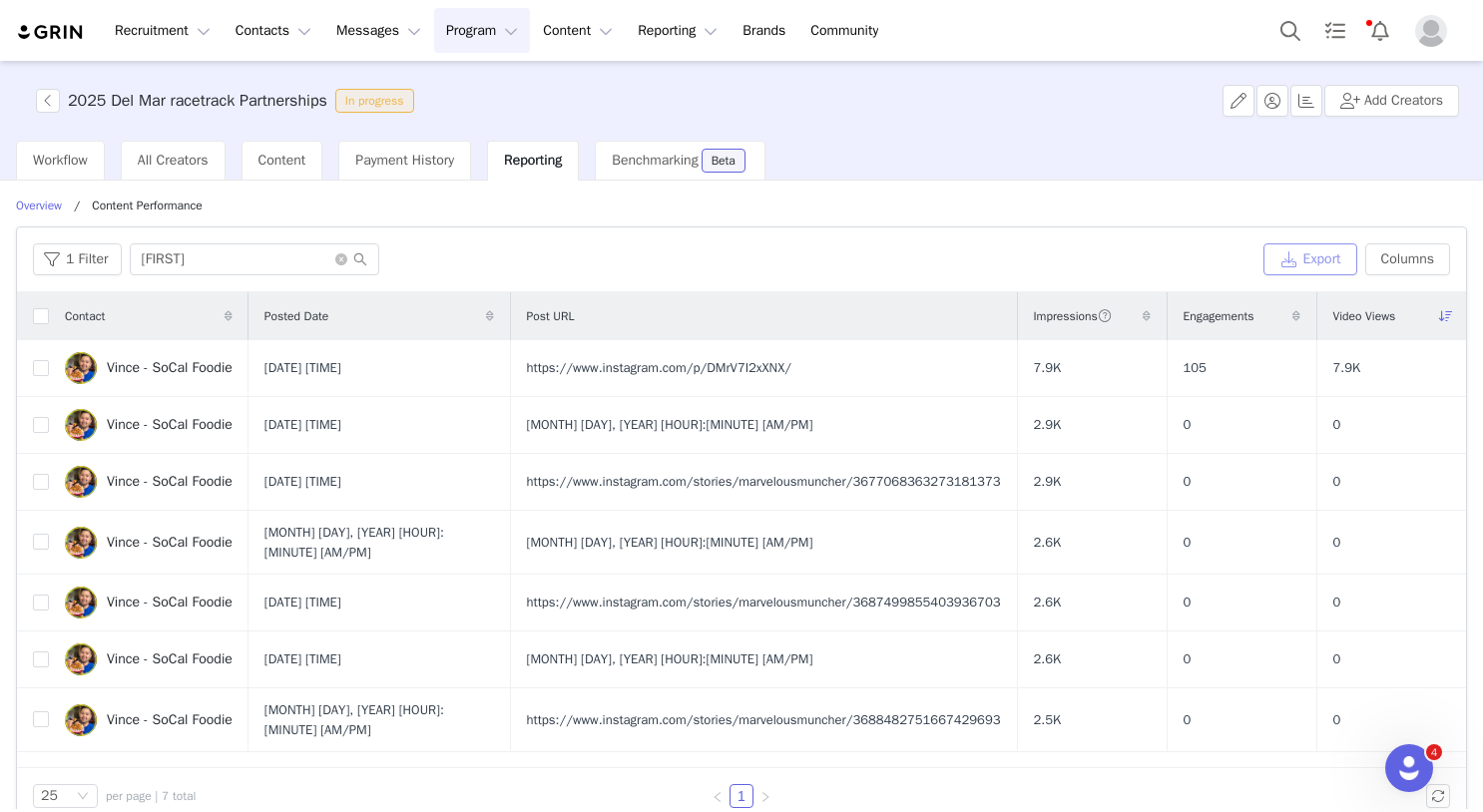 click on "Export" at bounding box center [1310, 259] 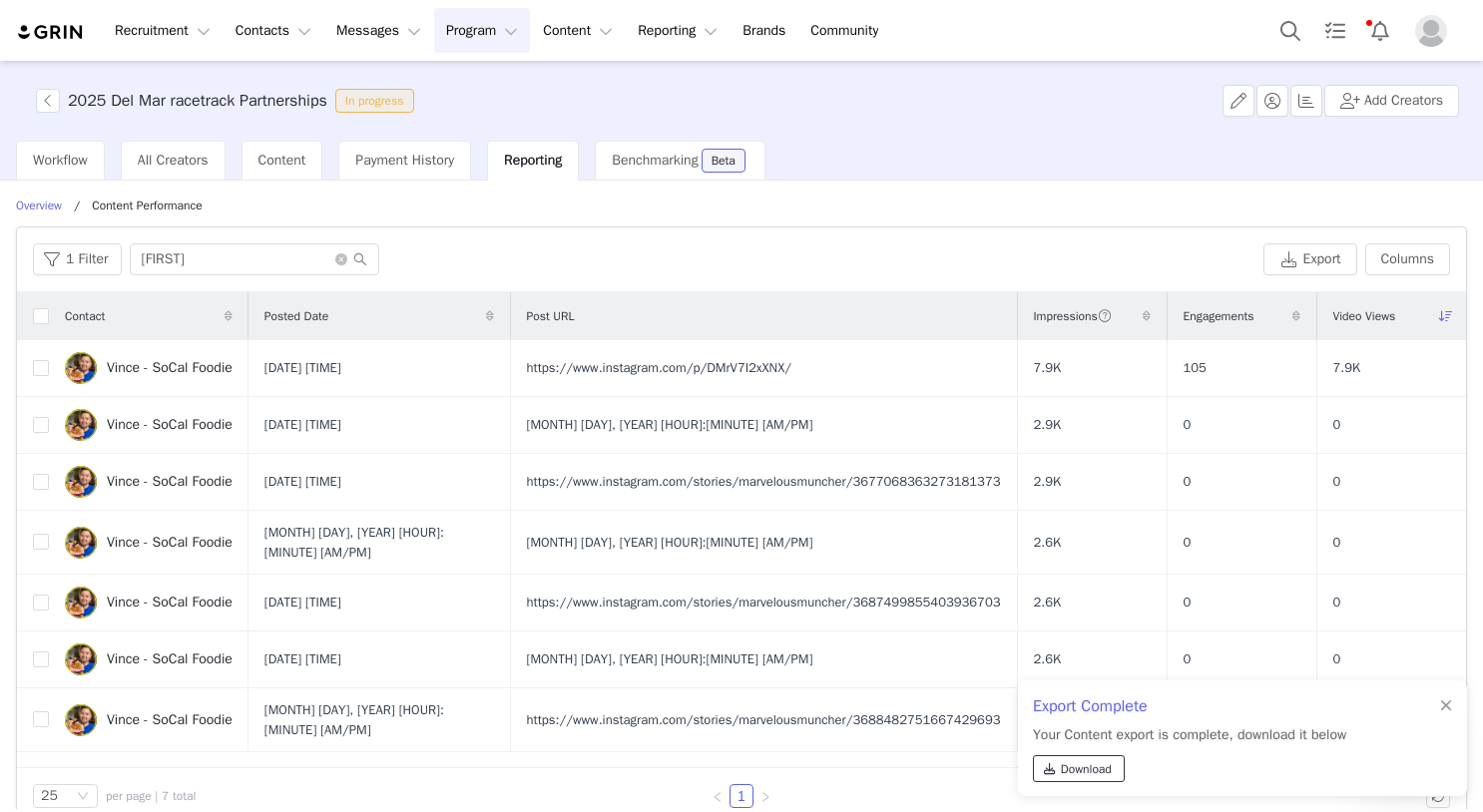 click on "Download" at bounding box center [1086, 769] 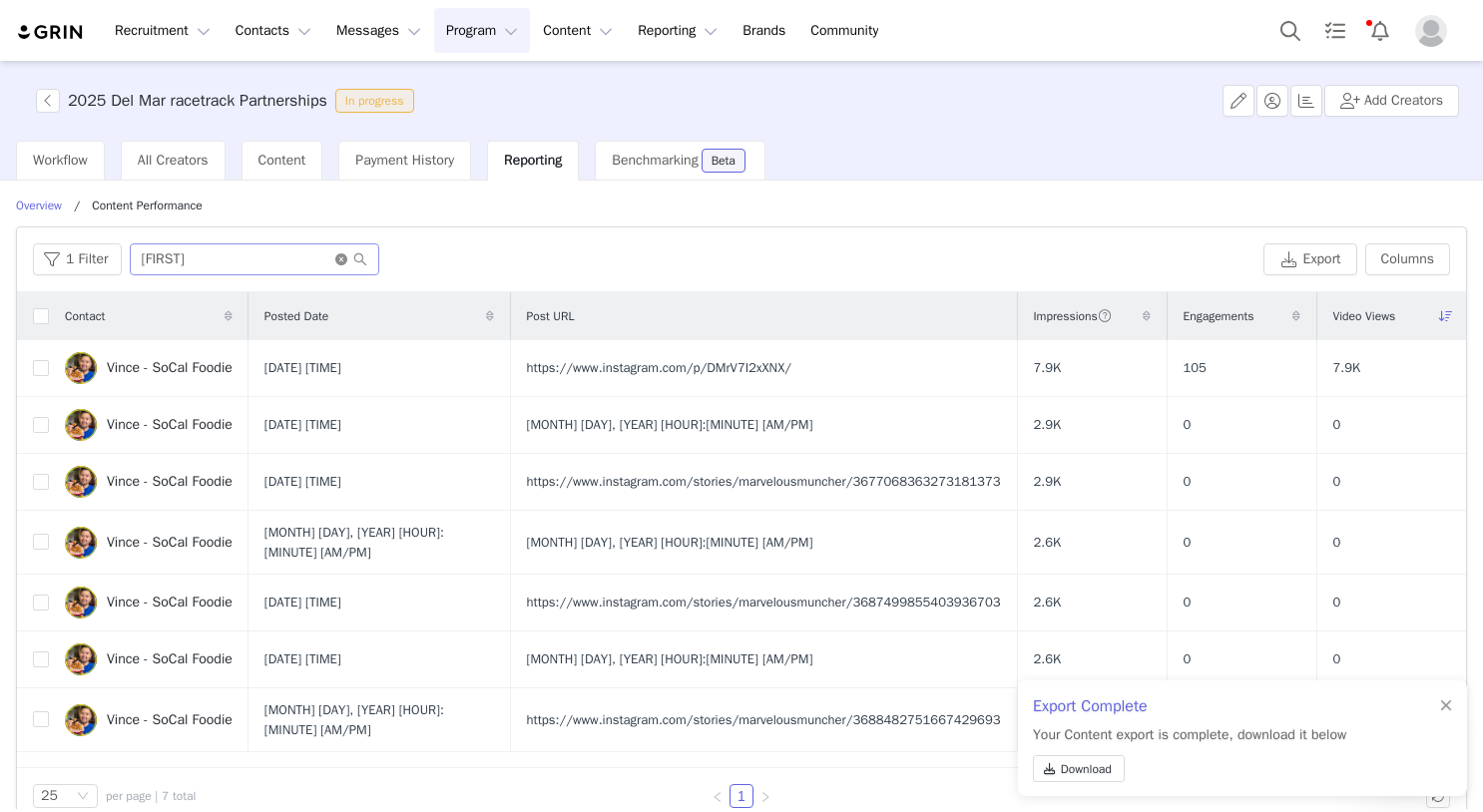 click 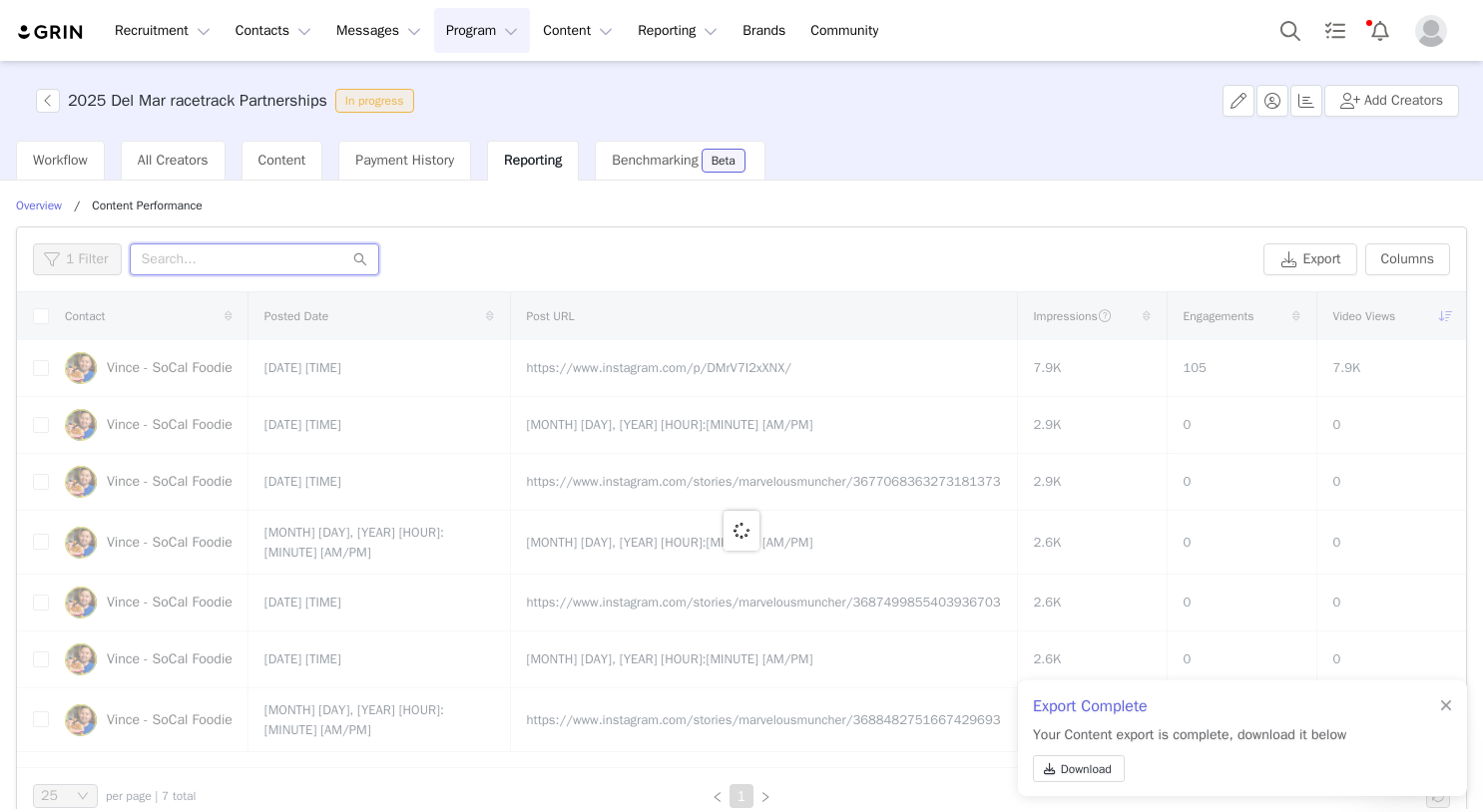 click at bounding box center [254, 259] 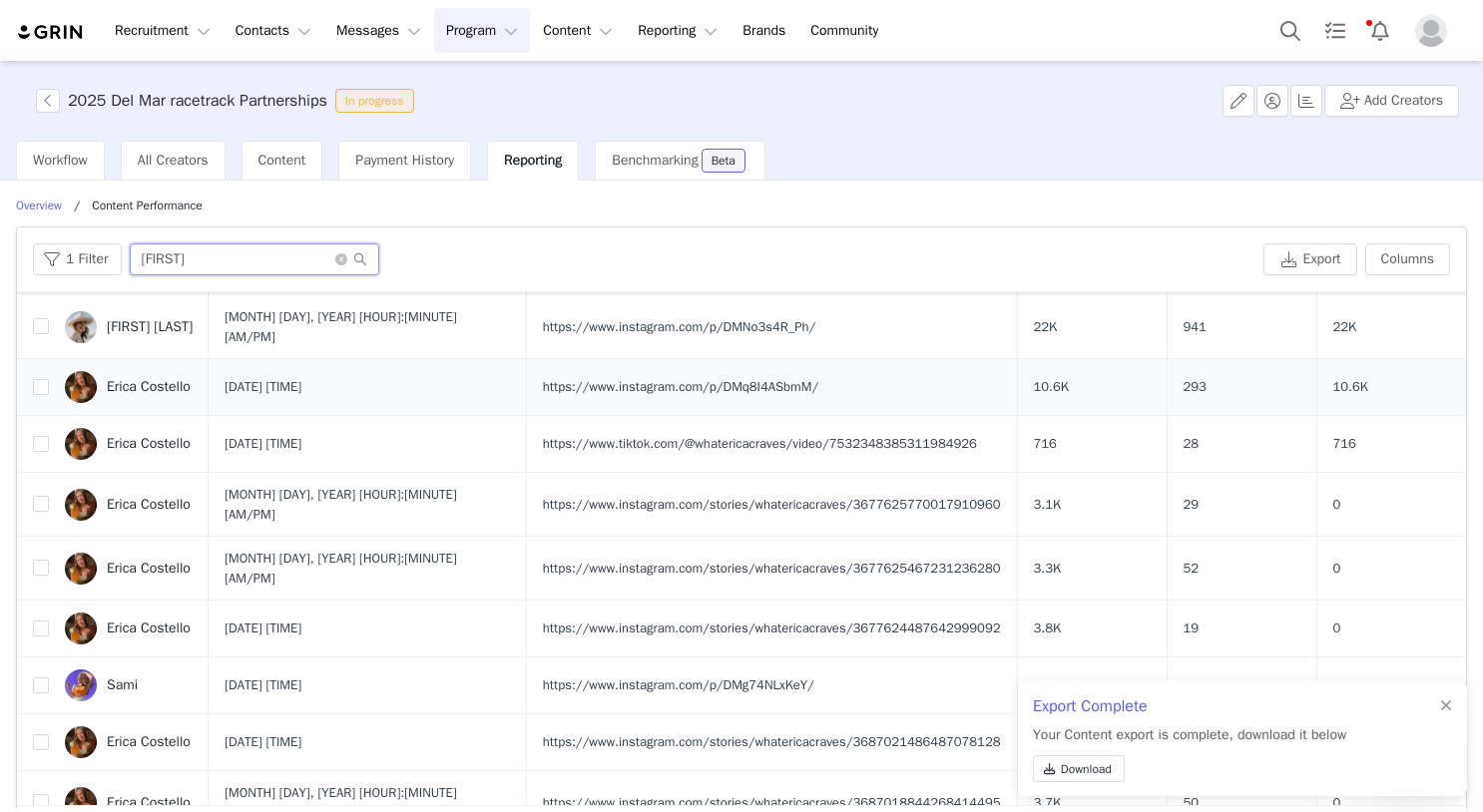 scroll, scrollTop: 46, scrollLeft: 0, axis: vertical 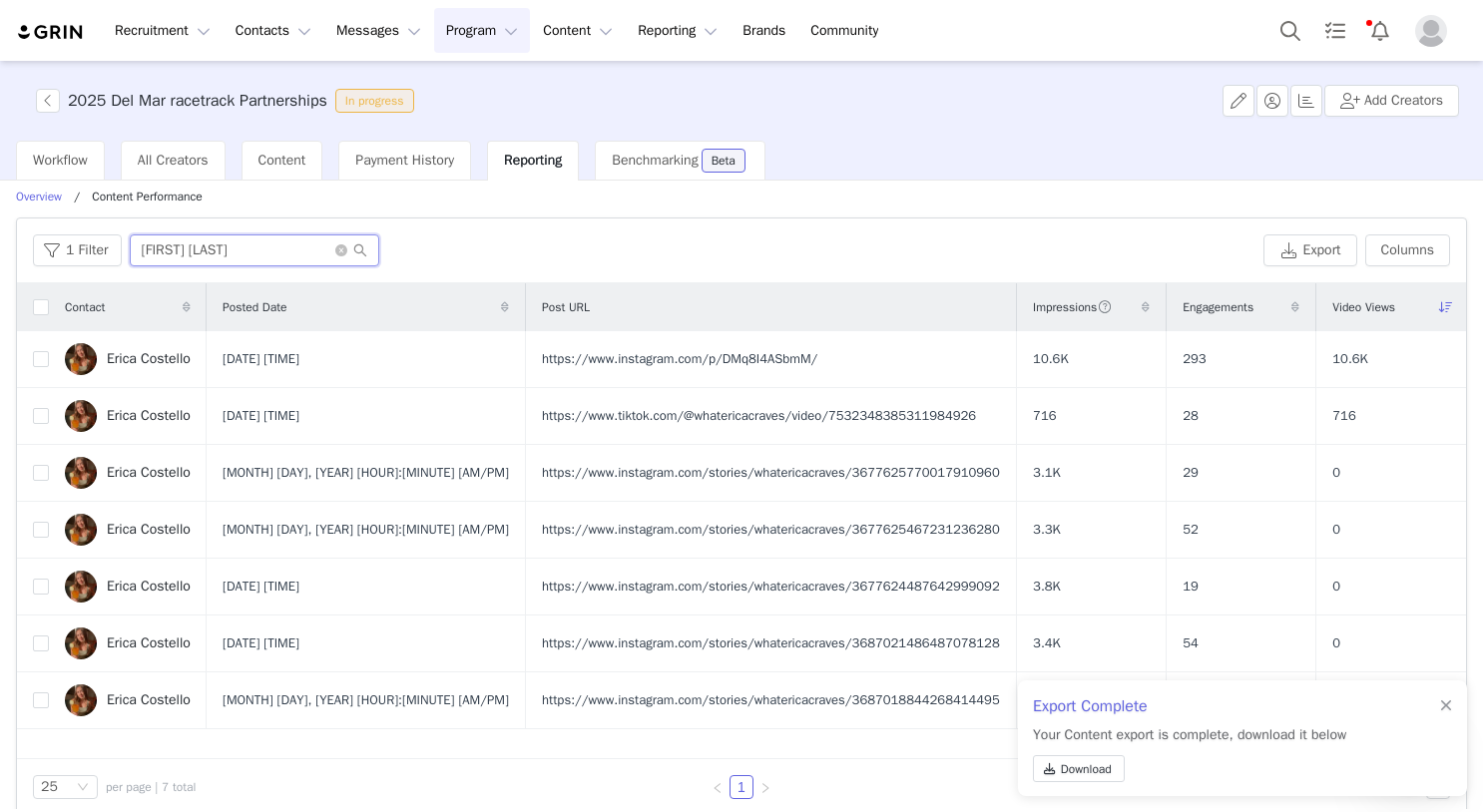 type on "erica cos" 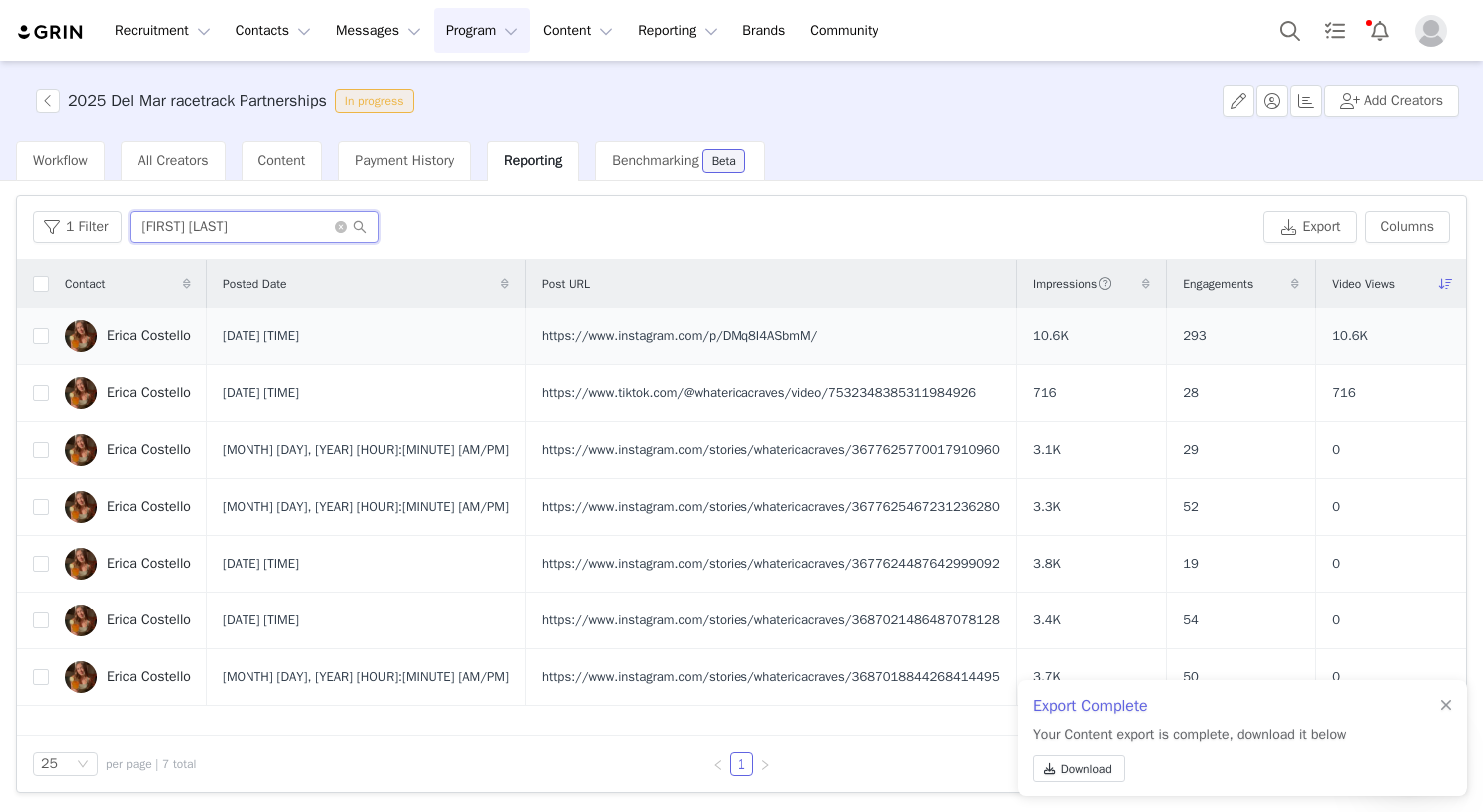 scroll, scrollTop: 0, scrollLeft: 0, axis: both 